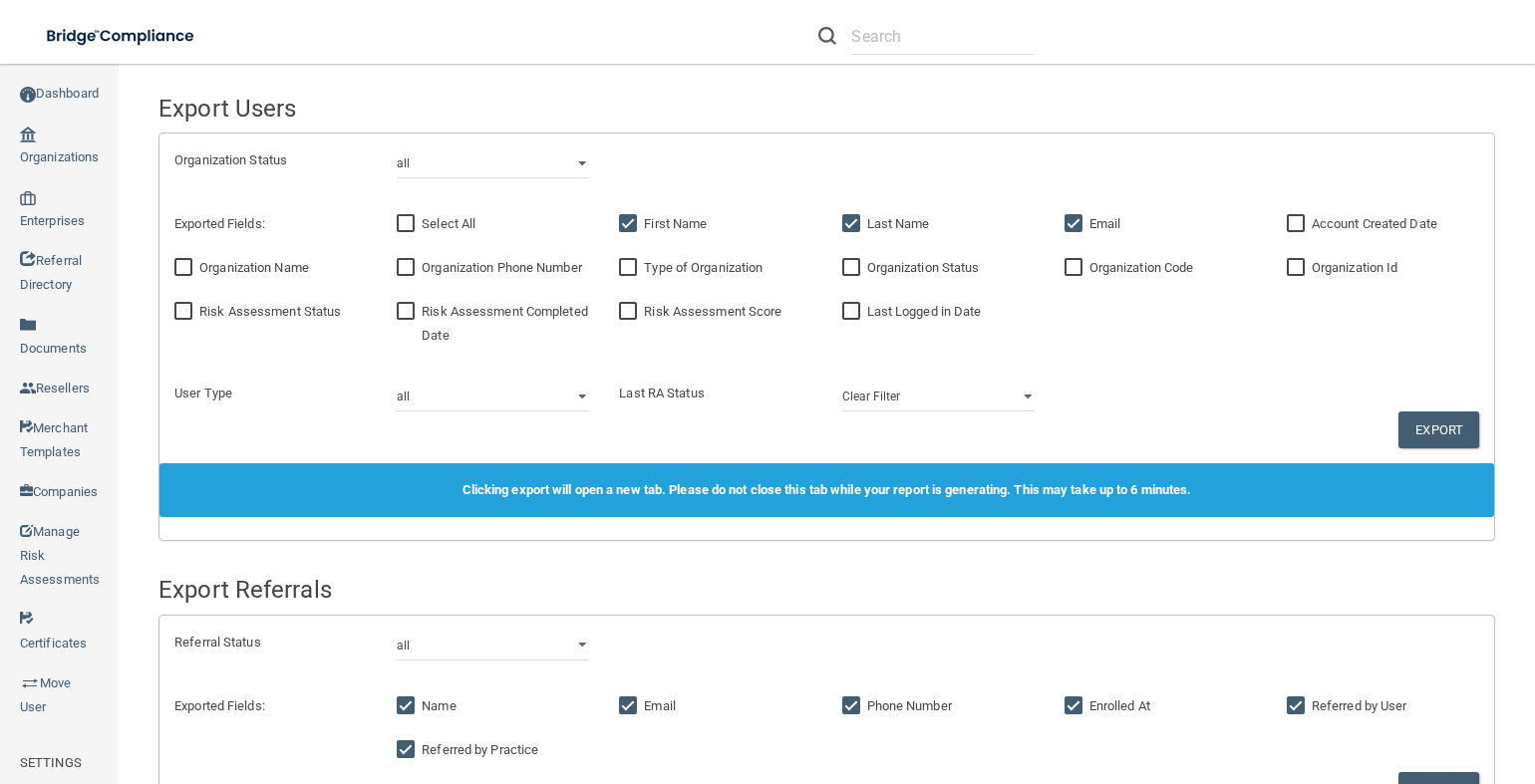 scroll, scrollTop: 0, scrollLeft: 0, axis: both 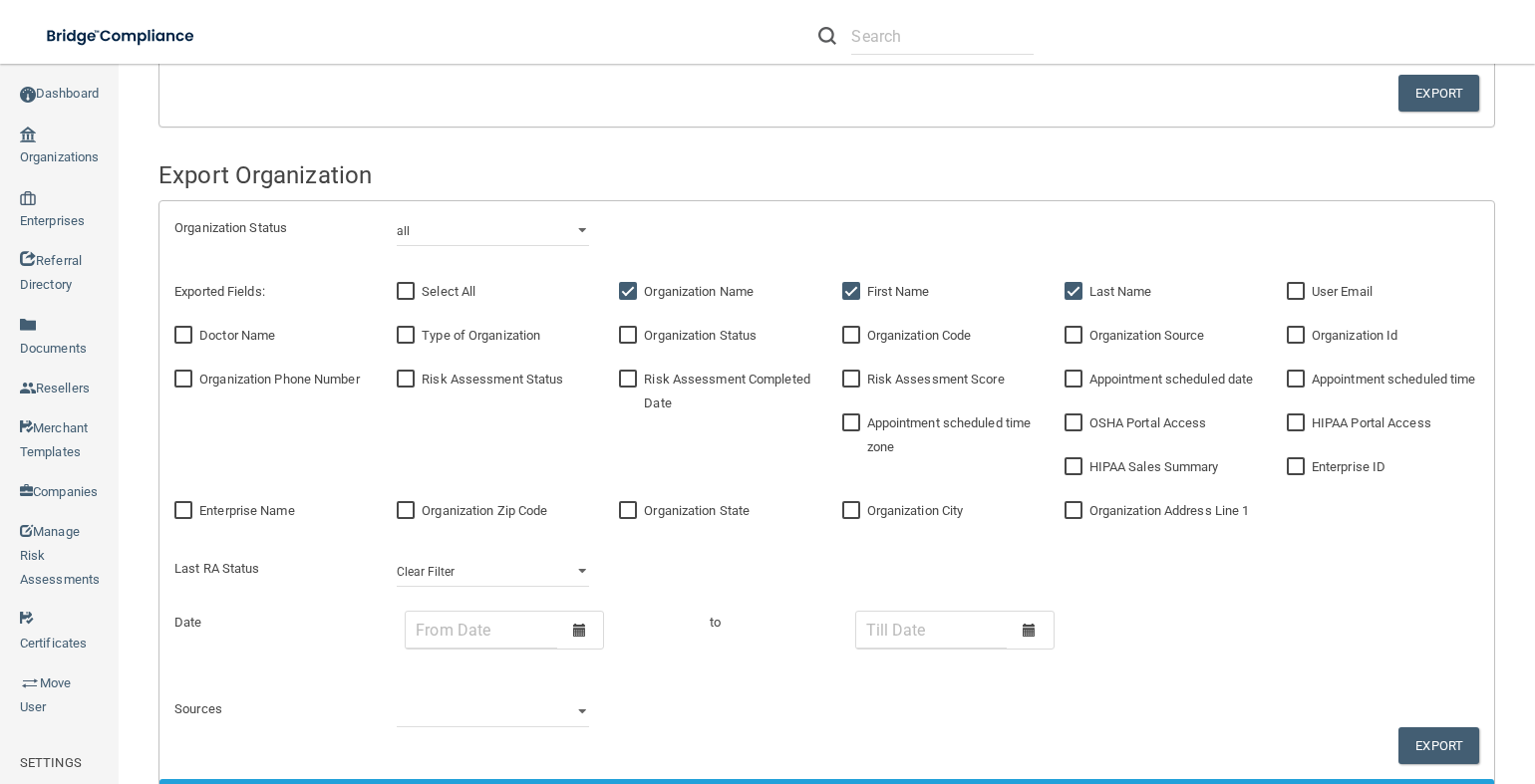 click on "Organization Id" at bounding box center [1298, 336] 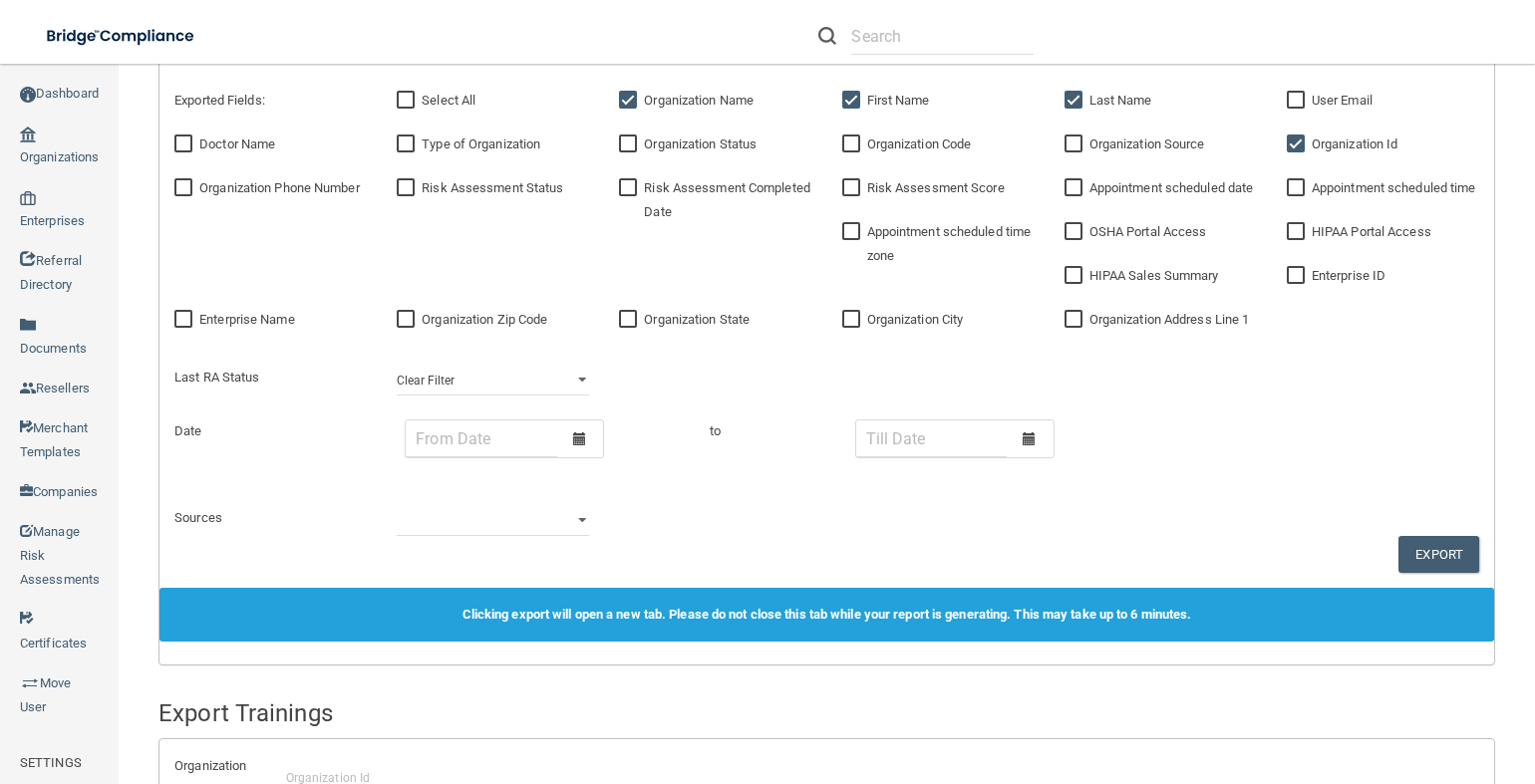 scroll, scrollTop: 897, scrollLeft: 0, axis: vertical 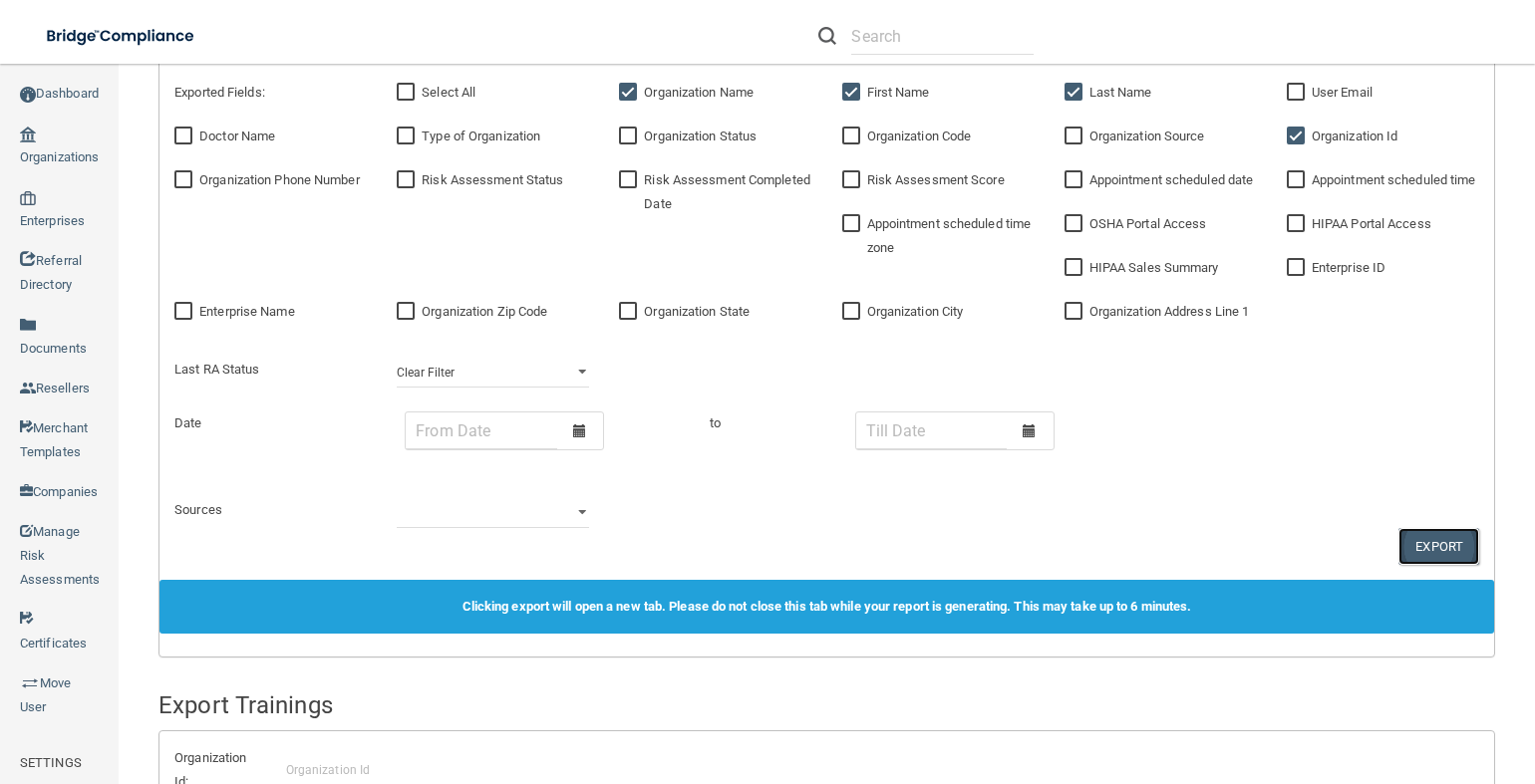 click on "Export" at bounding box center (1438, 546) 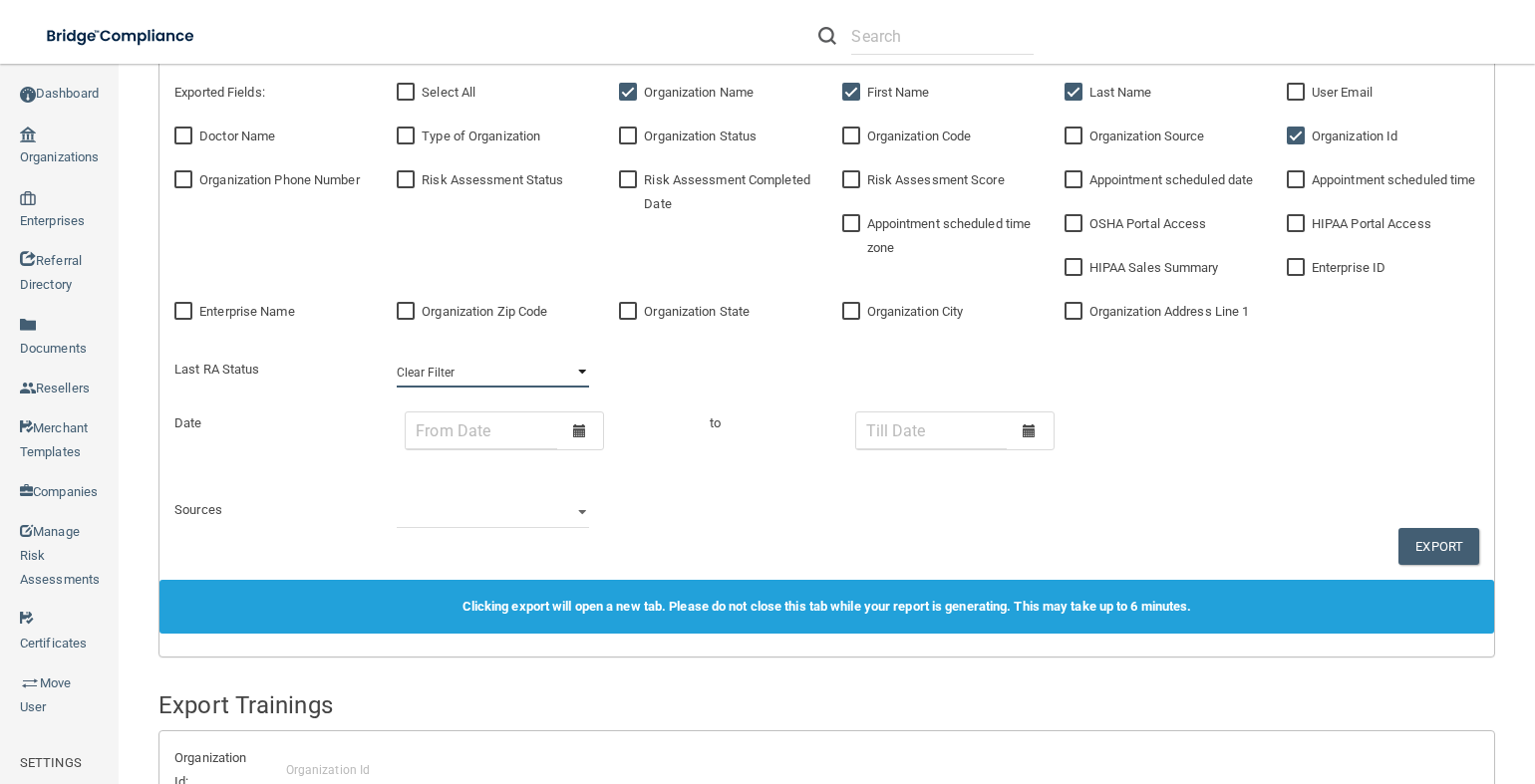 click on "Clear Filter  Incomplete  Not Started  Complete" at bounding box center (492, 373) 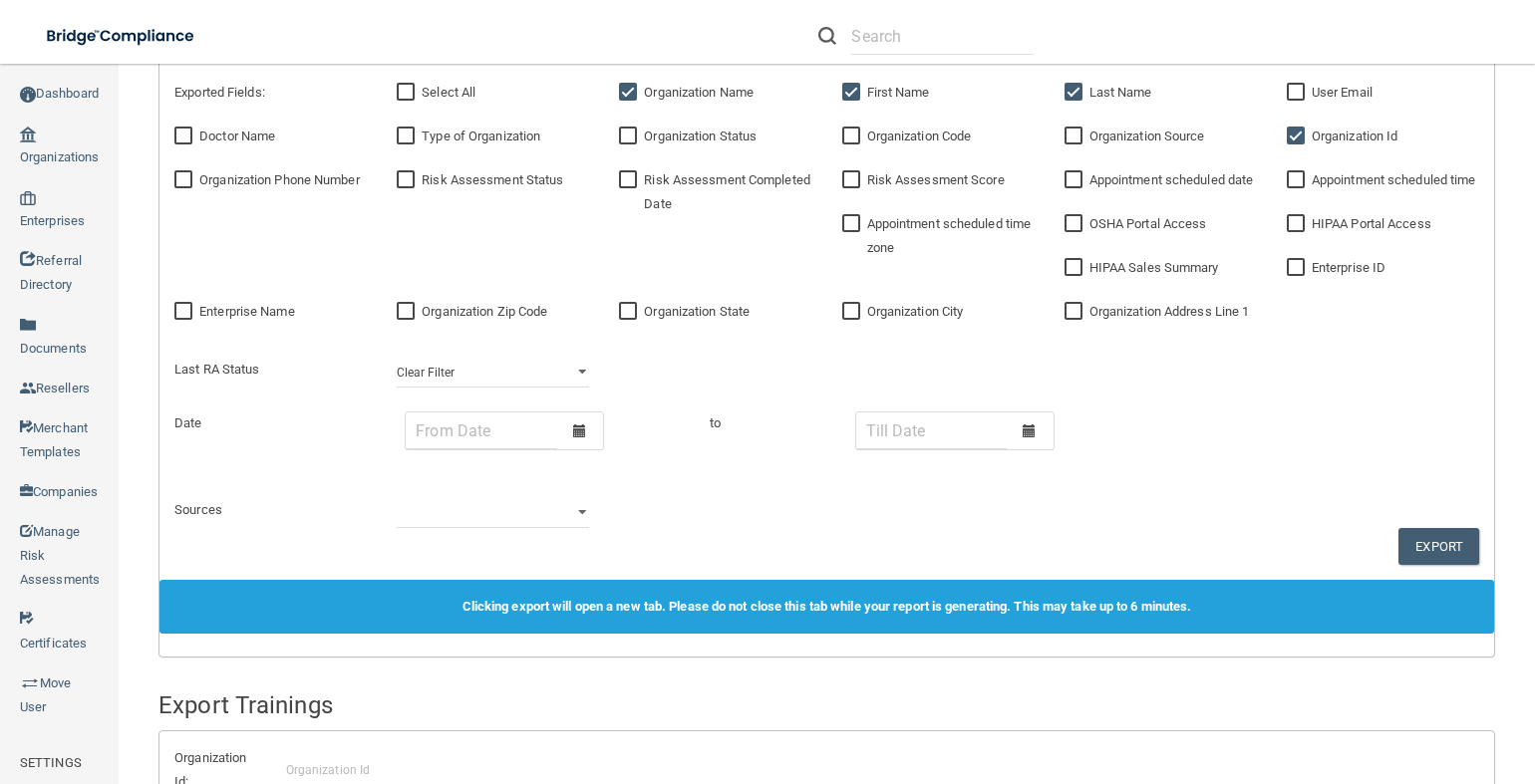 click on "Organization Status        all client disabled client lead              Exported Fields:              Select All                 Organization Name               First Name               Last Name               User Email               Doctor Name               Type of Organization               Organization Status               Organization Code               Organization Source               Organization Id               Organization Phone Number               Risk Assessment Status               Risk Assessment Completed Date               Risk Assessment Score               Appointment scheduled date               Appointment scheduled time               Appointment scheduled time zone               OSHA Portal Access               HIPAA Portal Access               HIPAA Sales Summary               Enterprise ID               Enterprise Name               Organization Zip Code               Organization State               Organization City               Organization Address Line 1" at bounding box center (826, 291) 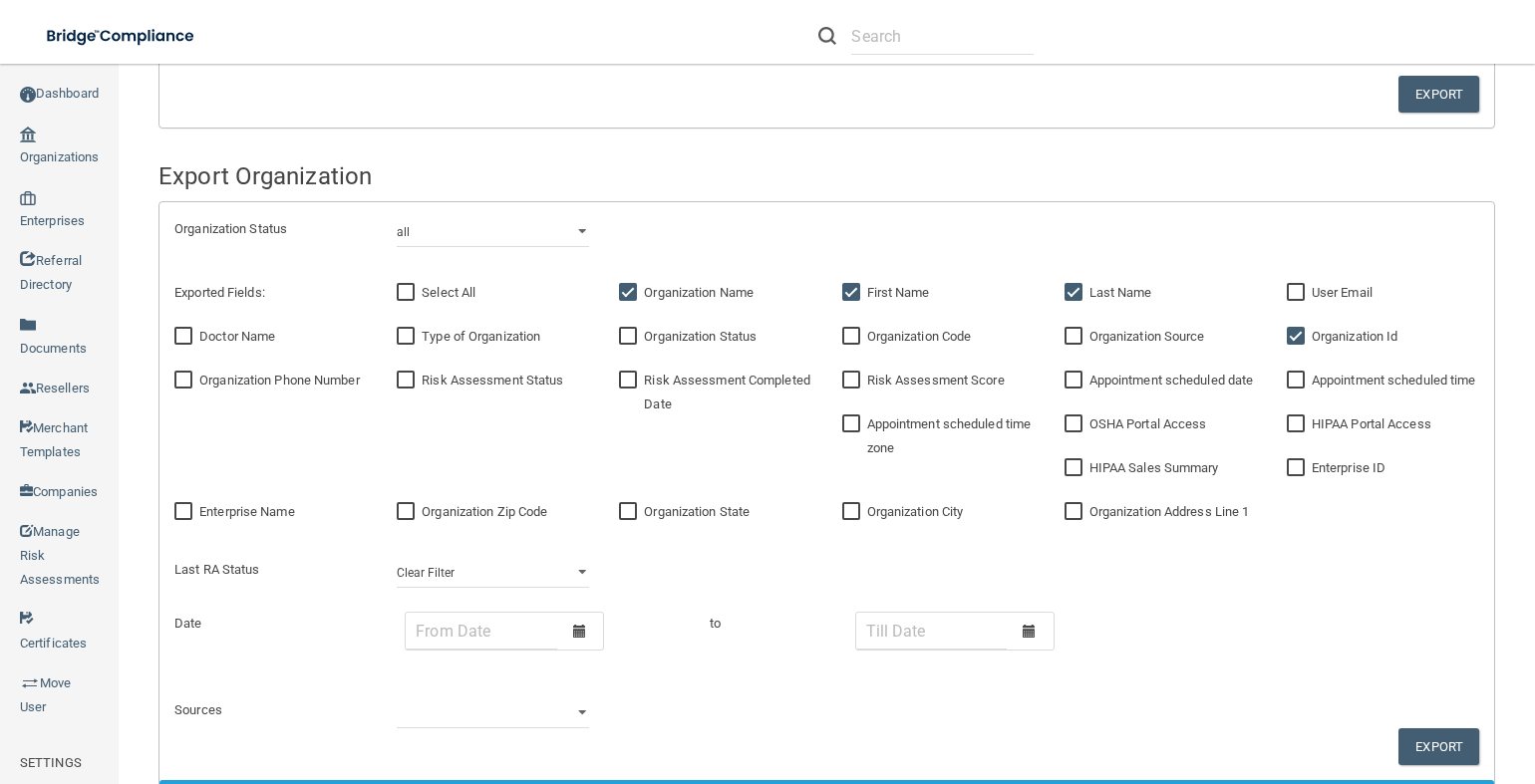 scroll, scrollTop: 391, scrollLeft: 0, axis: vertical 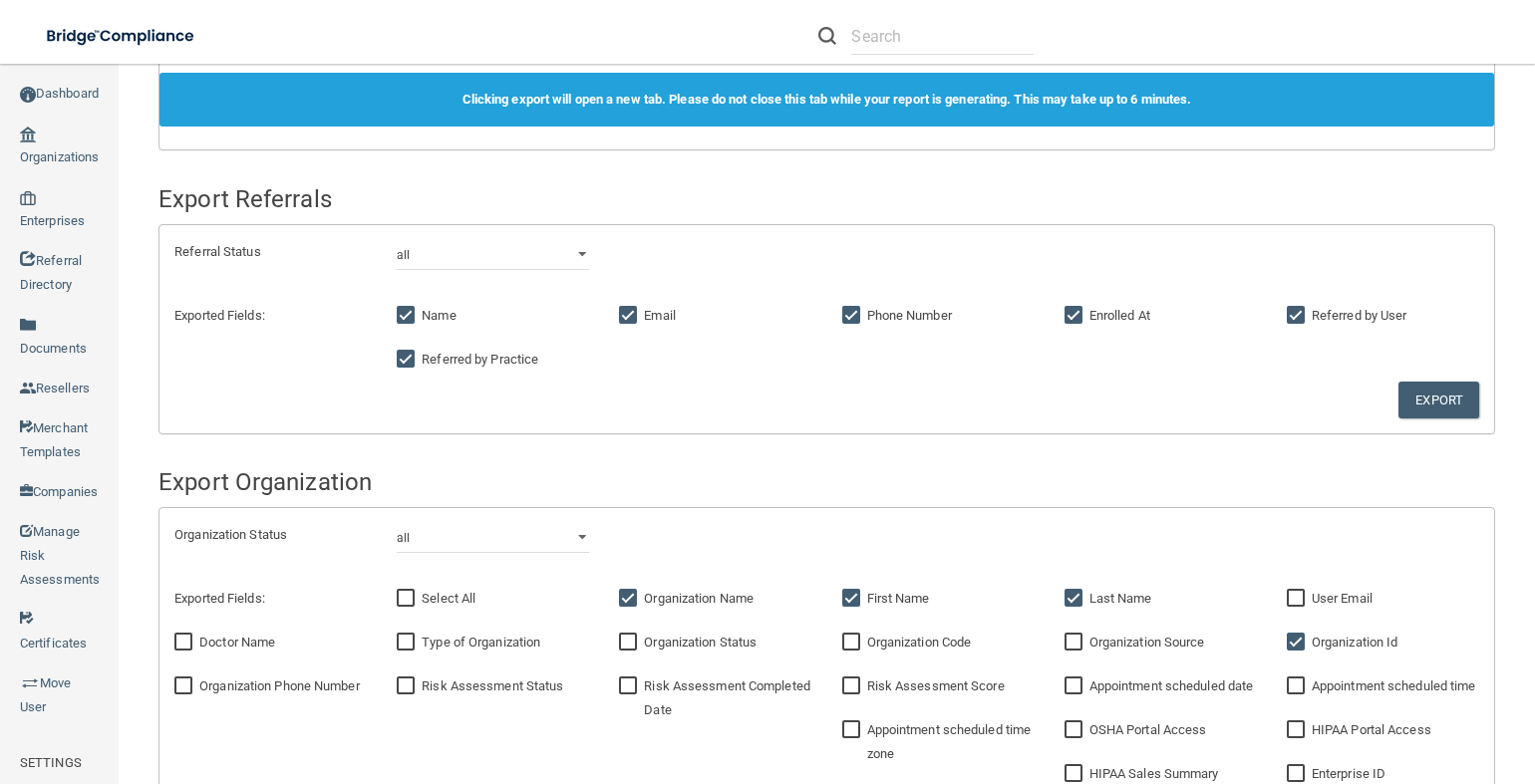 click on "Export Organization" at bounding box center [826, 482] 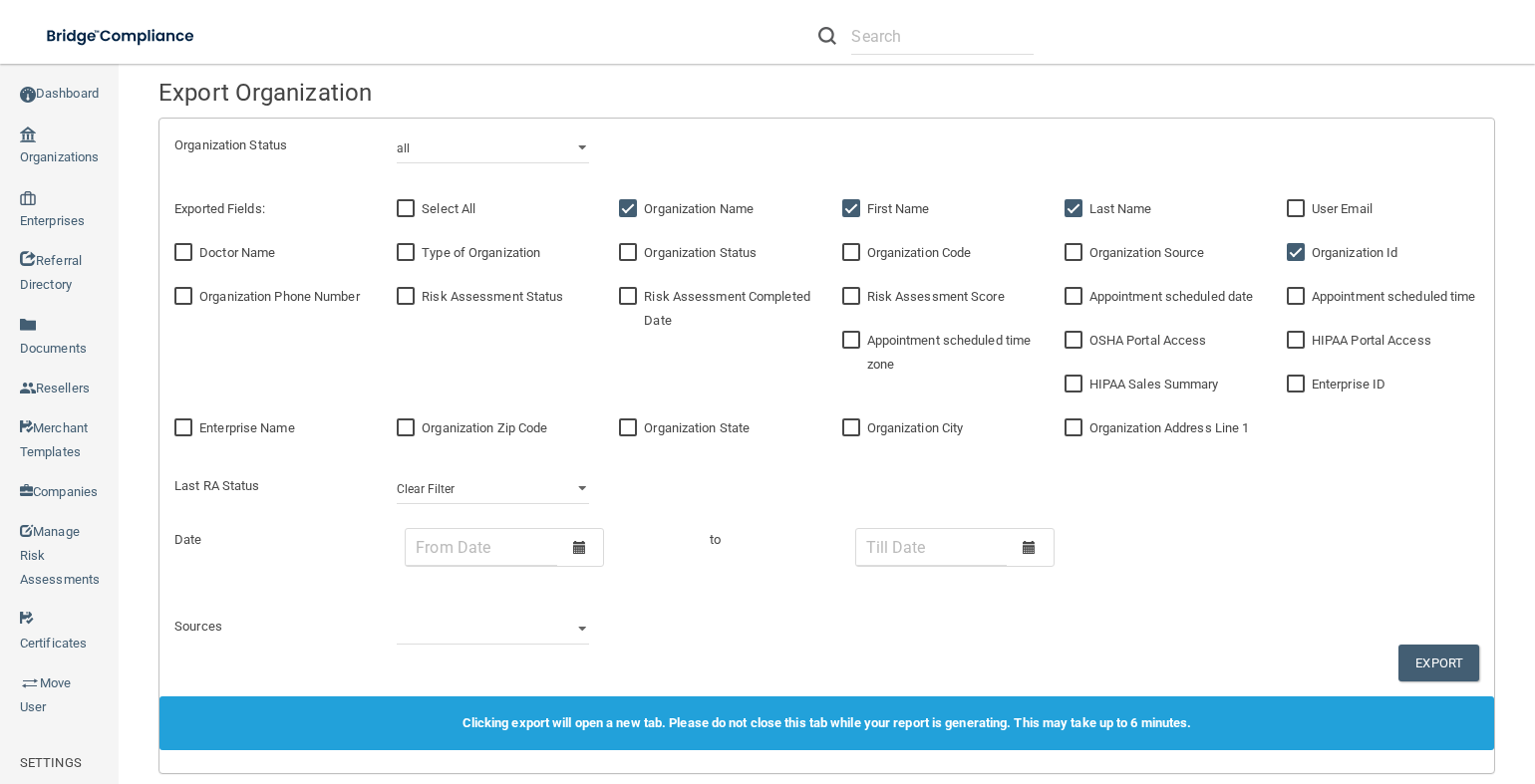 scroll, scrollTop: 697, scrollLeft: 0, axis: vertical 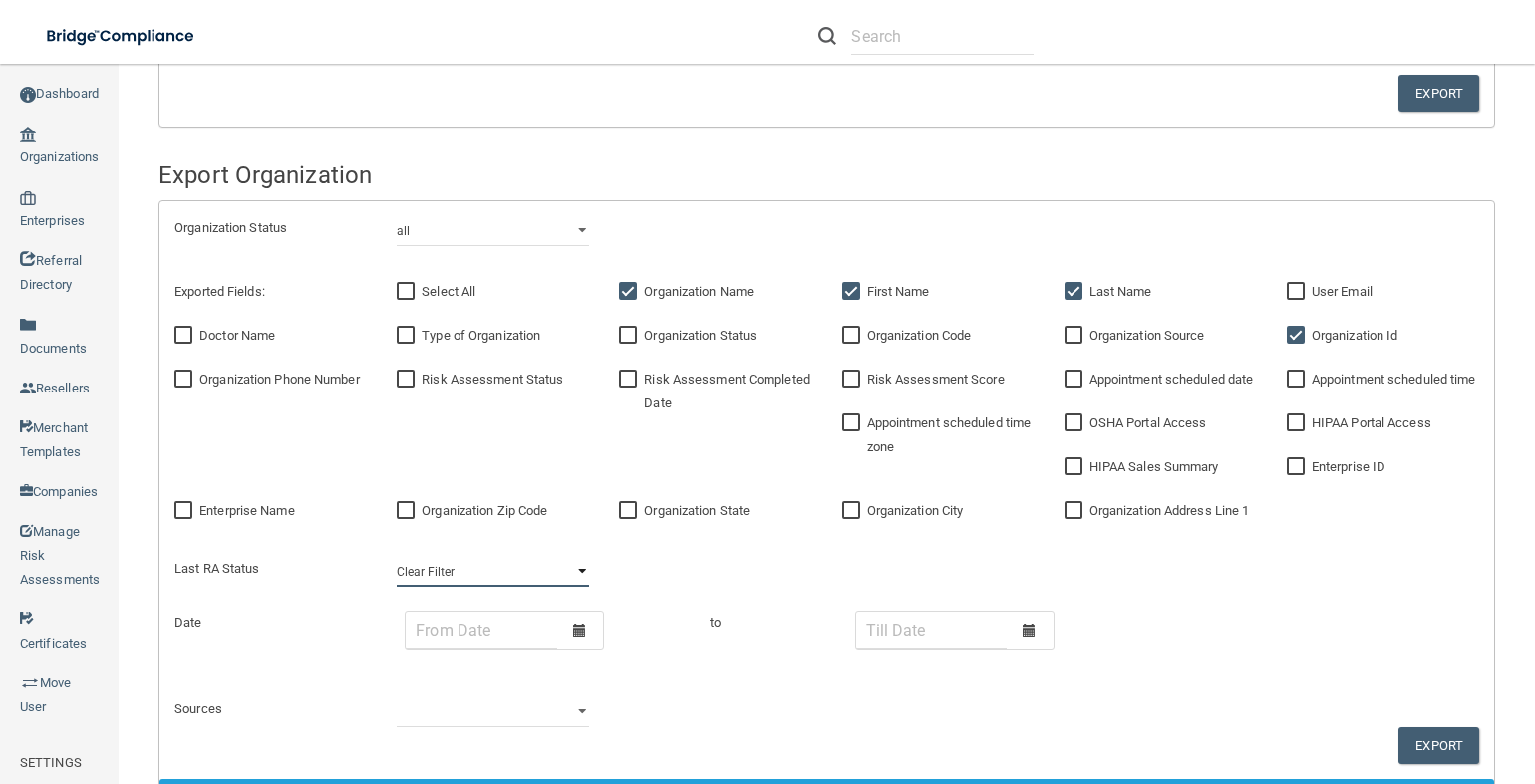 click on "Clear Filter  Incomplete  Not Started  Complete" at bounding box center (492, 572) 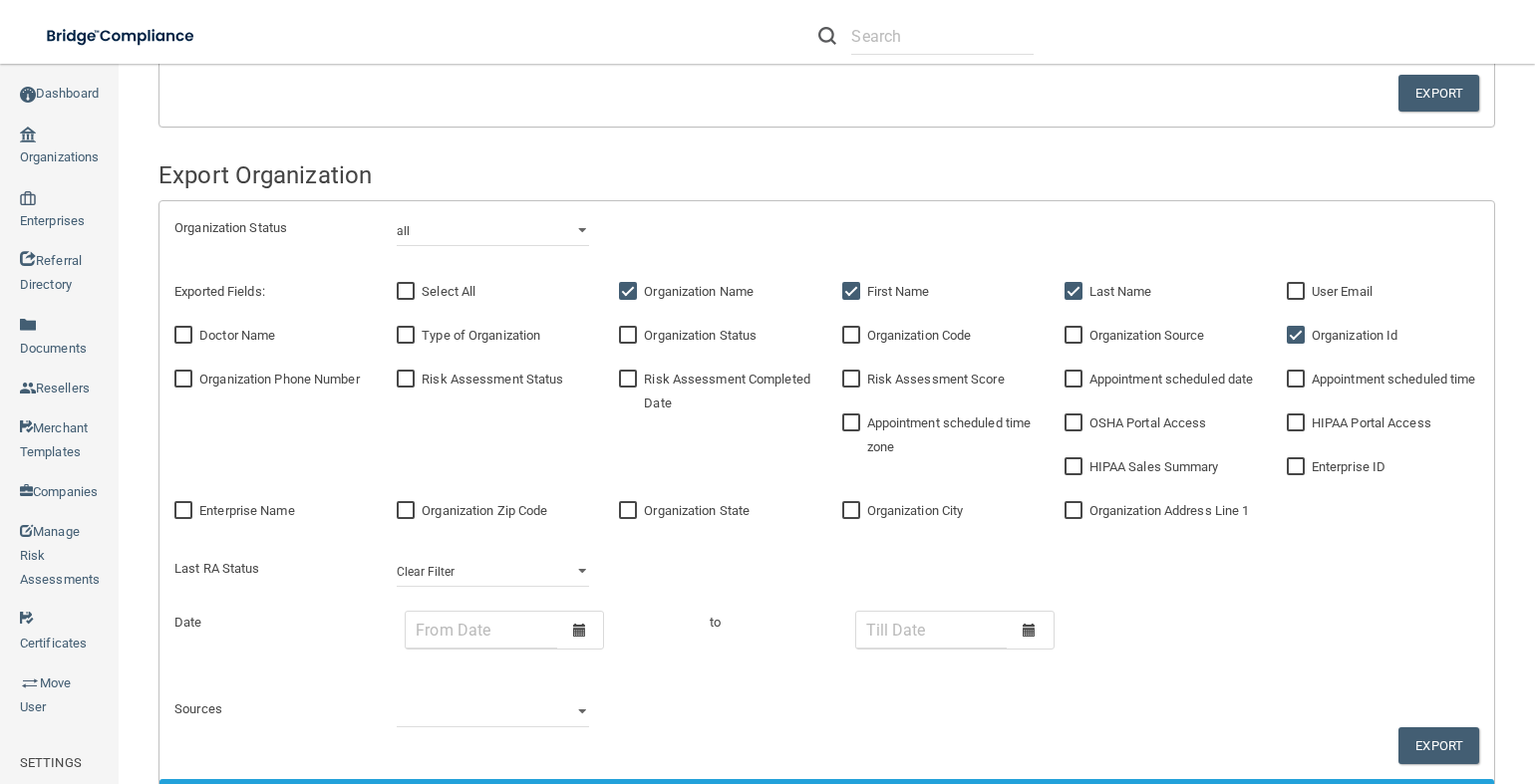 click on "Last RA Status          Clear Filter  Incomplete  Not Started  Complete" at bounding box center (826, 572) 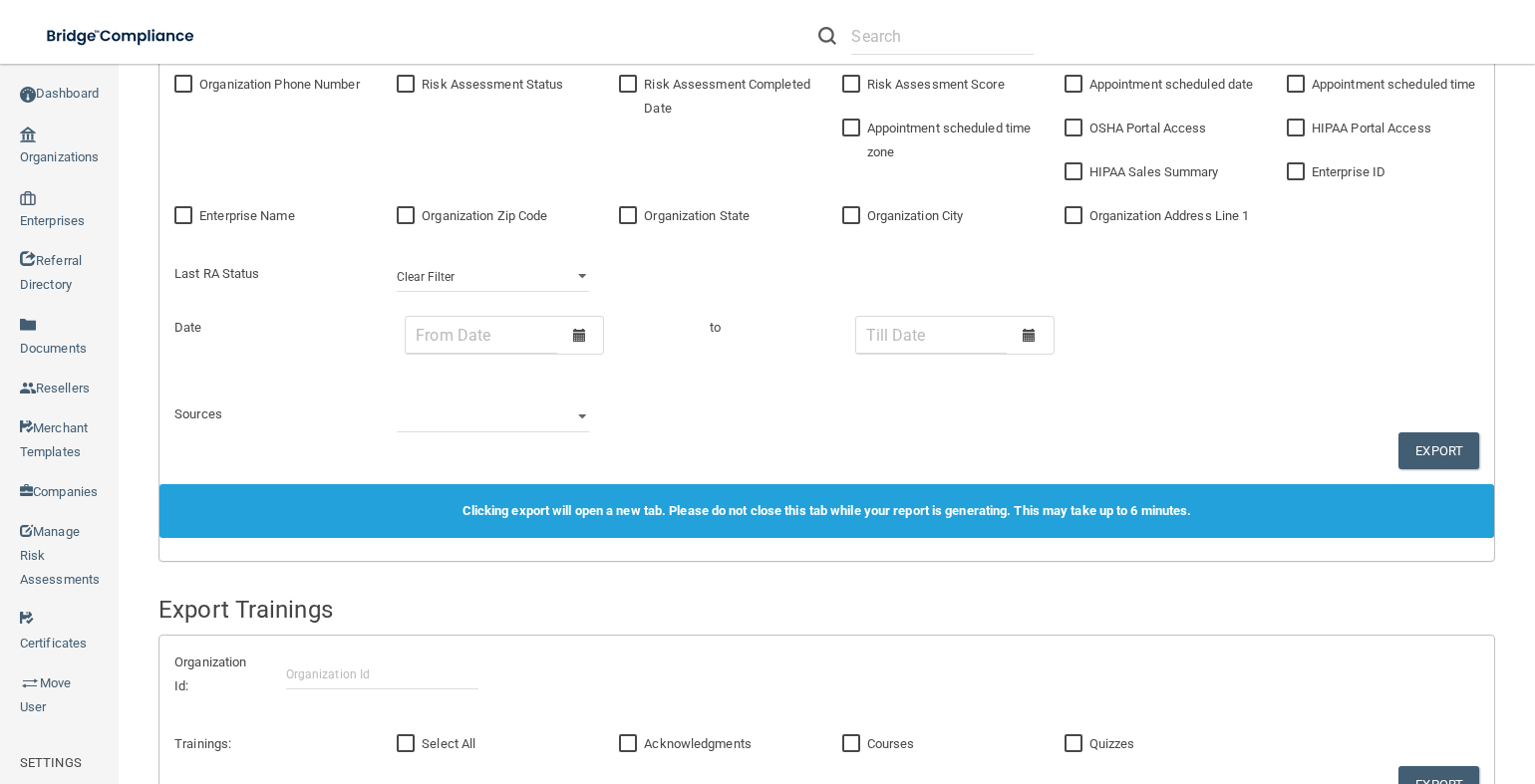 scroll, scrollTop: 996, scrollLeft: 0, axis: vertical 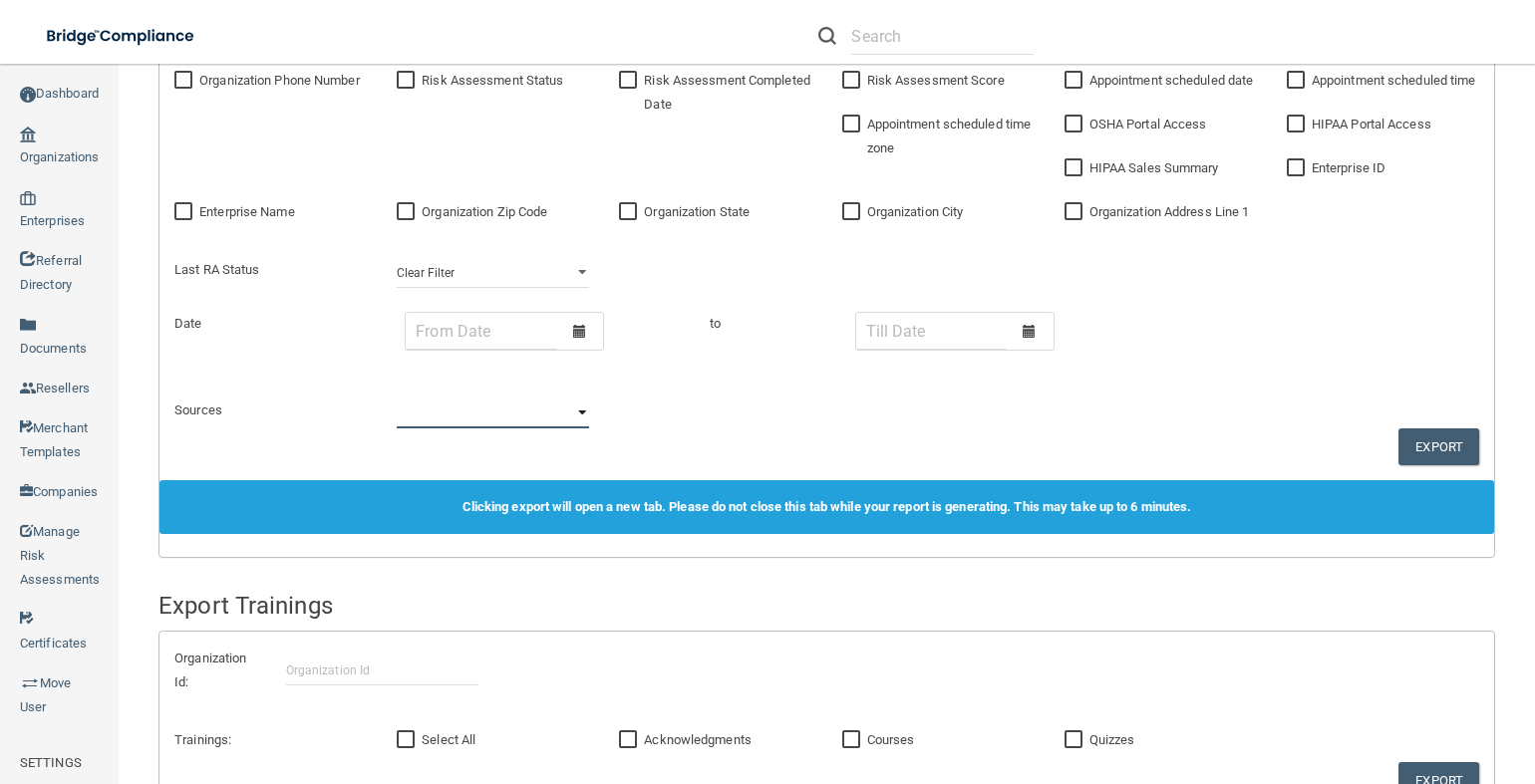 drag, startPoint x: 570, startPoint y: 414, endPoint x: 581, endPoint y: 417, distance: 11.401754 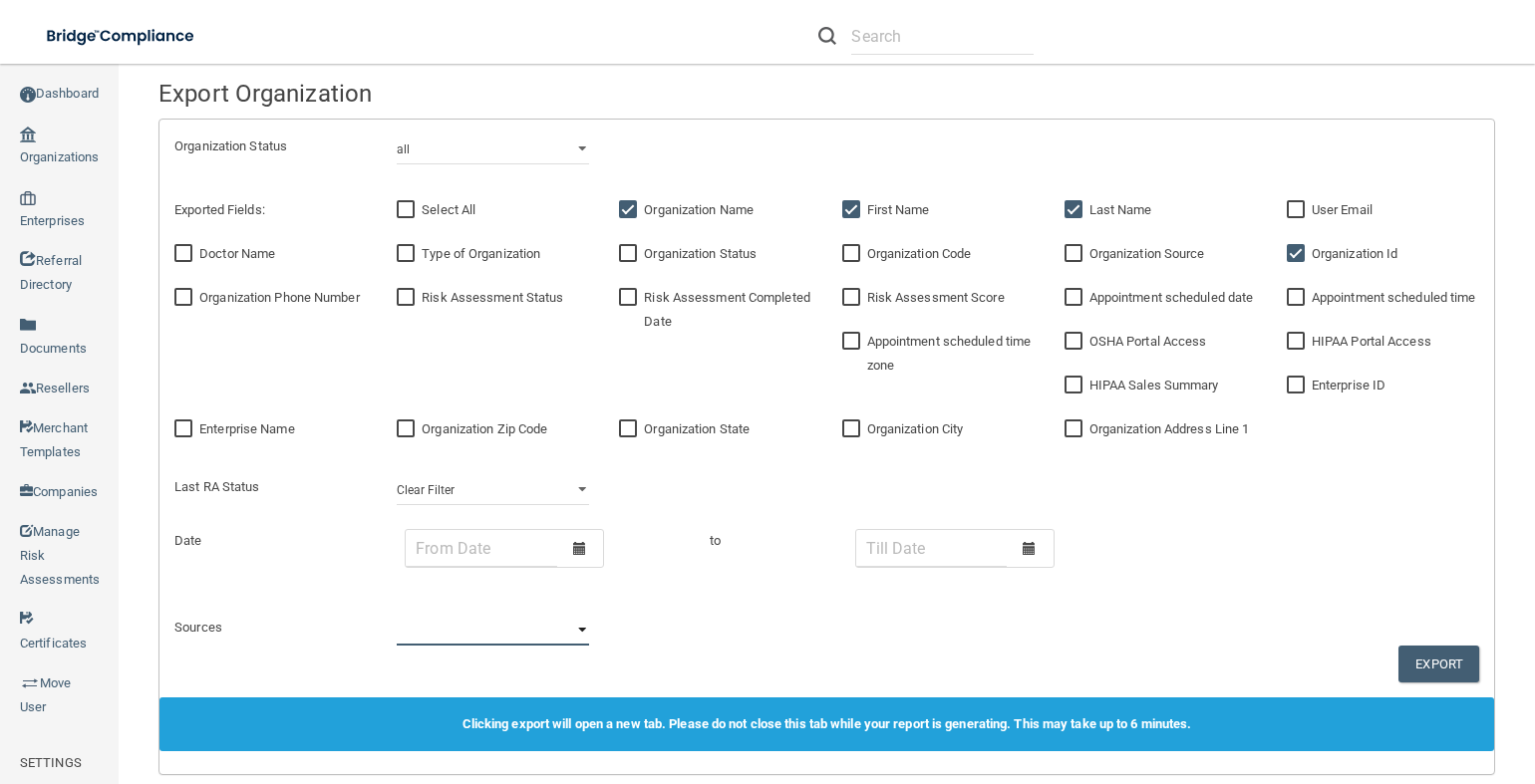 scroll, scrollTop: 897, scrollLeft: 0, axis: vertical 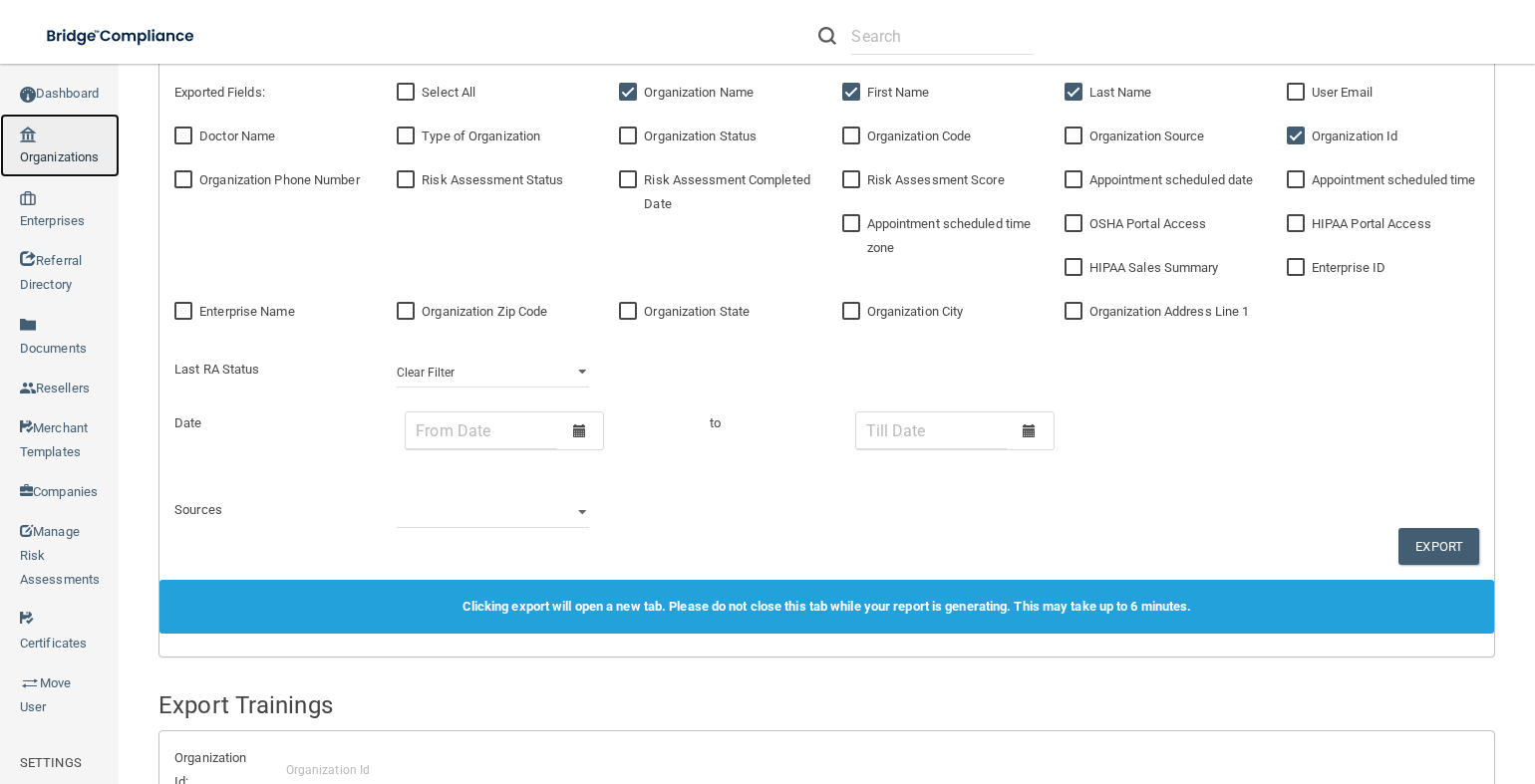 click on "Organizations" at bounding box center (60, 145) 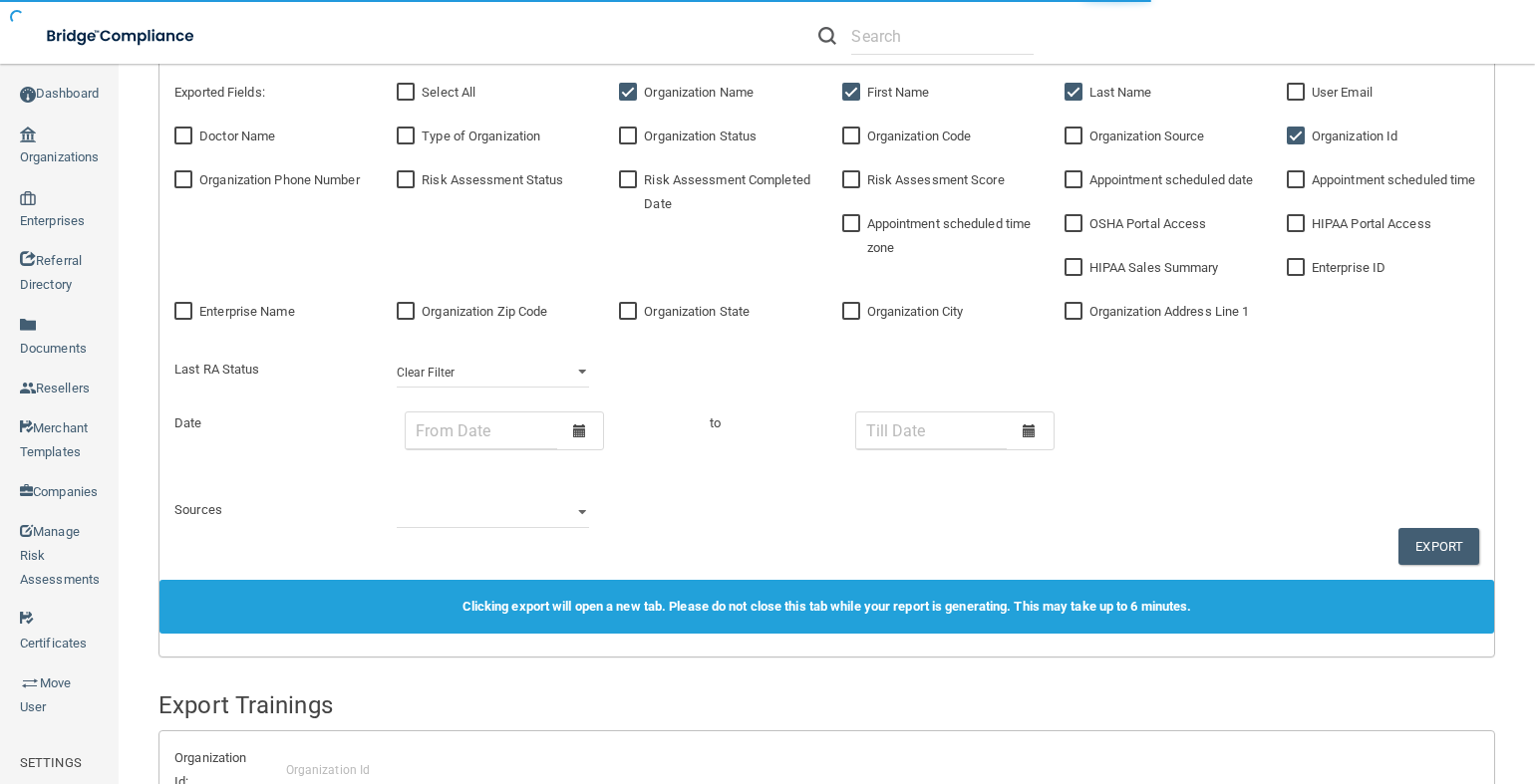 scroll, scrollTop: 855, scrollLeft: 0, axis: vertical 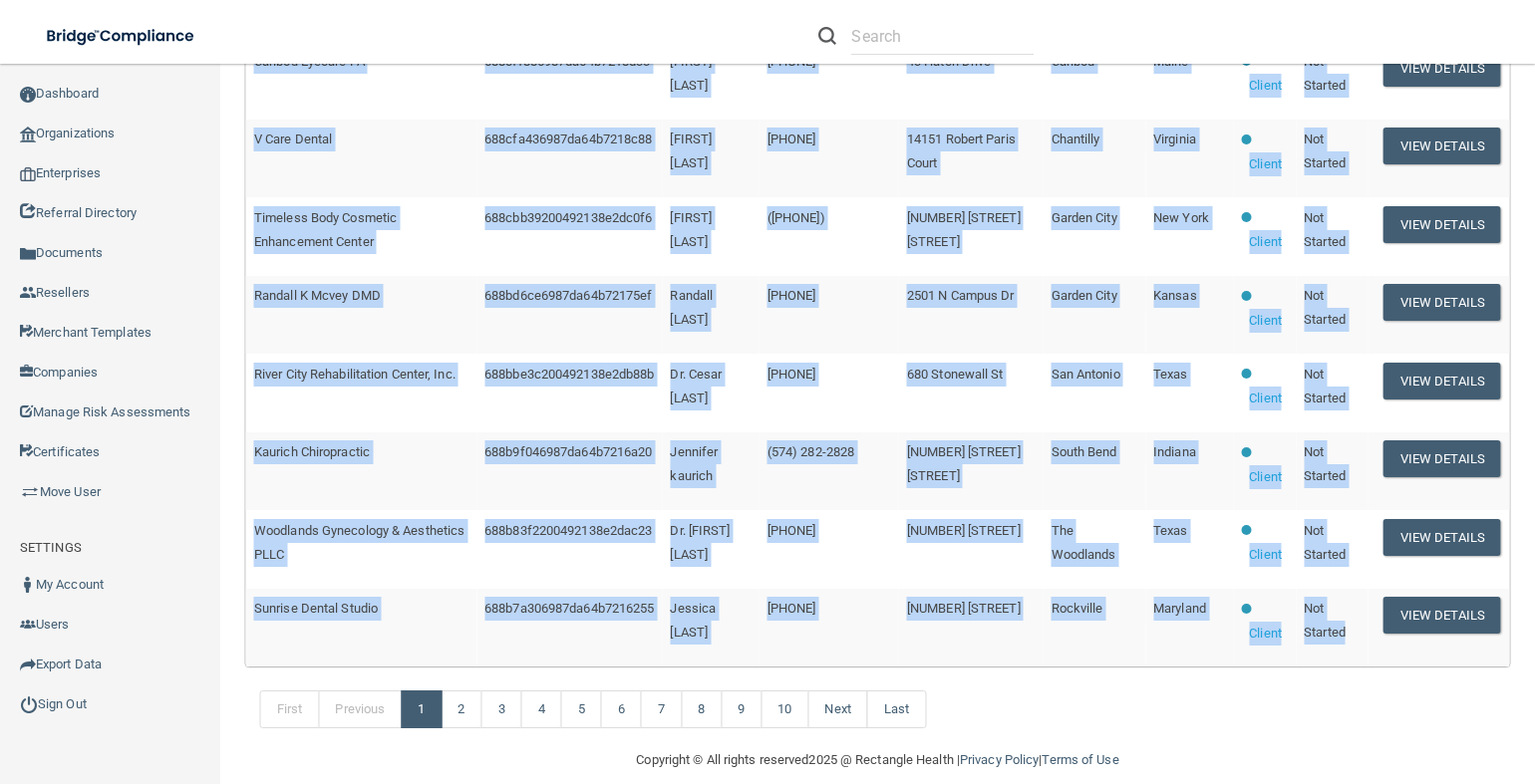 drag, startPoint x: 231, startPoint y: 197, endPoint x: 1337, endPoint y: 616, distance: 1182.7075 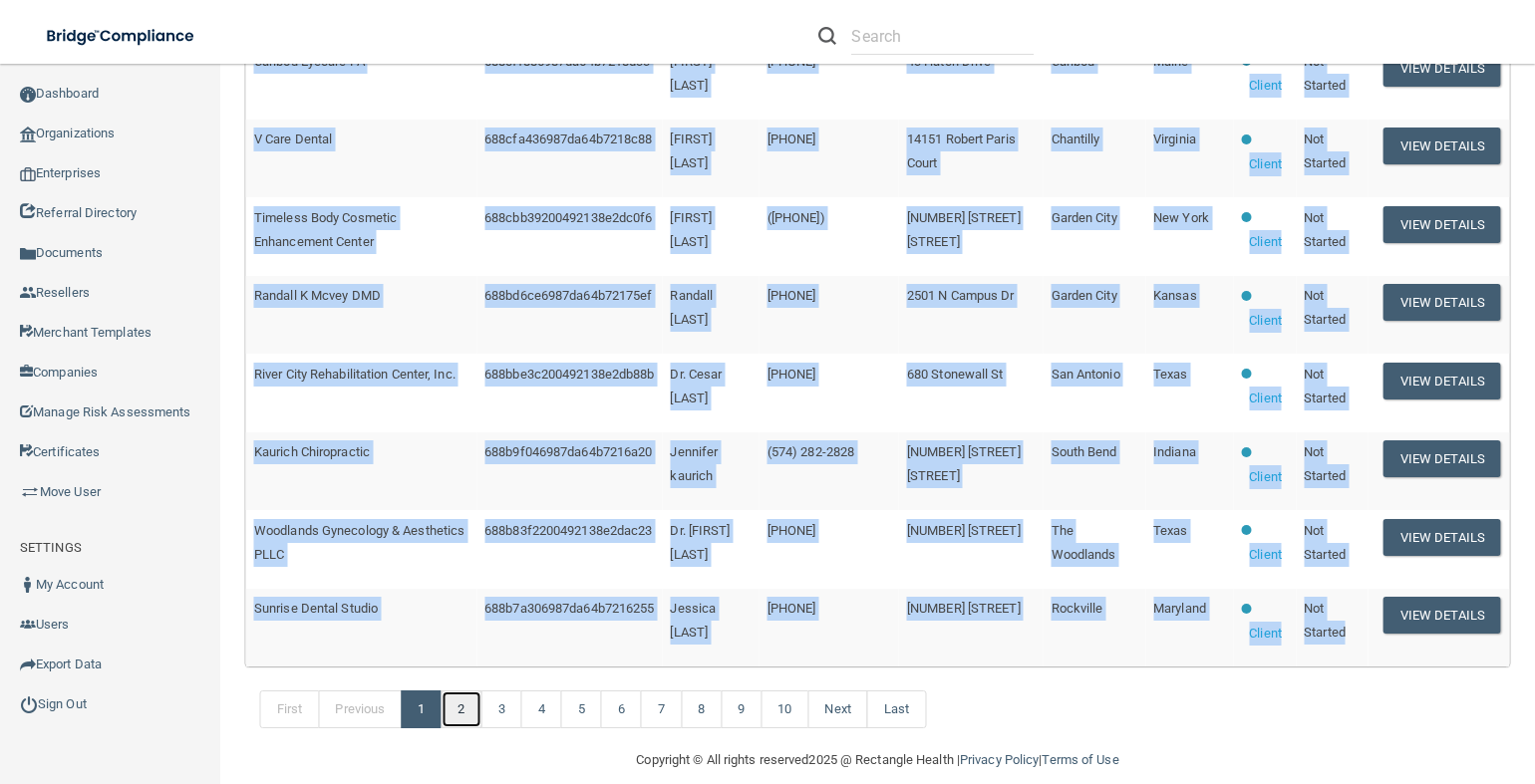 click on "2" at bounding box center [460, 709] 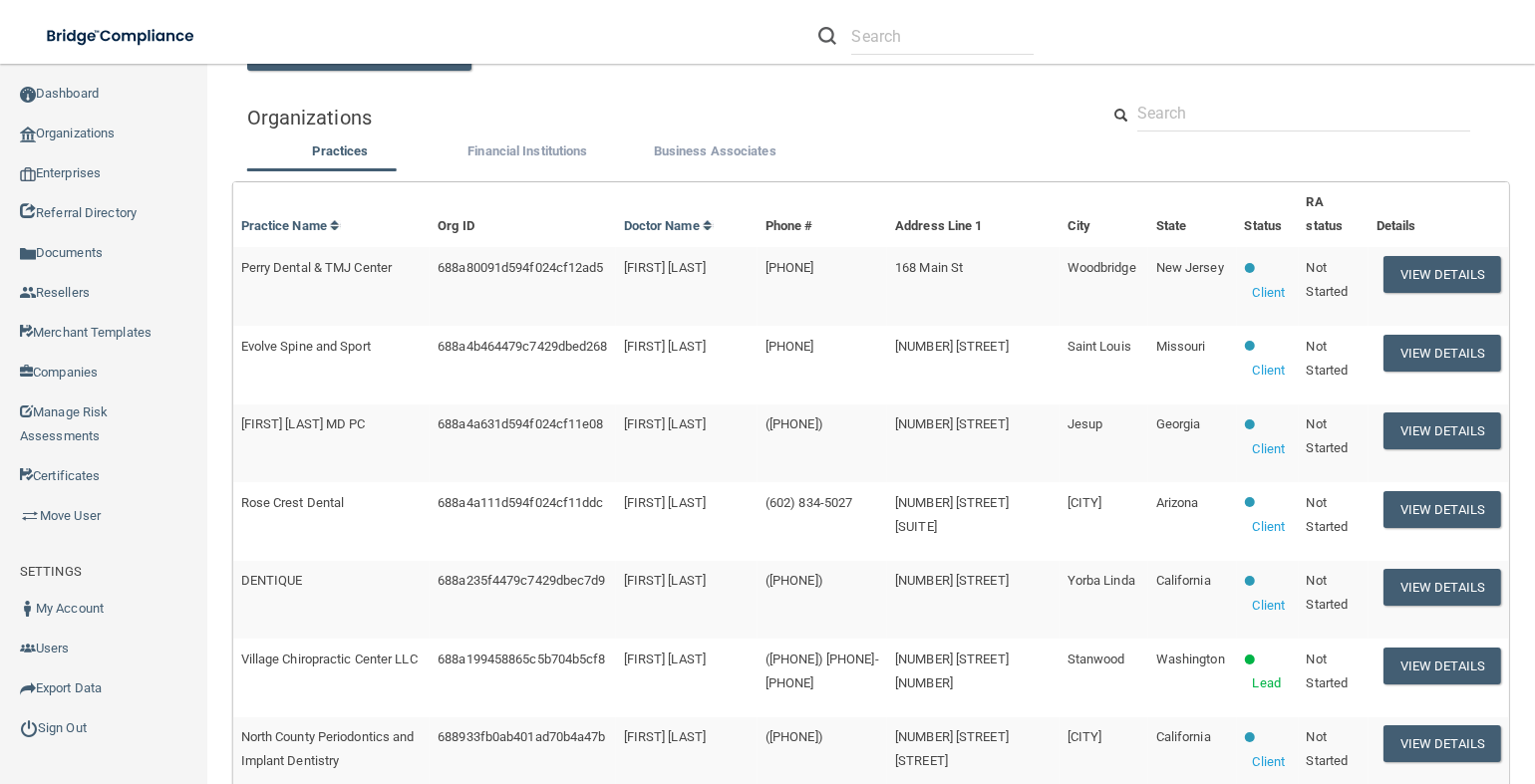 scroll, scrollTop: 156, scrollLeft: 0, axis: vertical 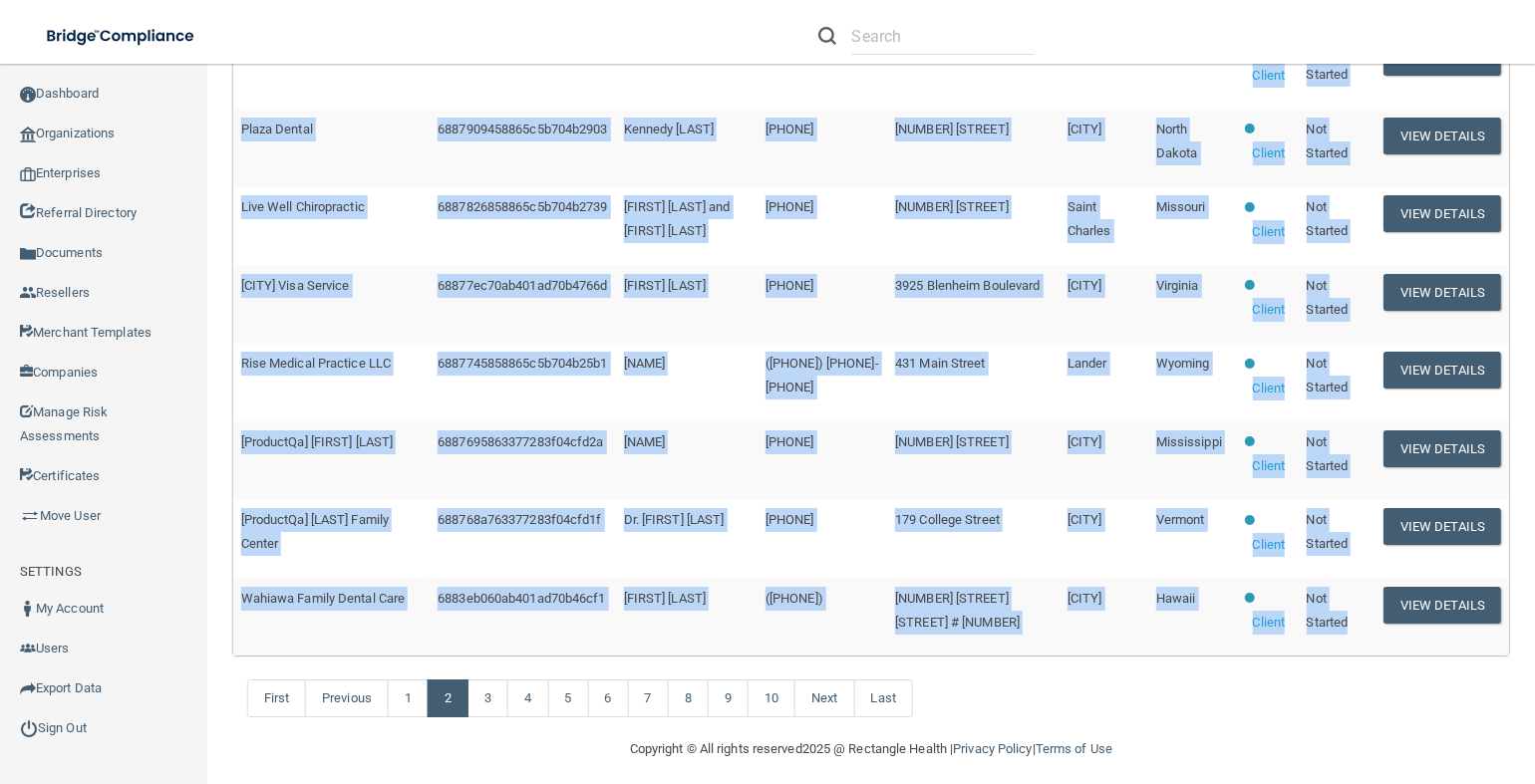 drag, startPoint x: 239, startPoint y: 273, endPoint x: 1337, endPoint y: 621, distance: 1151.83 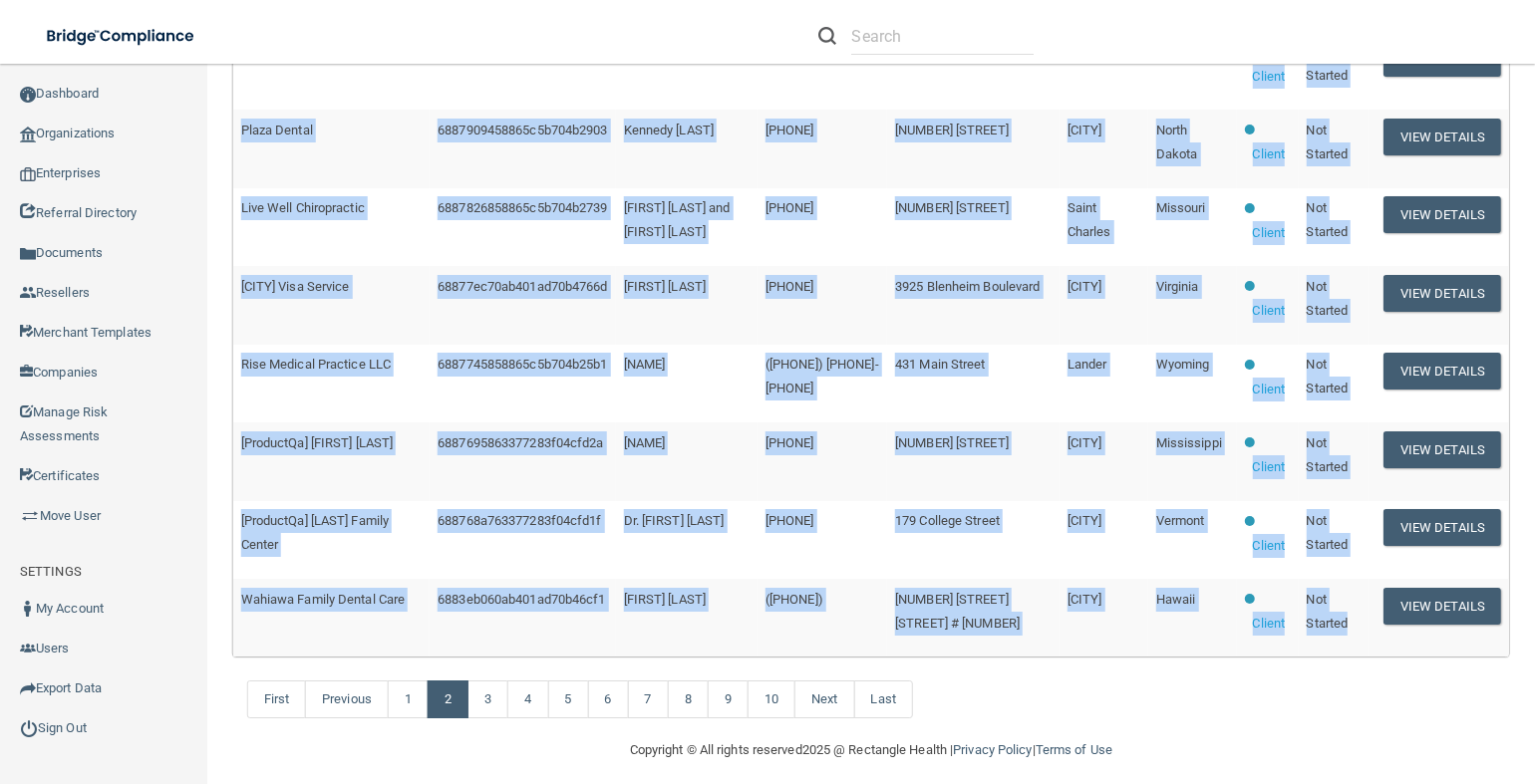 scroll, scrollTop: 946, scrollLeft: 0, axis: vertical 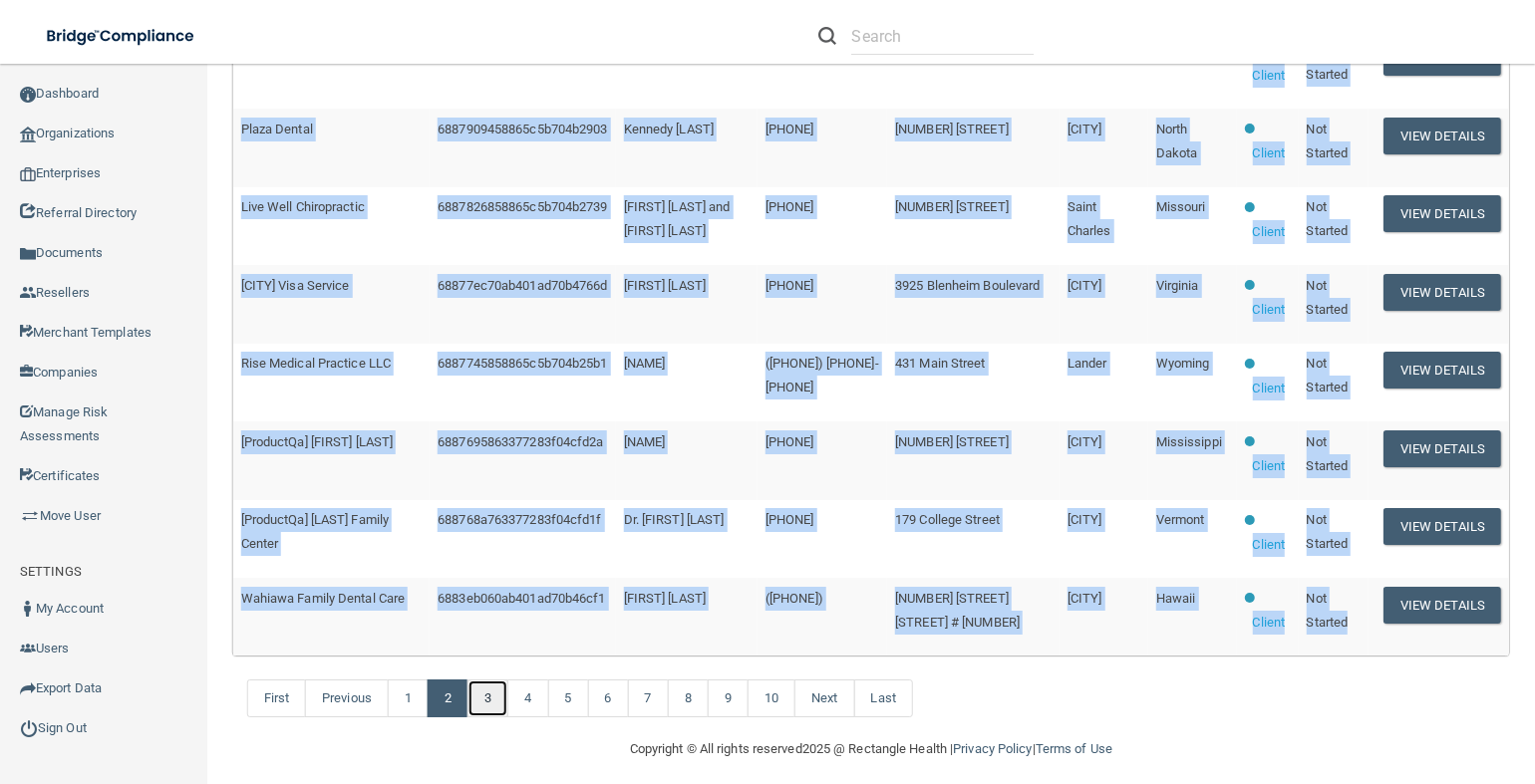 click on "3" at bounding box center [487, 698] 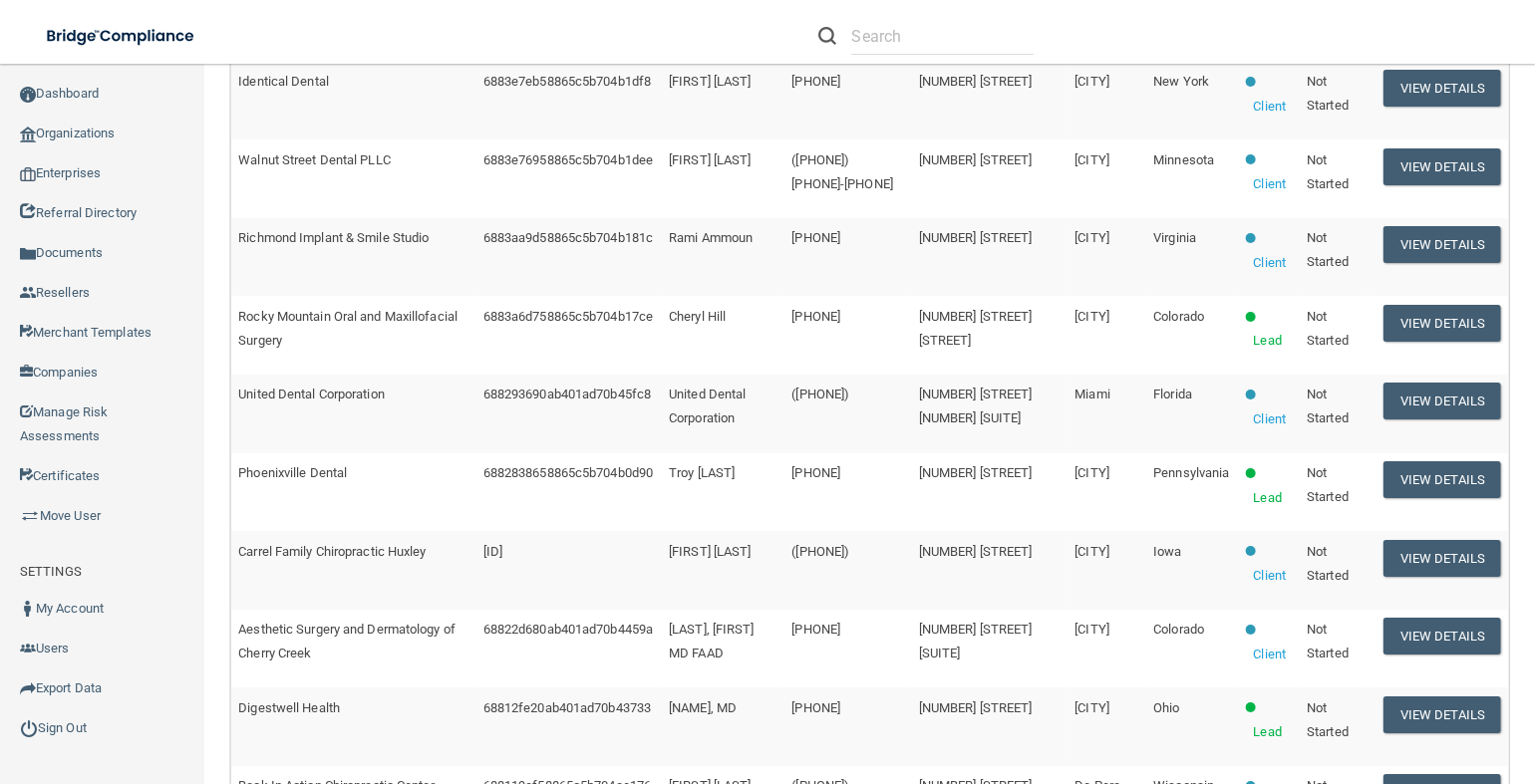 scroll, scrollTop: 248, scrollLeft: 0, axis: vertical 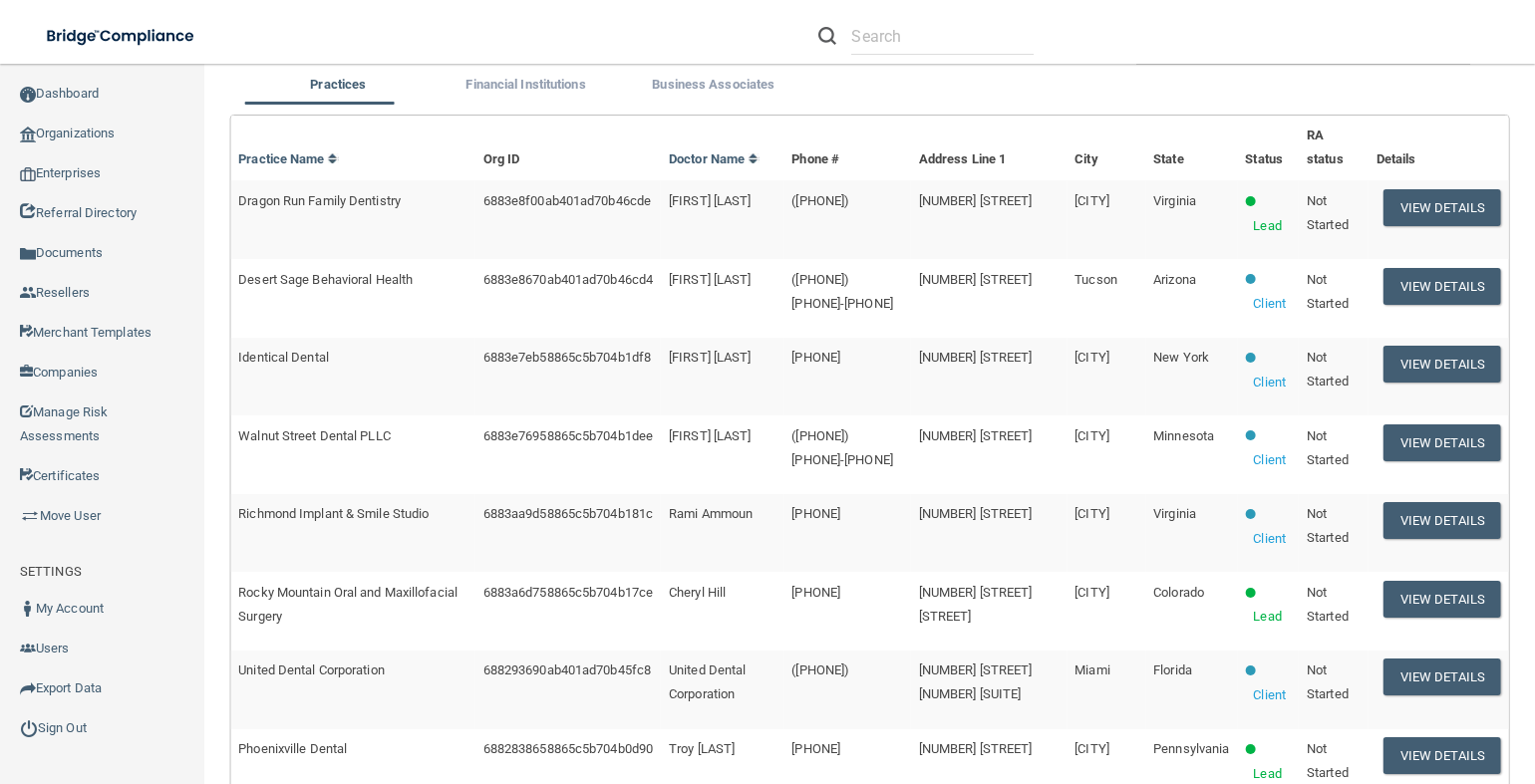 drag, startPoint x: 222, startPoint y: 178, endPoint x: 208, endPoint y: 242, distance: 65.51336 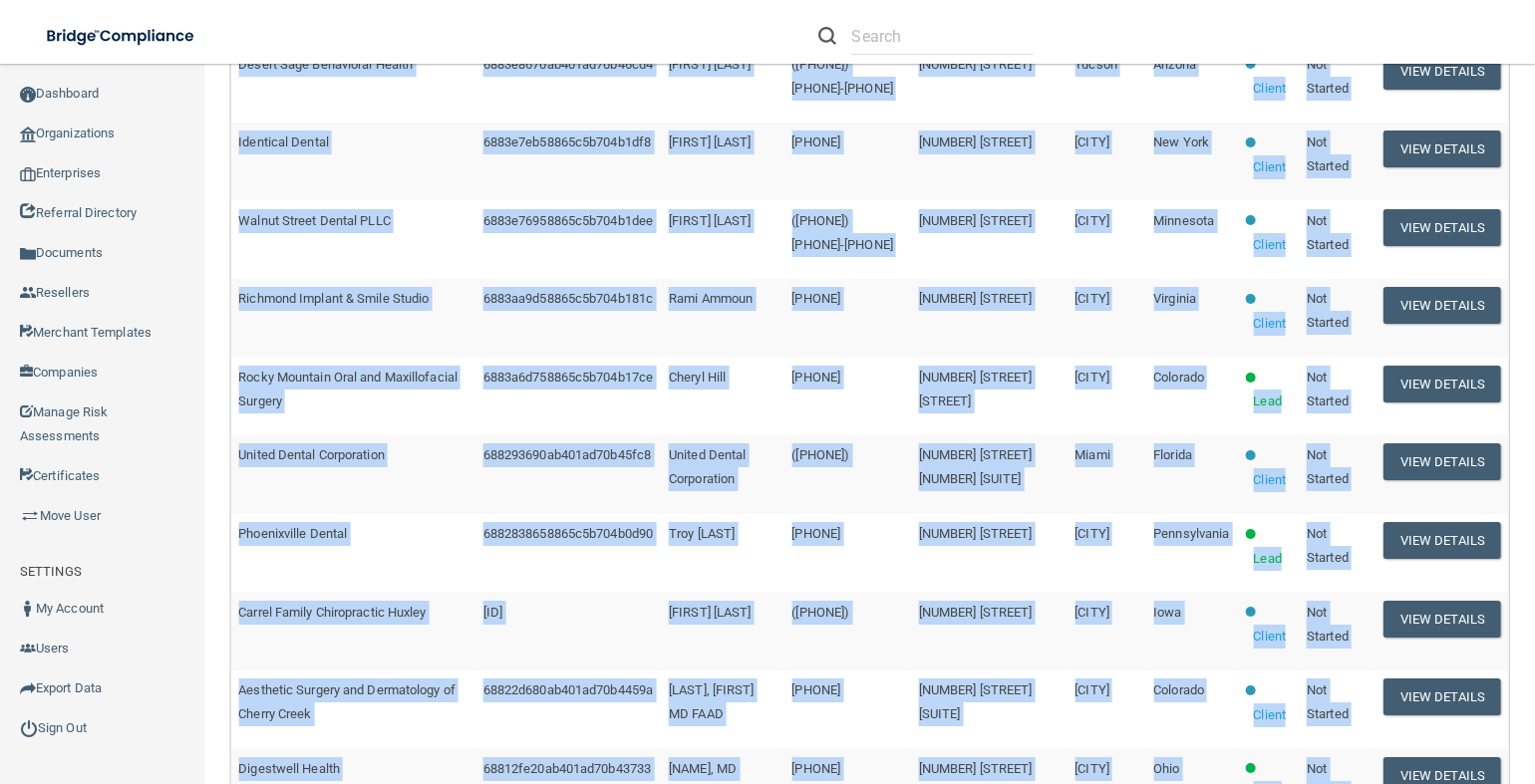 scroll, scrollTop: 959, scrollLeft: 0, axis: vertical 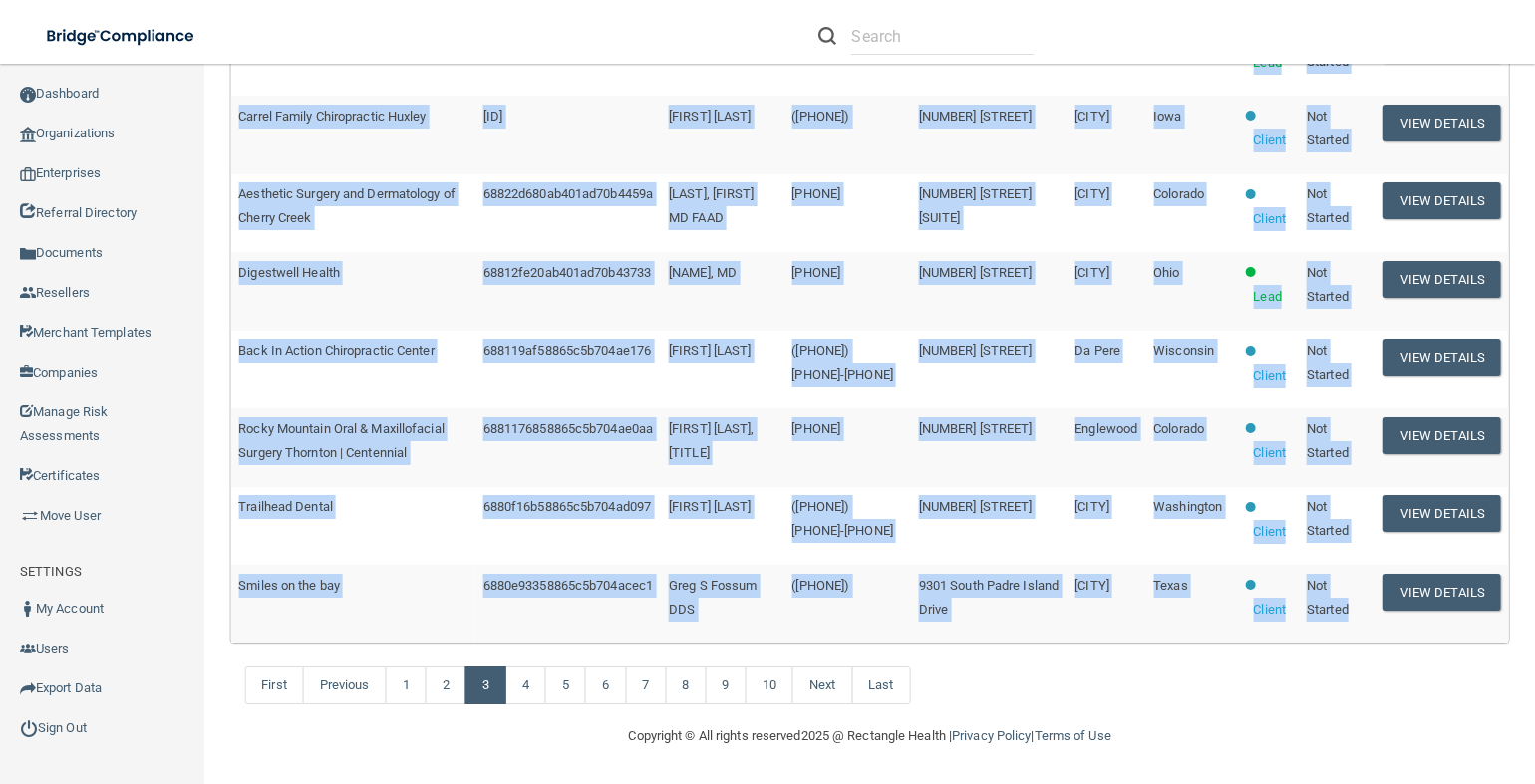 drag, startPoint x: 239, startPoint y: 187, endPoint x: 1337, endPoint y: 622, distance: 1181.0288 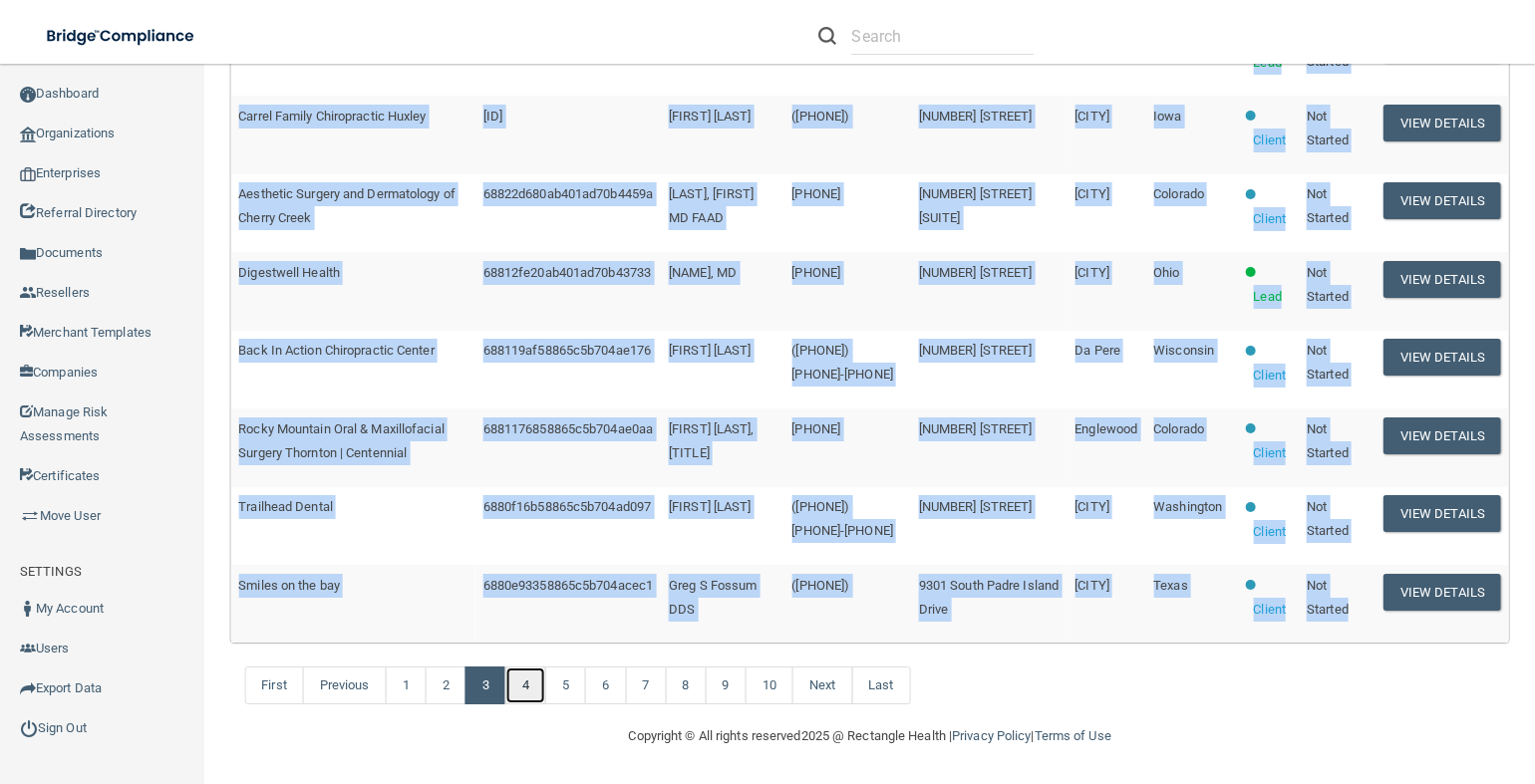 click on "4" at bounding box center [525, 685] 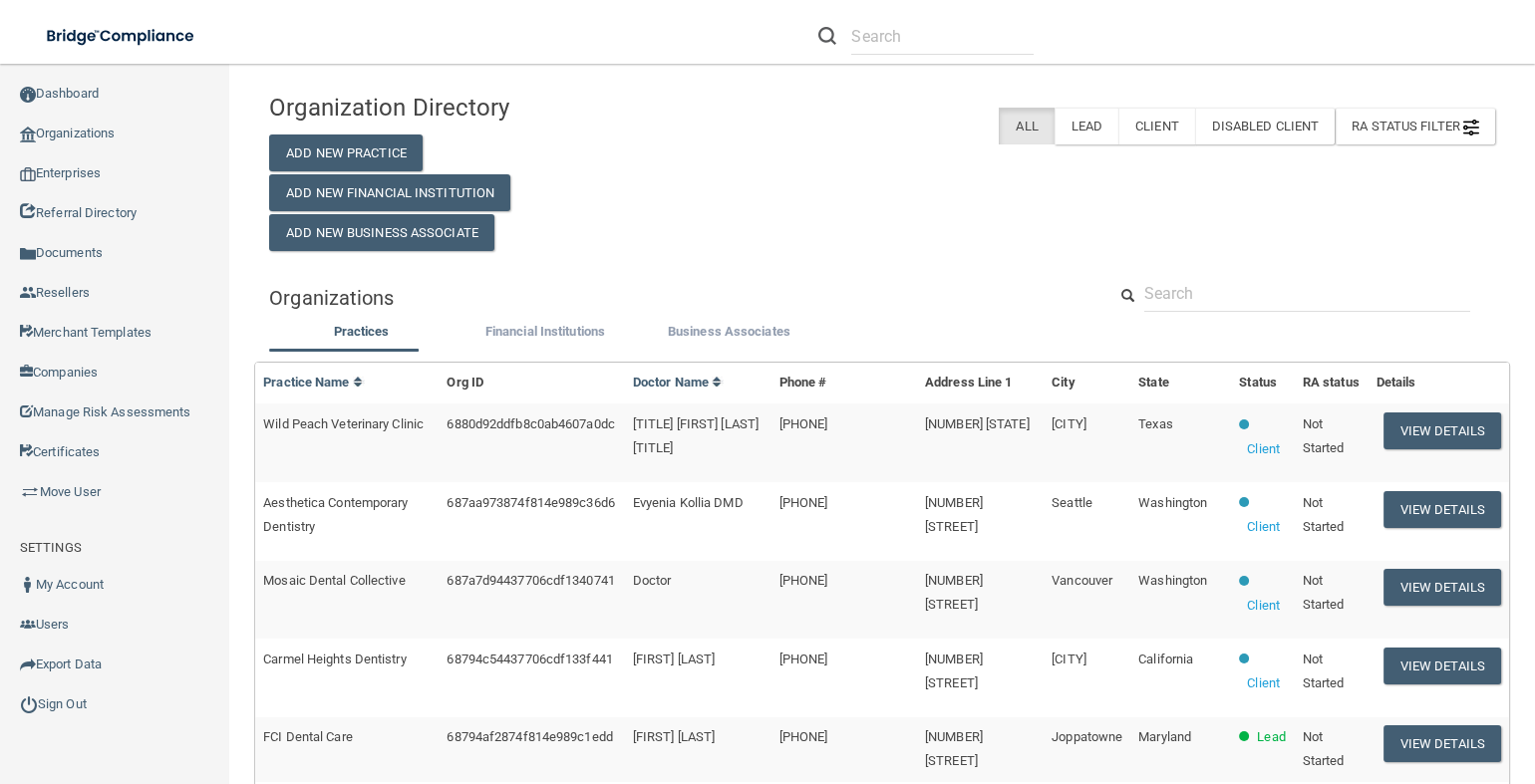 scroll, scrollTop: 0, scrollLeft: 0, axis: both 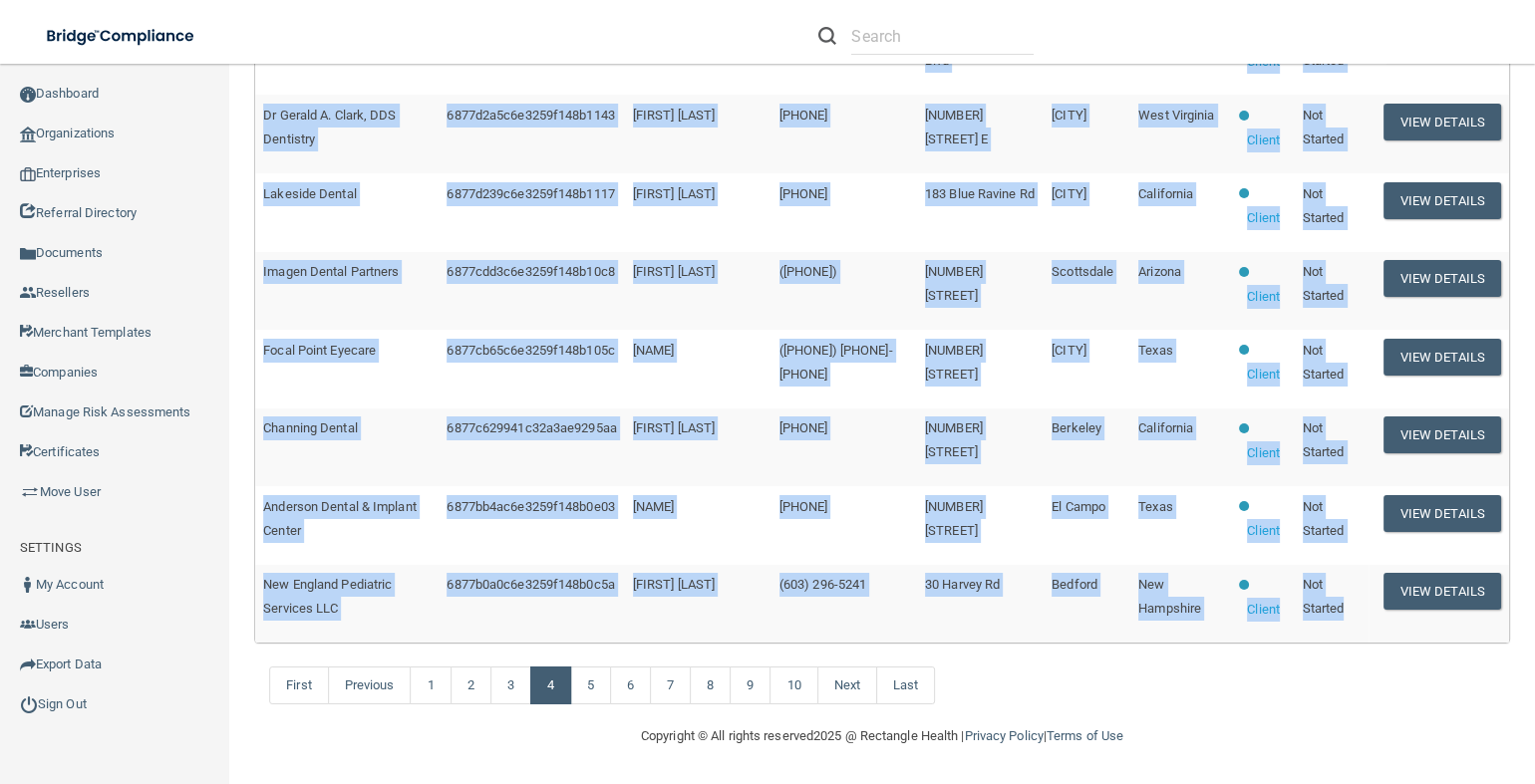 drag, startPoint x: 262, startPoint y: 411, endPoint x: 1342, endPoint y: 623, distance: 1100.6107 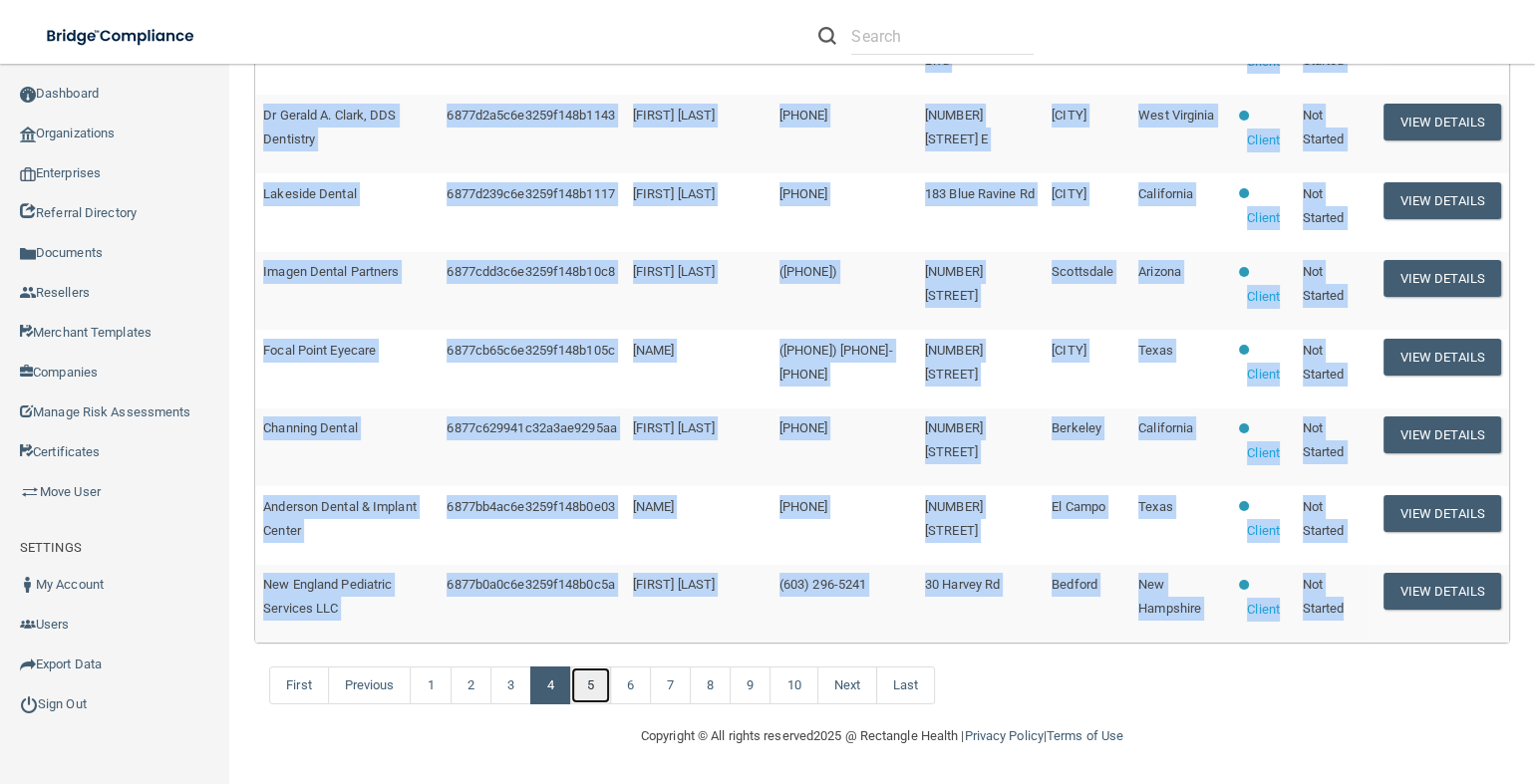 click on "5" at bounding box center [590, 685] 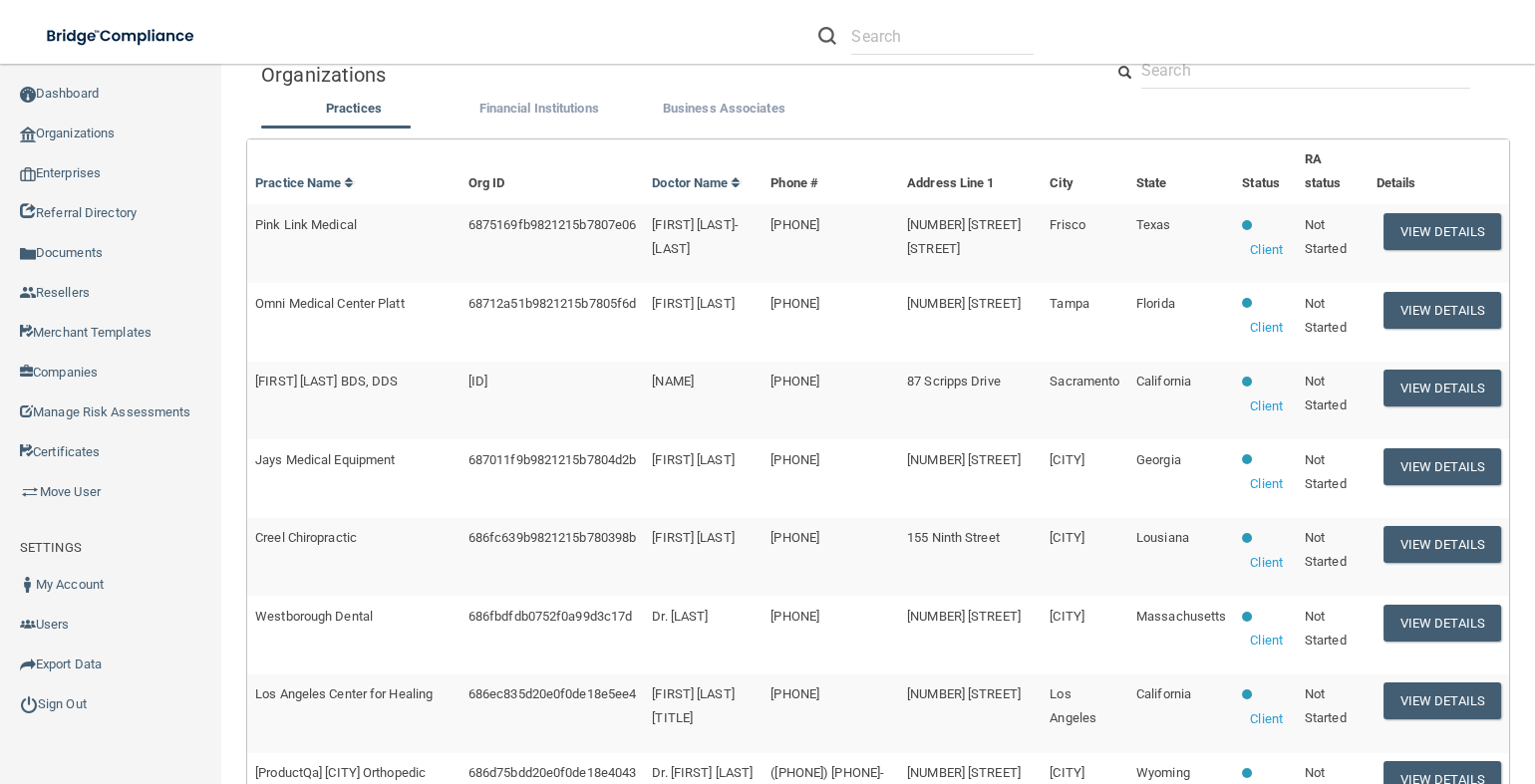 scroll, scrollTop: 223, scrollLeft: 0, axis: vertical 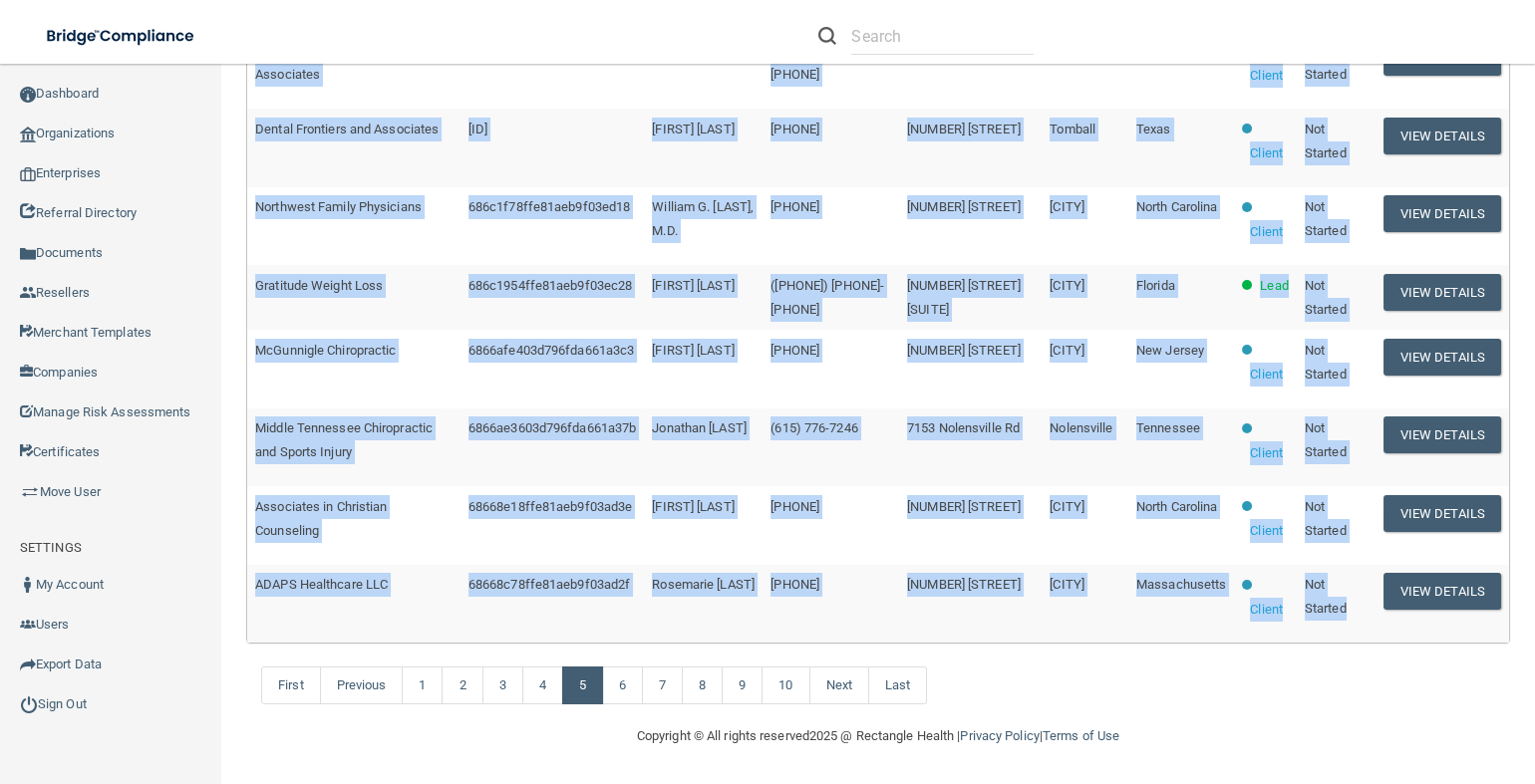 drag, startPoint x: 247, startPoint y: 224, endPoint x: 1339, endPoint y: 627, distance: 1163.9901 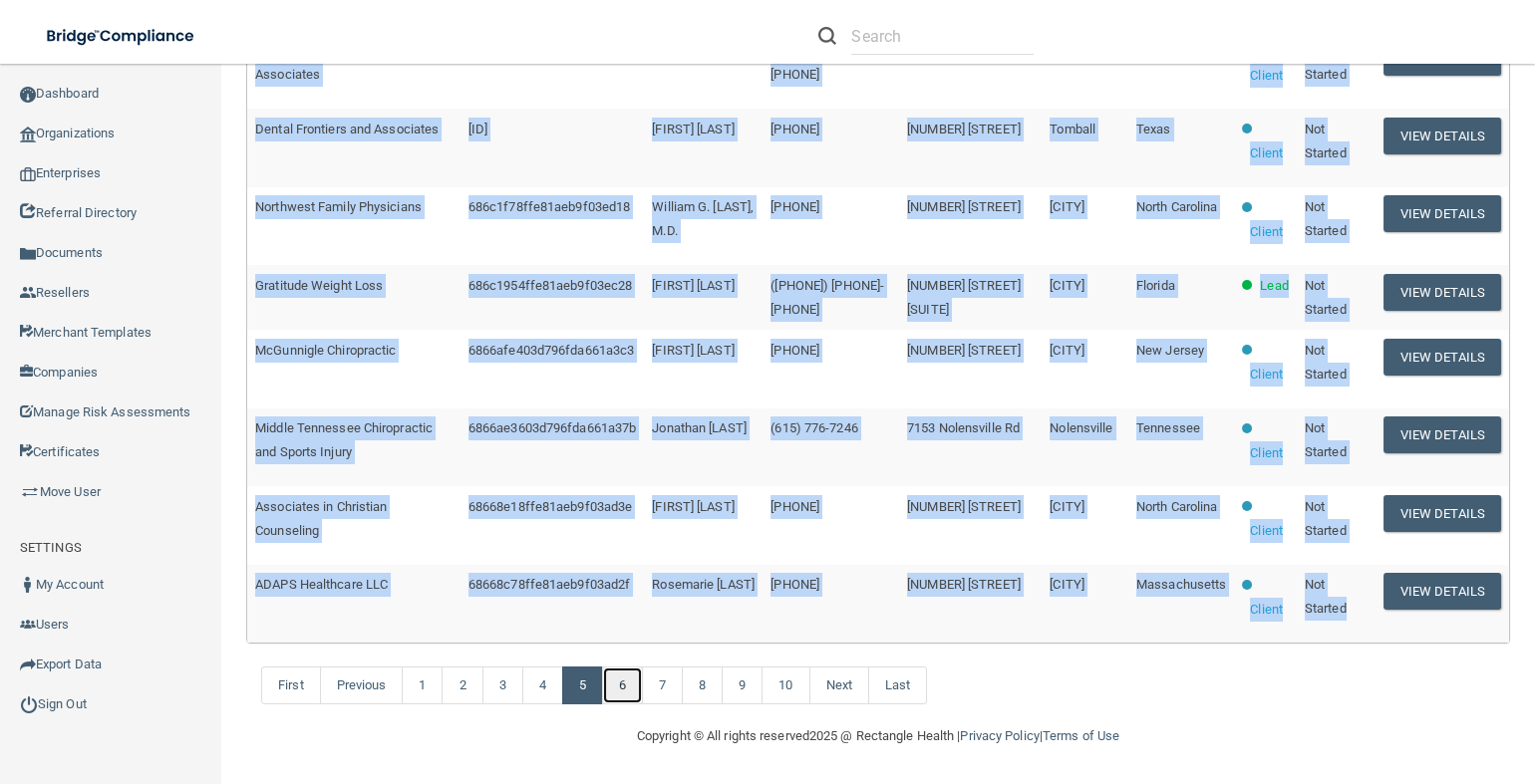 click on "6" at bounding box center [622, 685] 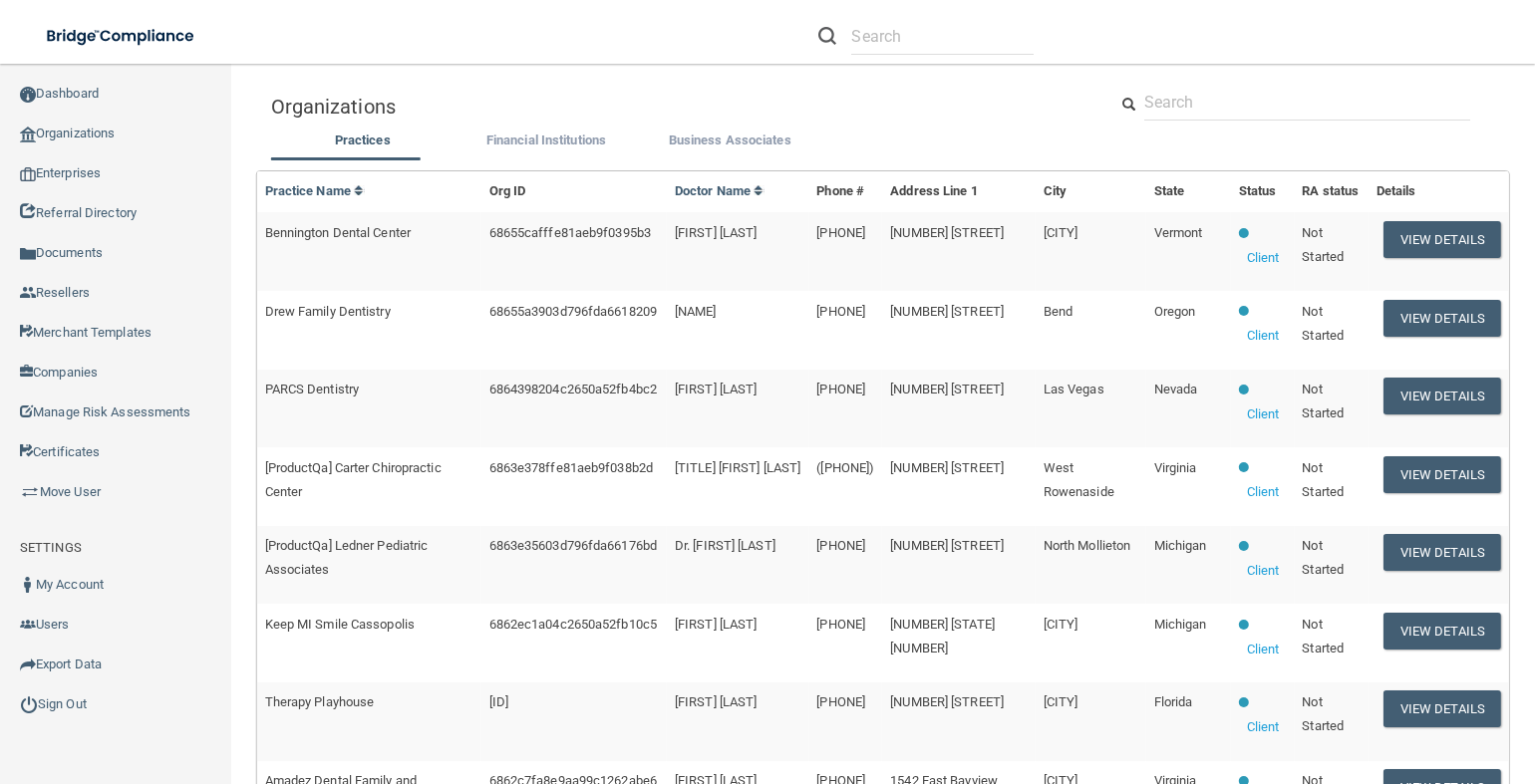 scroll, scrollTop: 148, scrollLeft: 0, axis: vertical 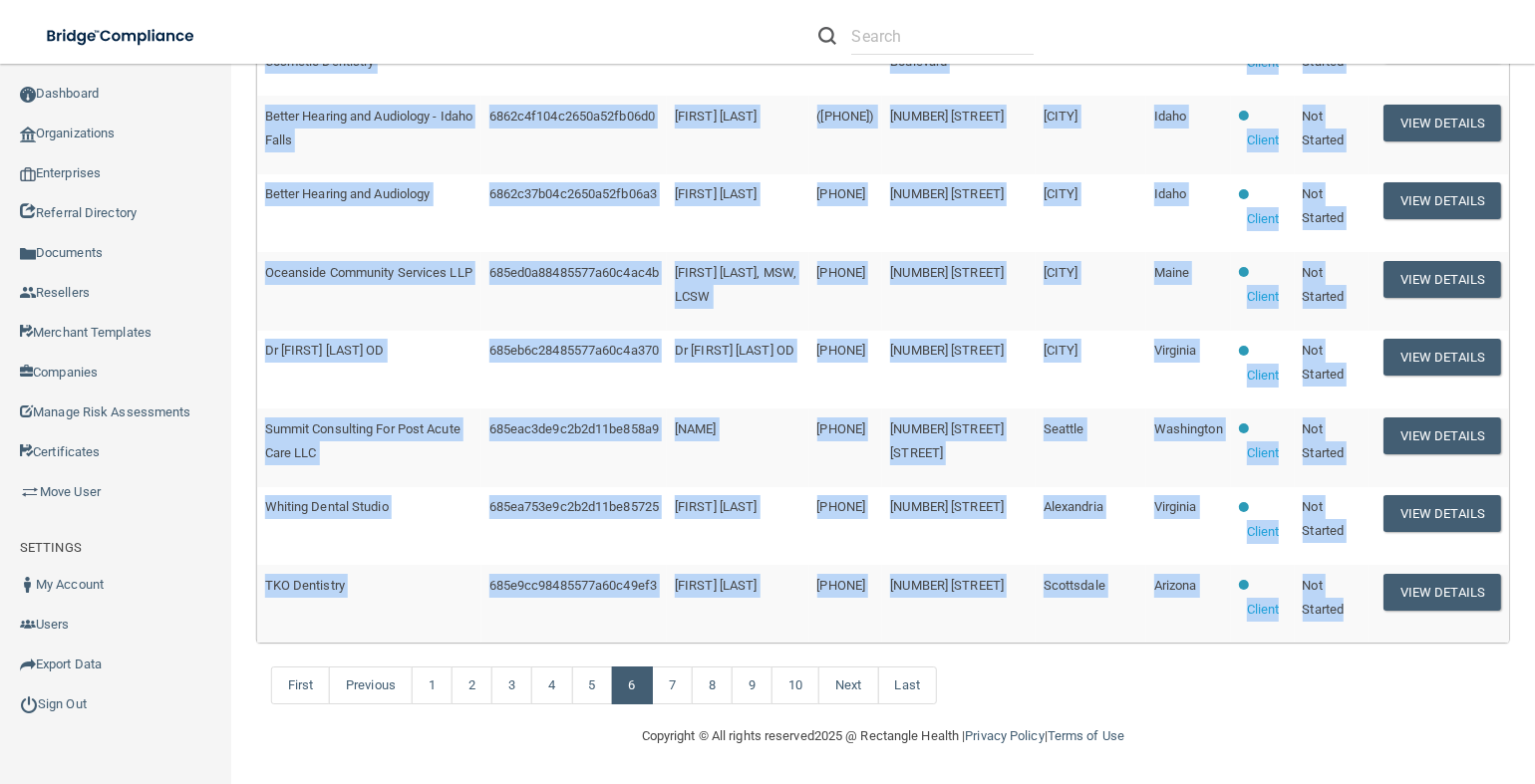 drag, startPoint x: 254, startPoint y: 271, endPoint x: 1330, endPoint y: 624, distance: 1132.4244 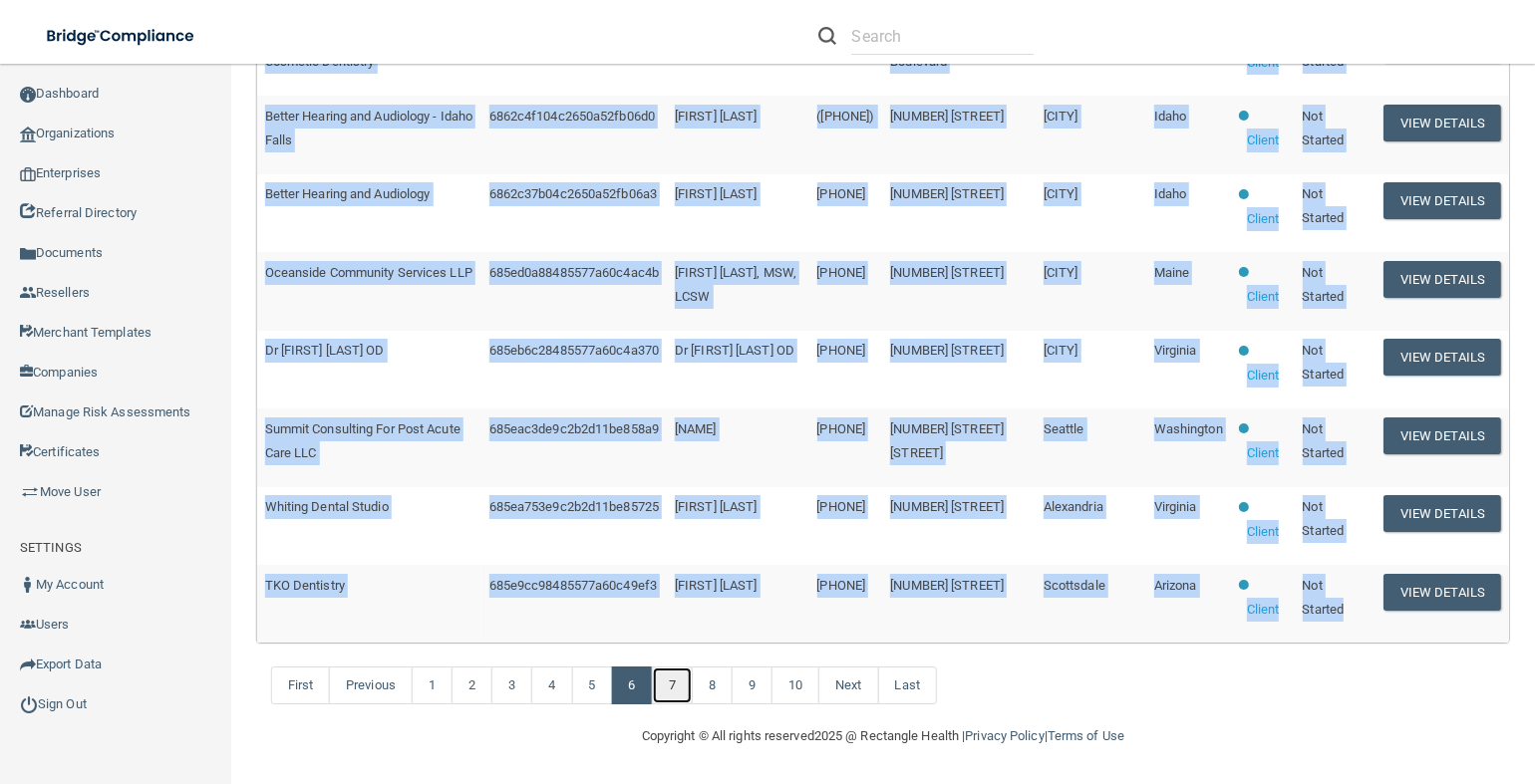 click on "7" at bounding box center (672, 685) 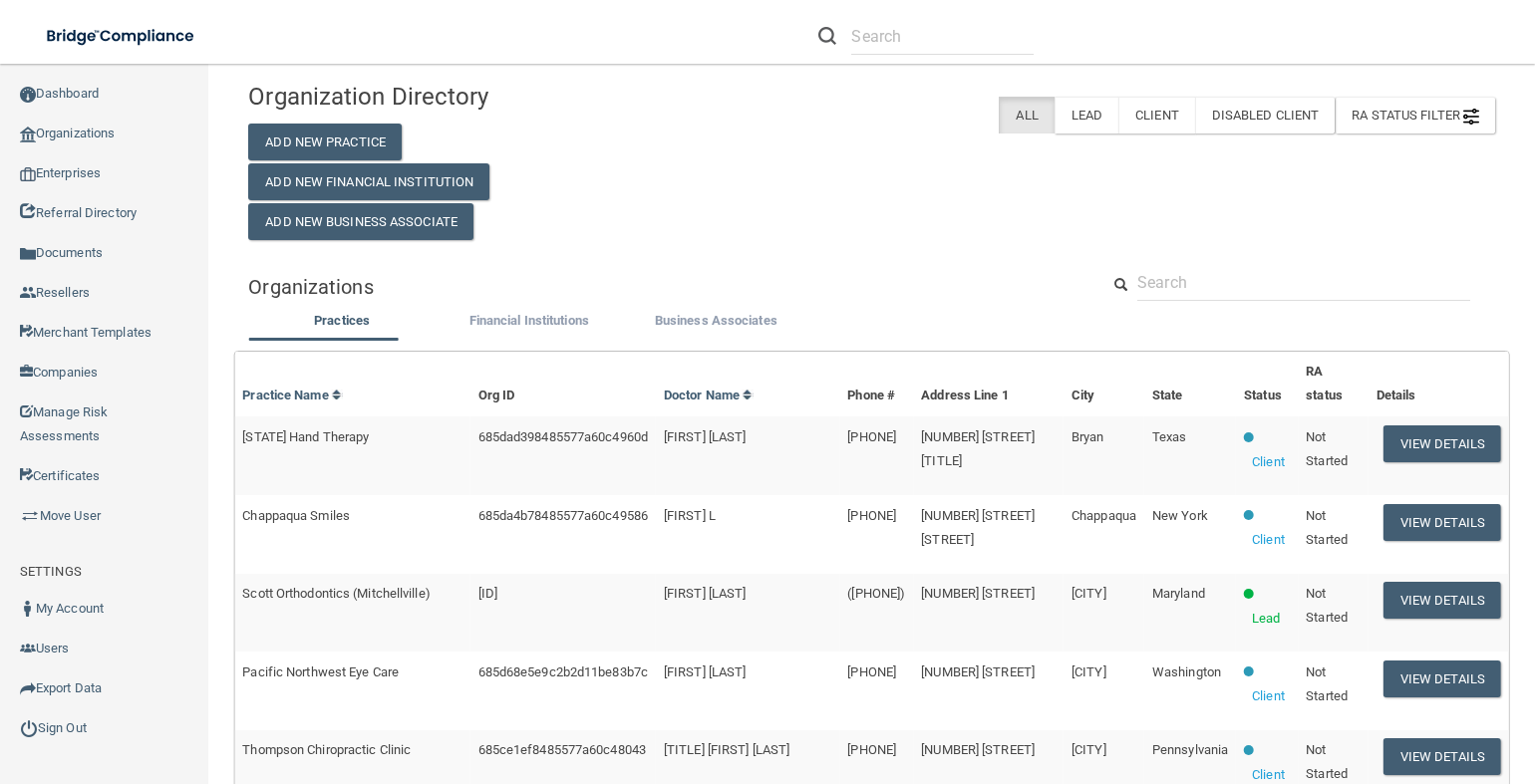 scroll, scrollTop: 0, scrollLeft: 0, axis: both 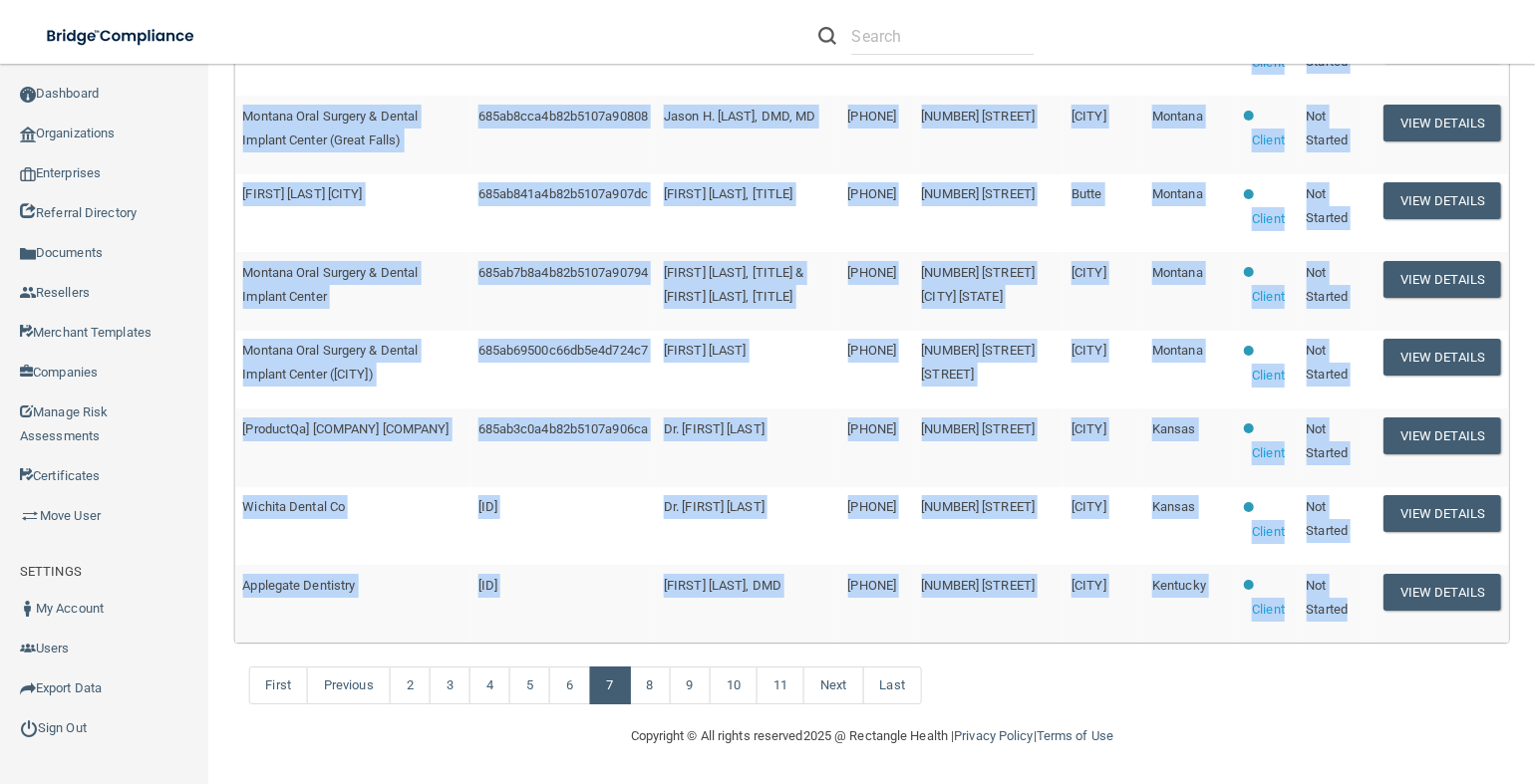 drag, startPoint x: 233, startPoint y: 443, endPoint x: 1343, endPoint y: 615, distance: 1123.2471 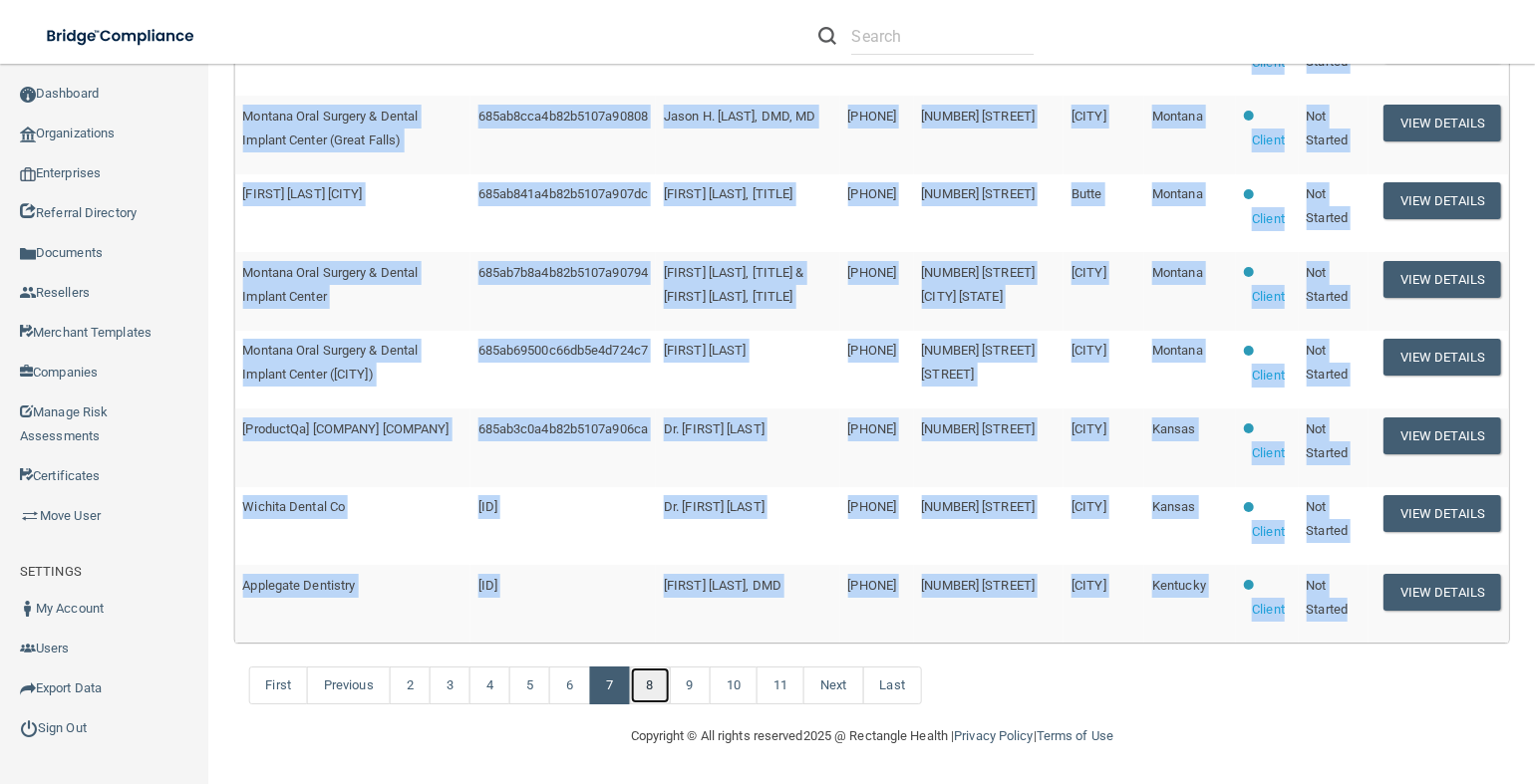 click on "8" at bounding box center [649, 685] 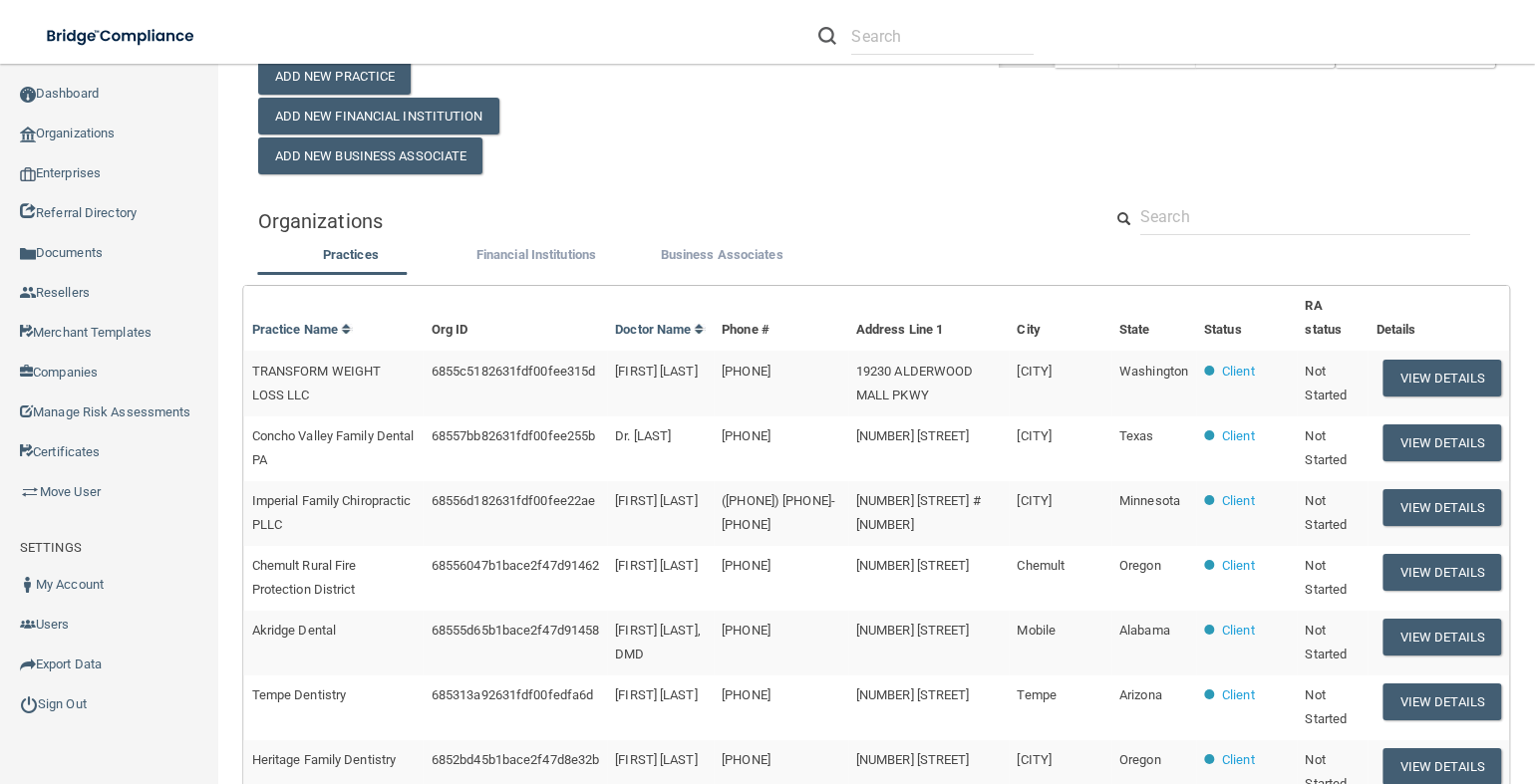 scroll, scrollTop: 62, scrollLeft: 0, axis: vertical 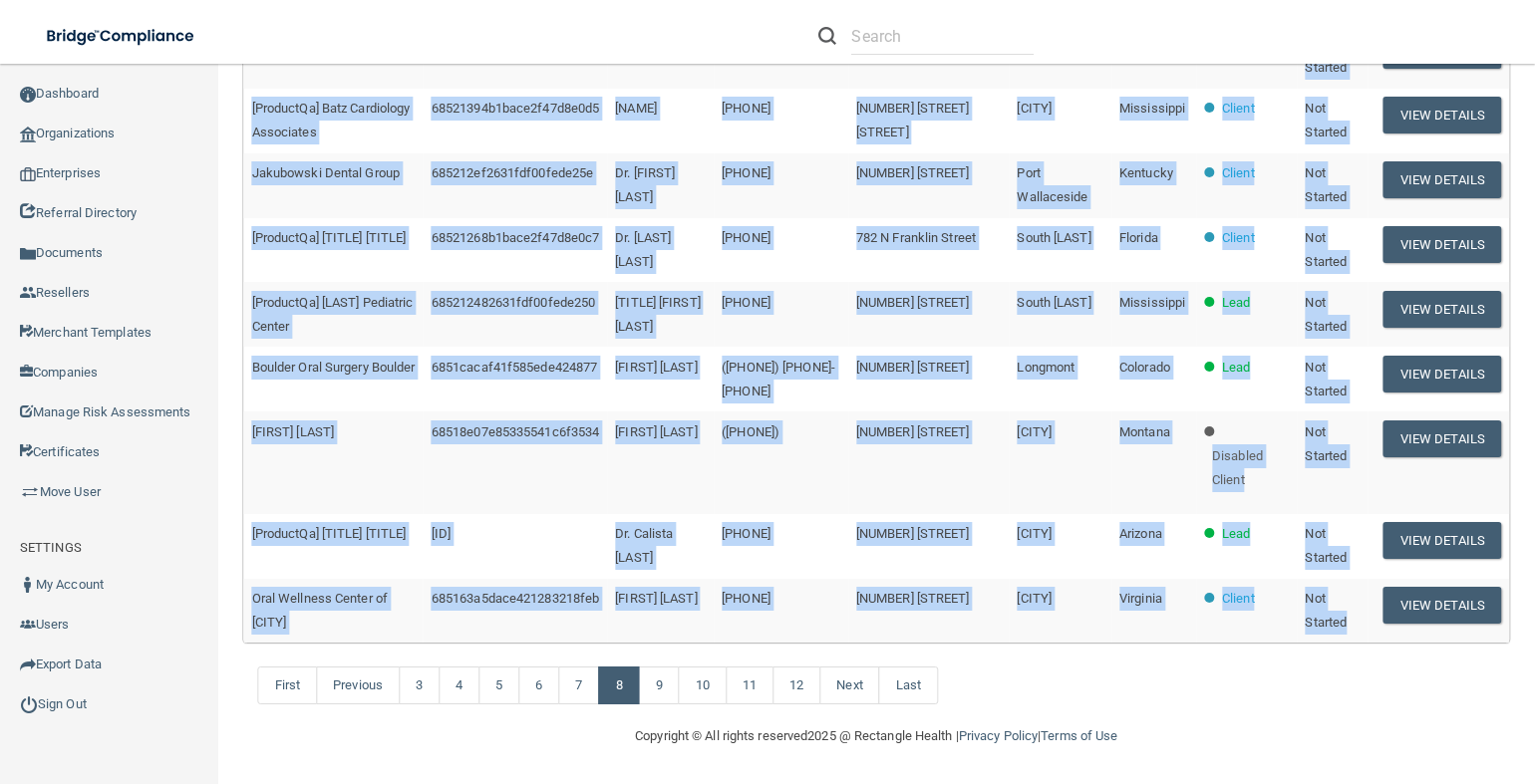 drag, startPoint x: 251, startPoint y: 376, endPoint x: 1344, endPoint y: 625, distance: 1121.004 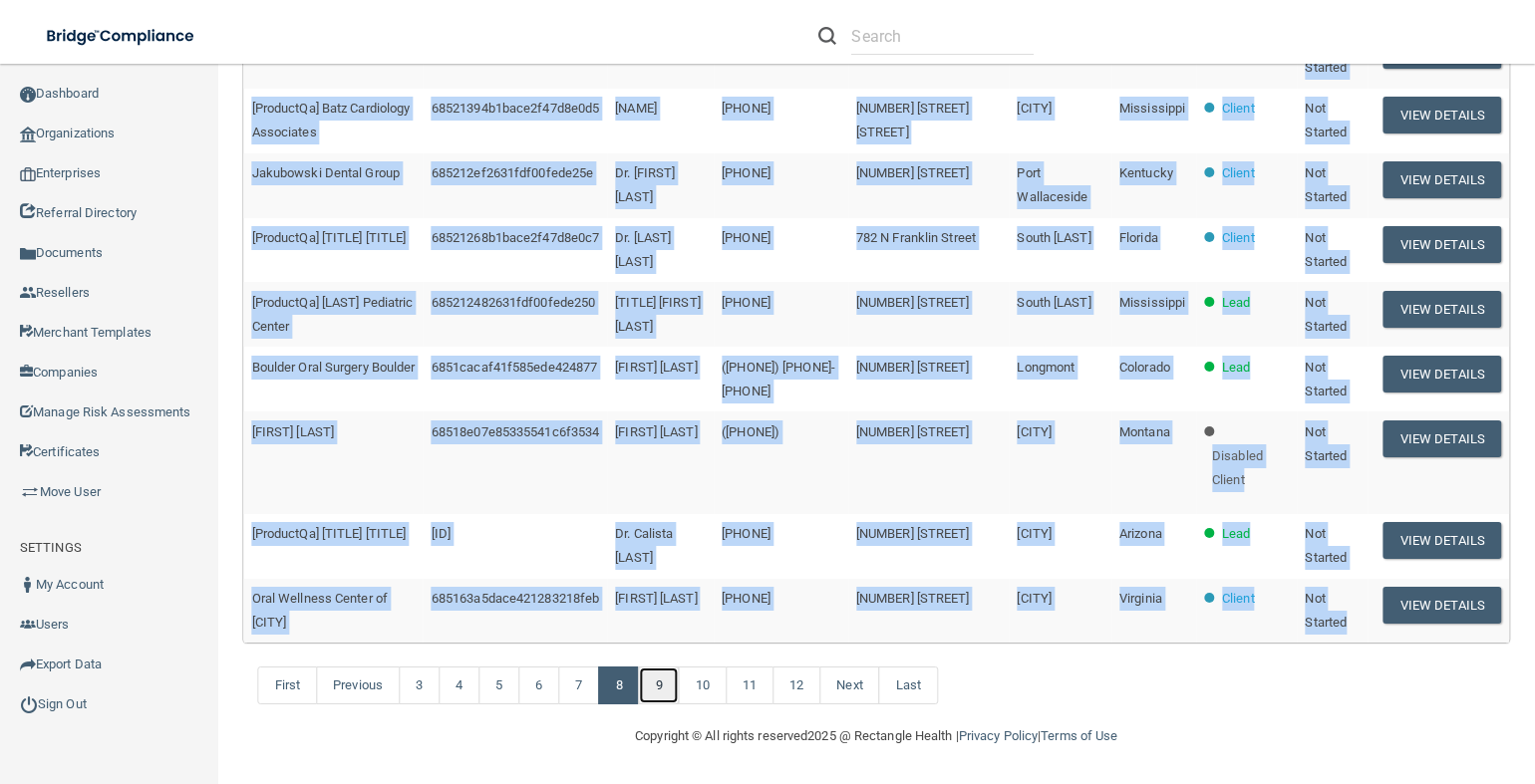 click on "9" at bounding box center [659, 685] 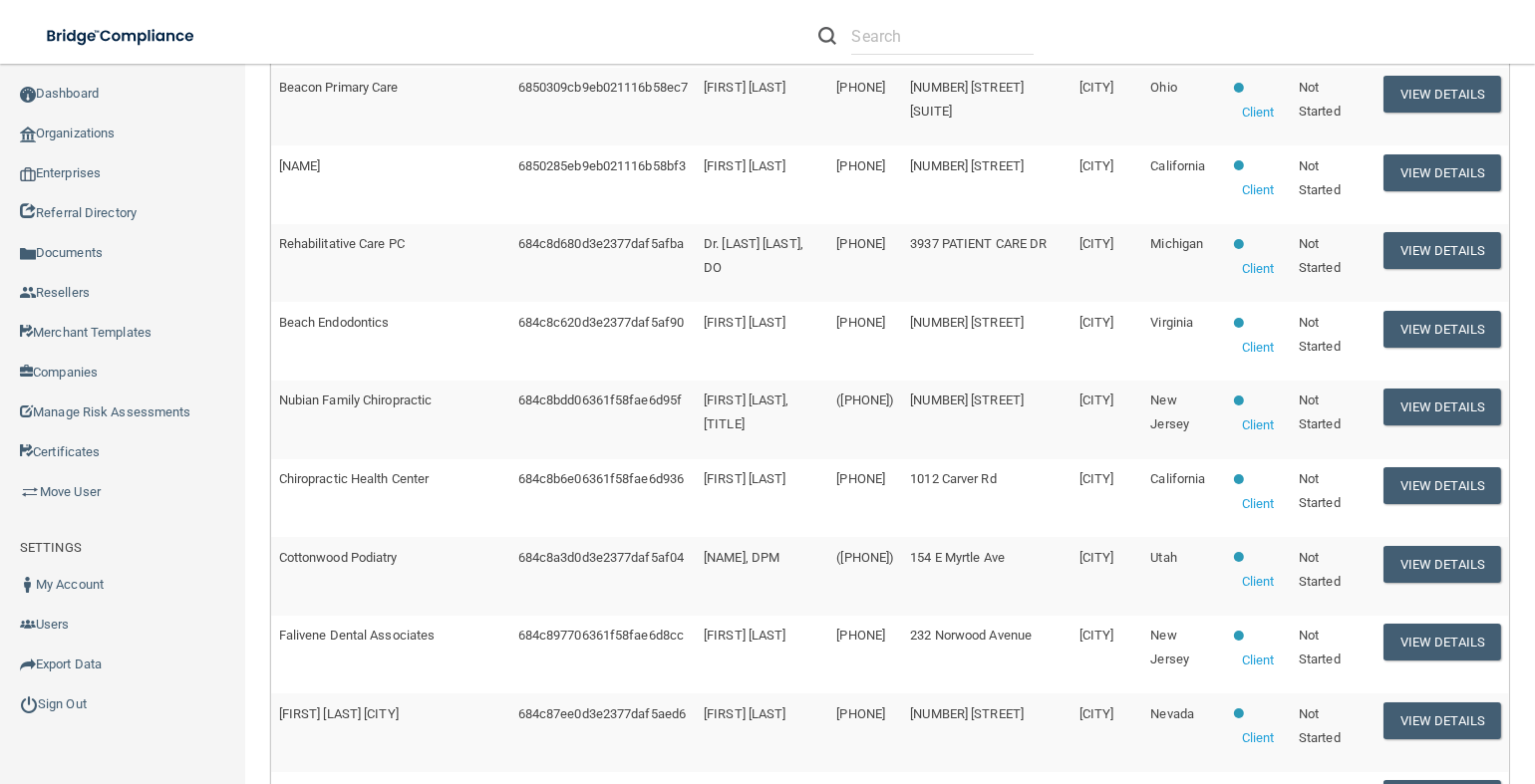 scroll, scrollTop: 0, scrollLeft: 0, axis: both 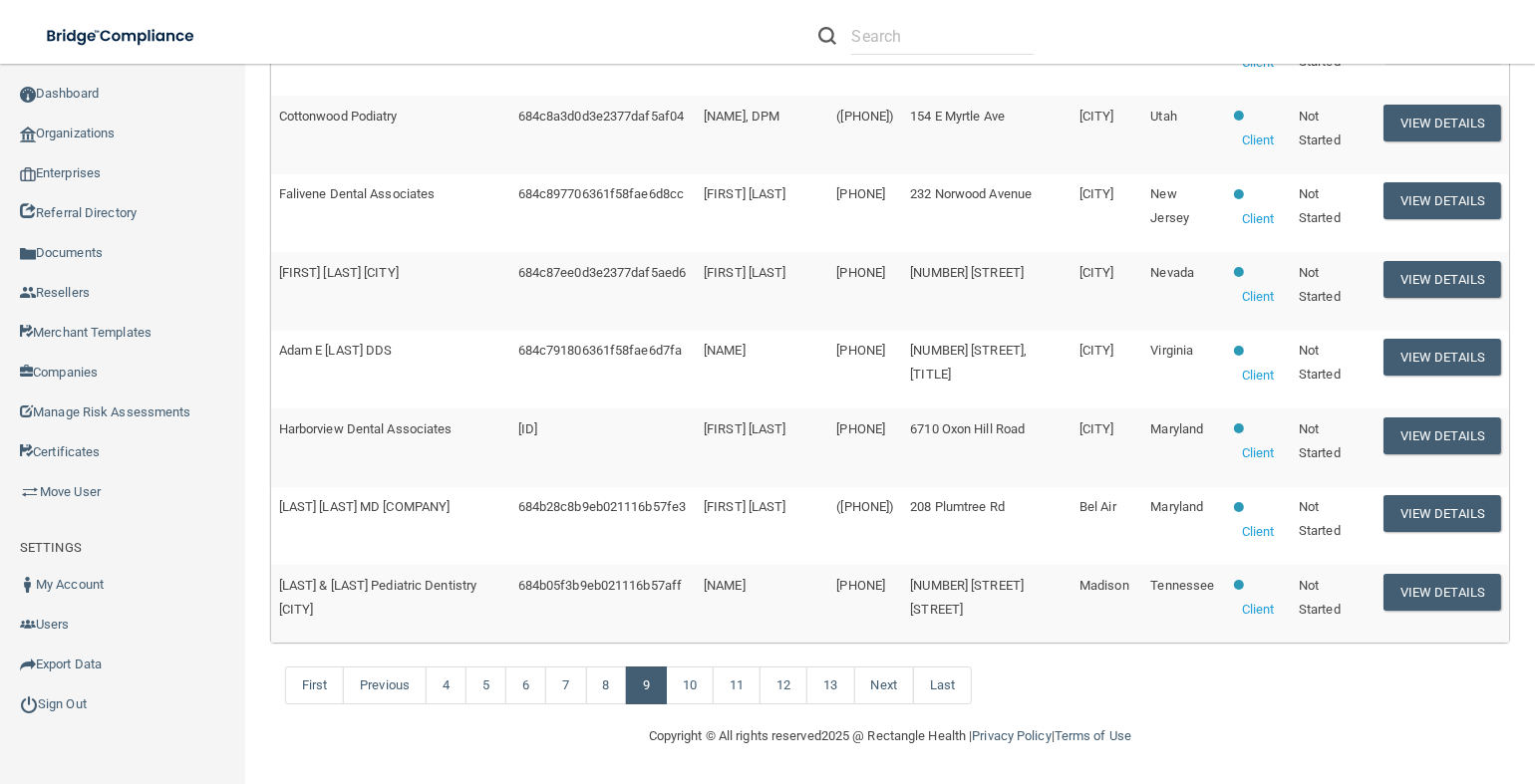 drag, startPoint x: 254, startPoint y: 422, endPoint x: 1355, endPoint y: 600, distance: 1115.2959 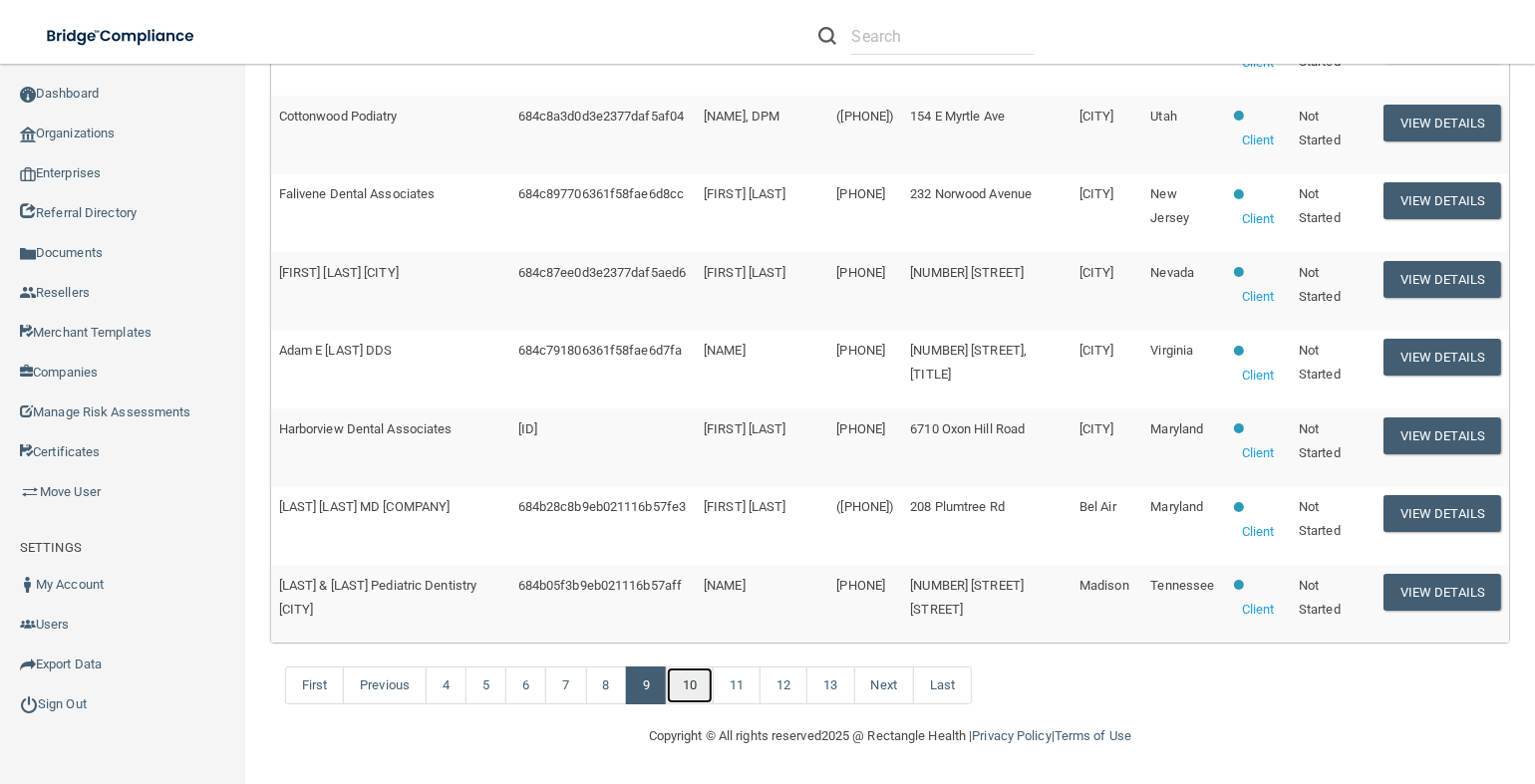 click on "10" at bounding box center [690, 685] 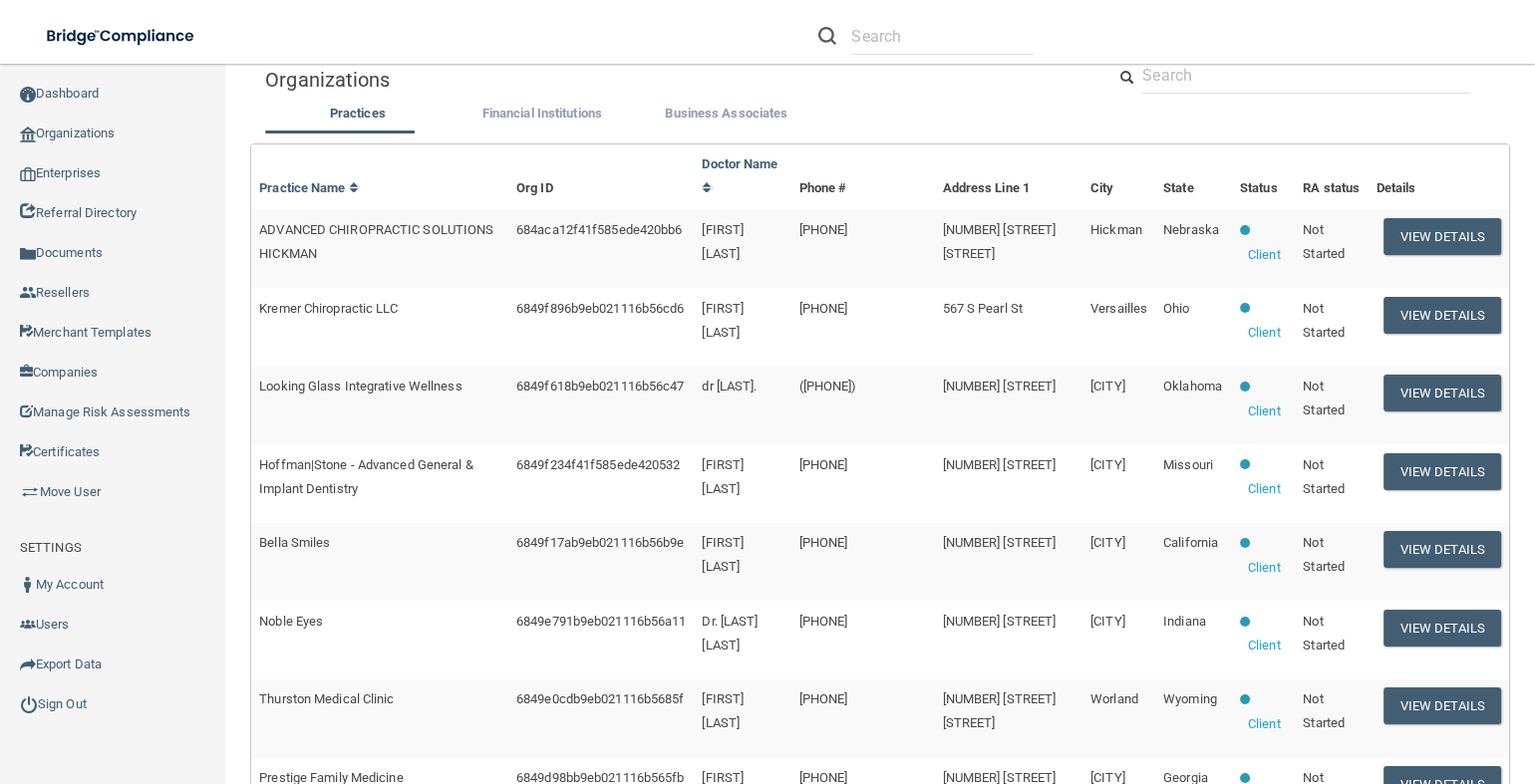 scroll, scrollTop: 113, scrollLeft: 0, axis: vertical 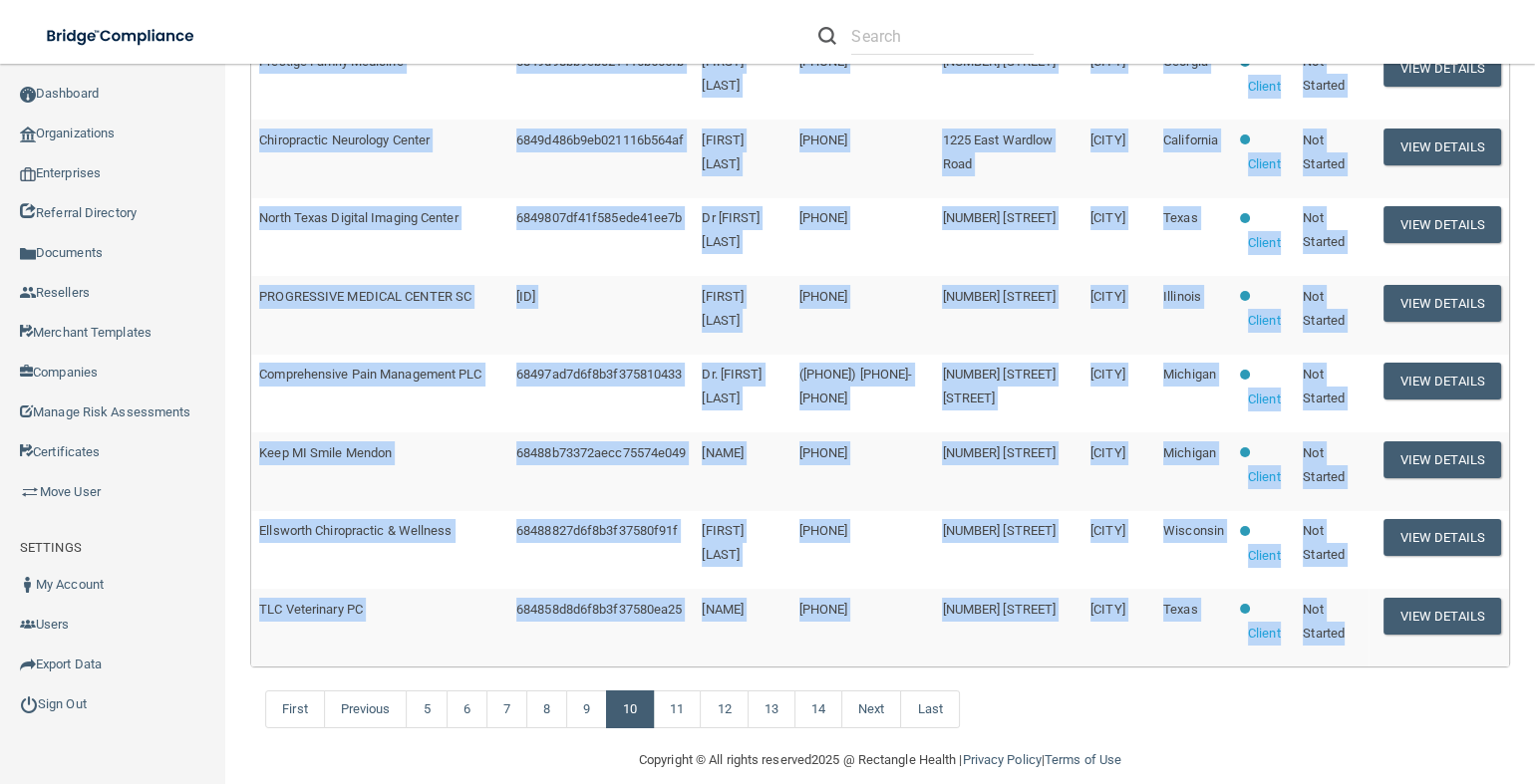 drag, startPoint x: 262, startPoint y: 311, endPoint x: 1348, endPoint y: 600, distance: 1123.796 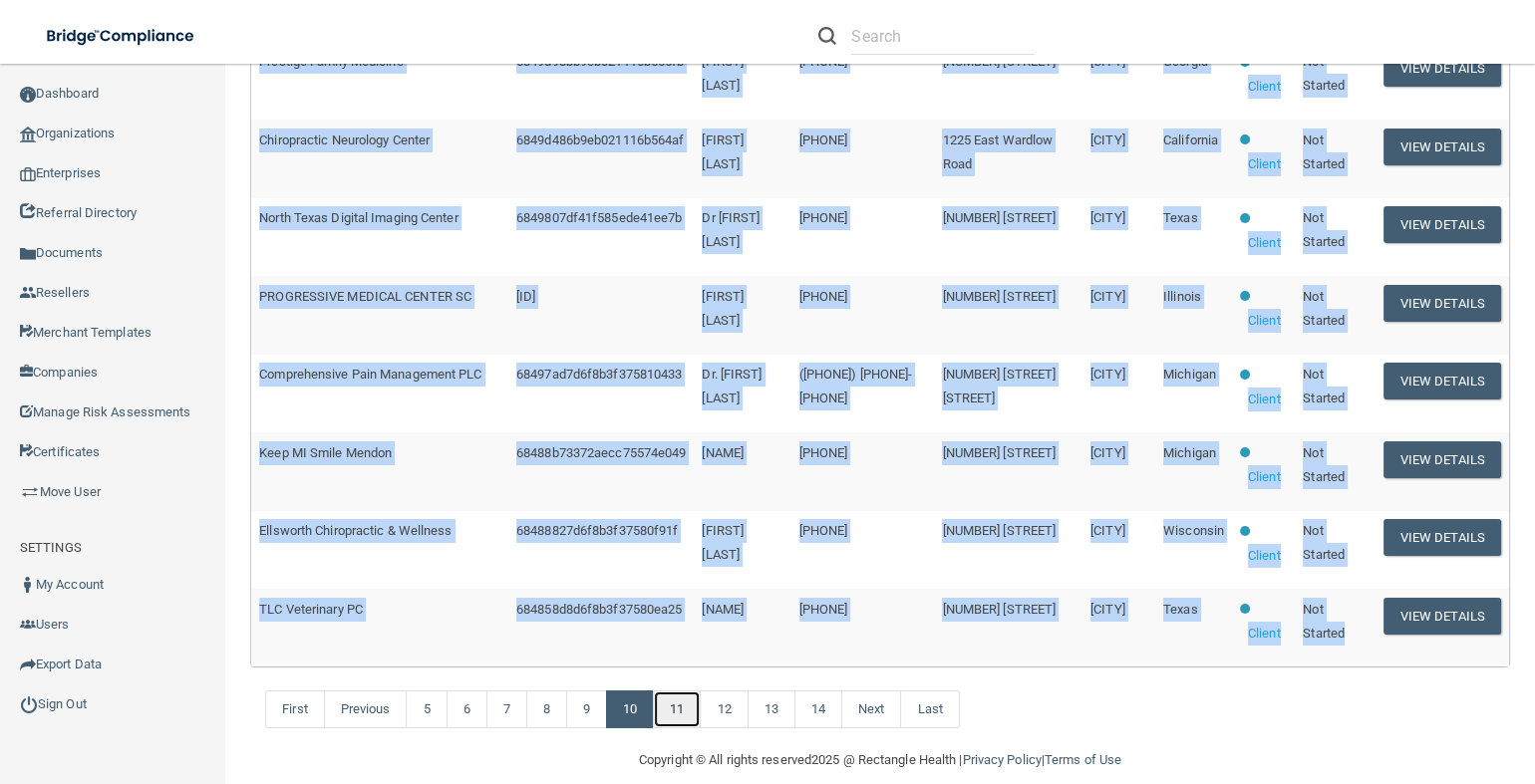 click on "11" at bounding box center [677, 709] 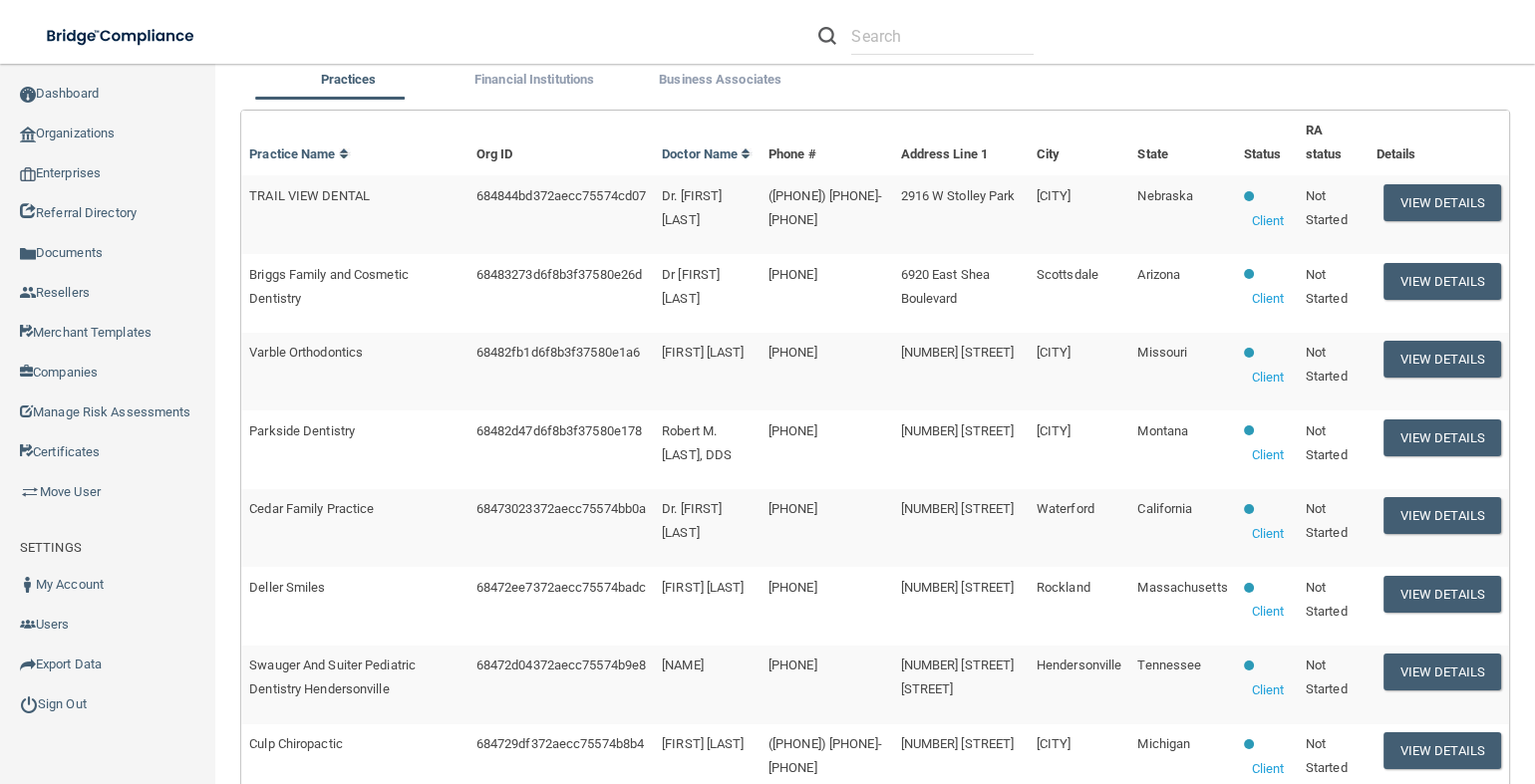 scroll, scrollTop: 237, scrollLeft: 0, axis: vertical 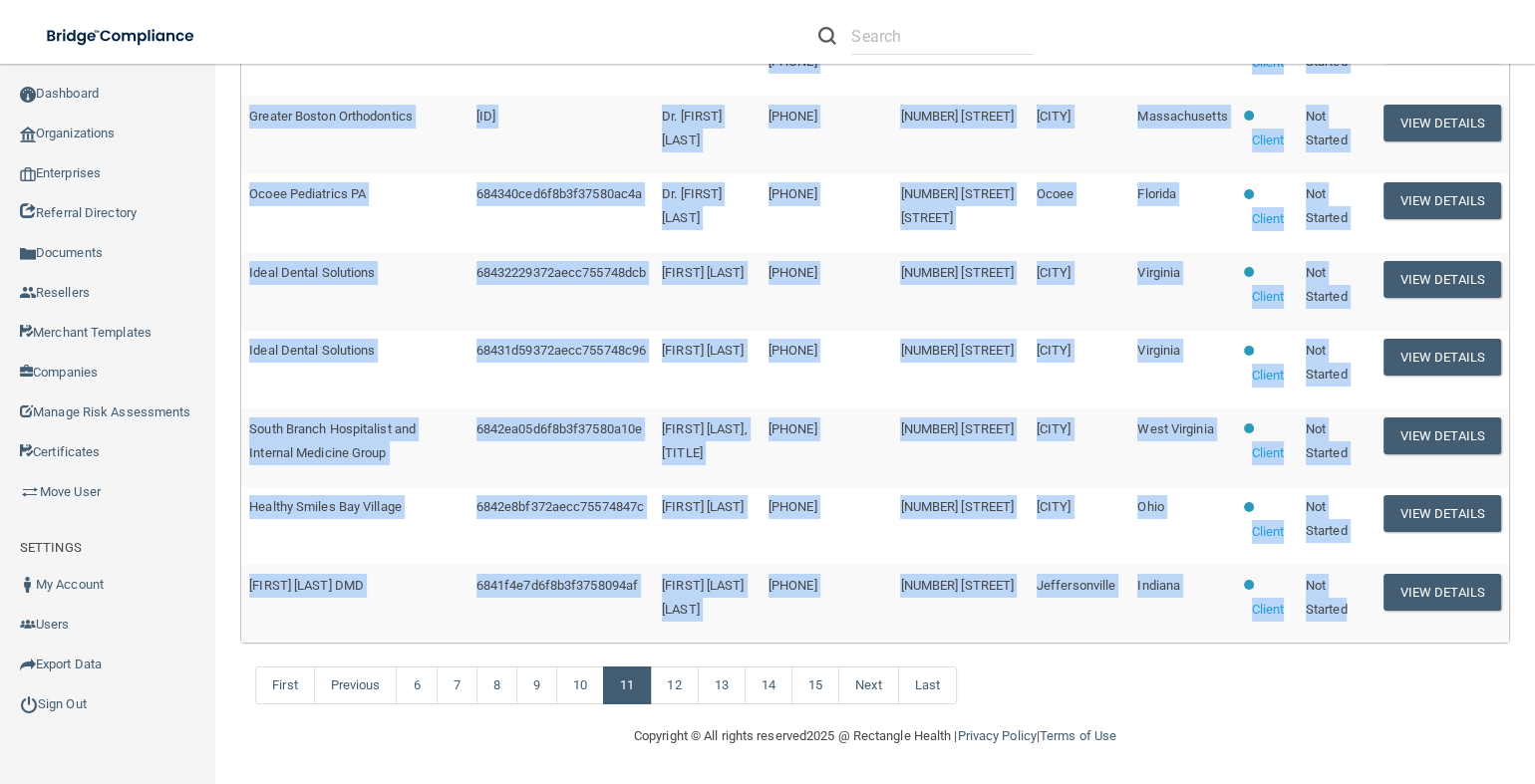 drag, startPoint x: 253, startPoint y: 207, endPoint x: 1331, endPoint y: 619, distance: 1154.0485 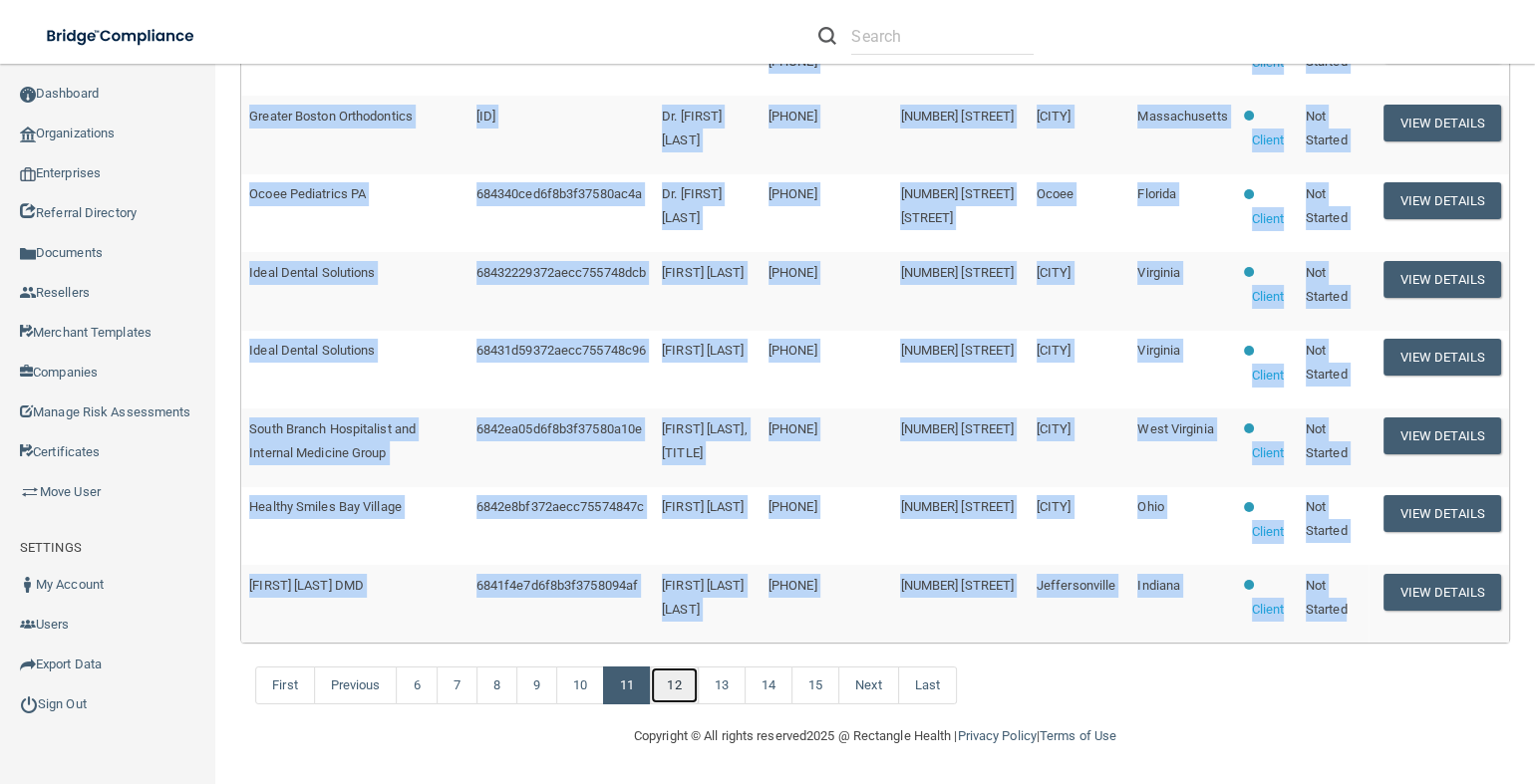 click on "12" at bounding box center [674, 685] 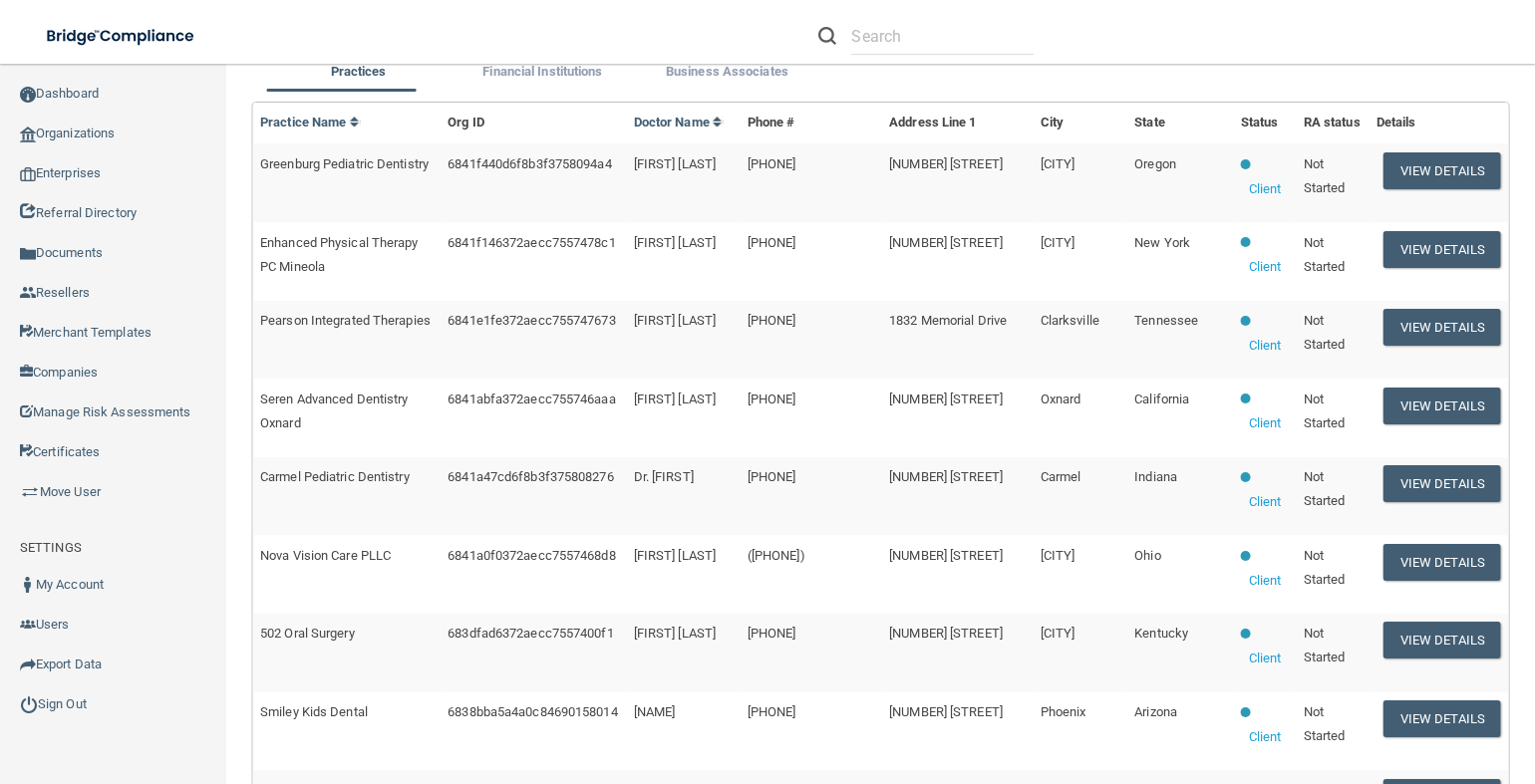 scroll, scrollTop: 62, scrollLeft: 0, axis: vertical 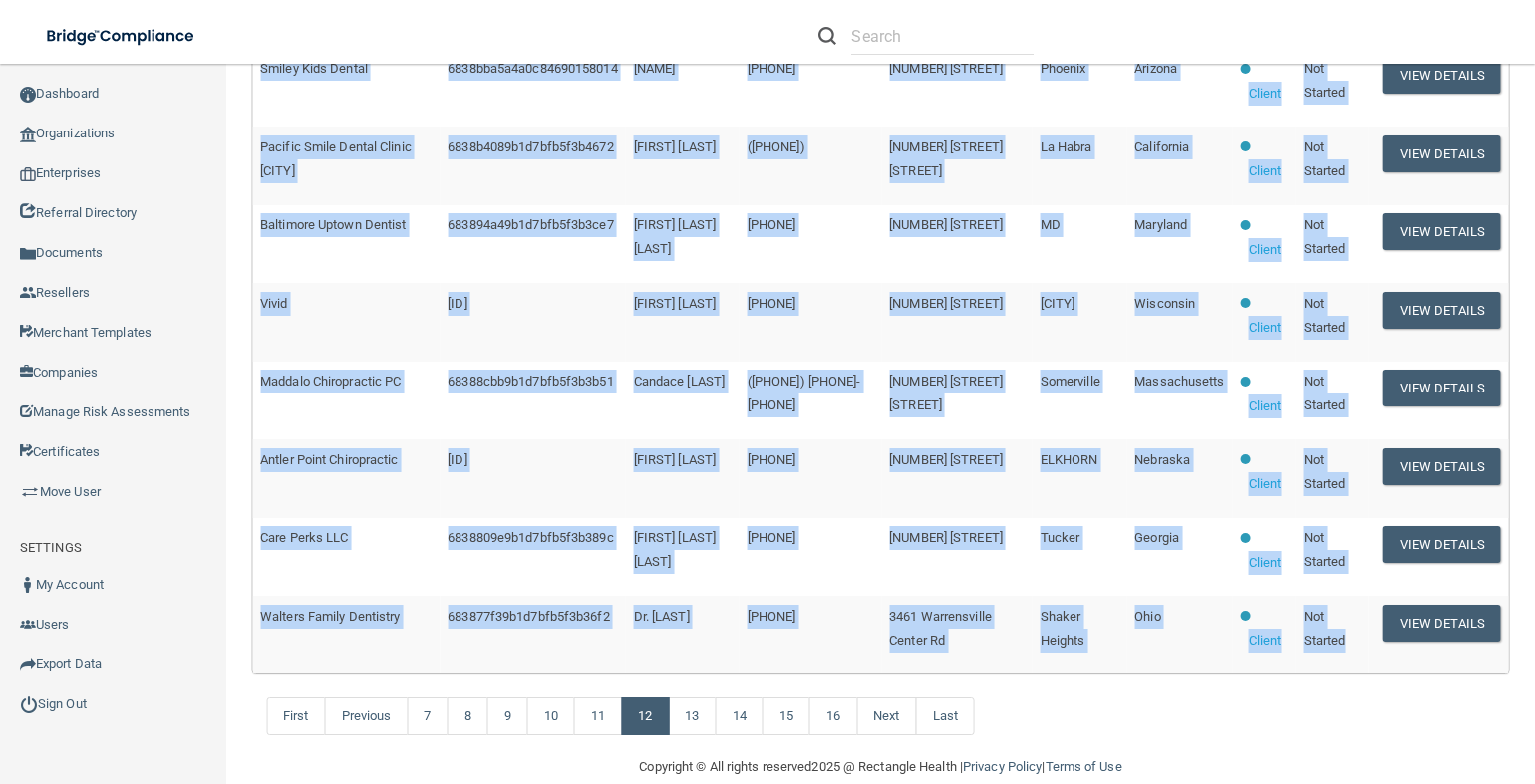 drag, startPoint x: 261, startPoint y: 361, endPoint x: 1333, endPoint y: 653, distance: 1111.0572 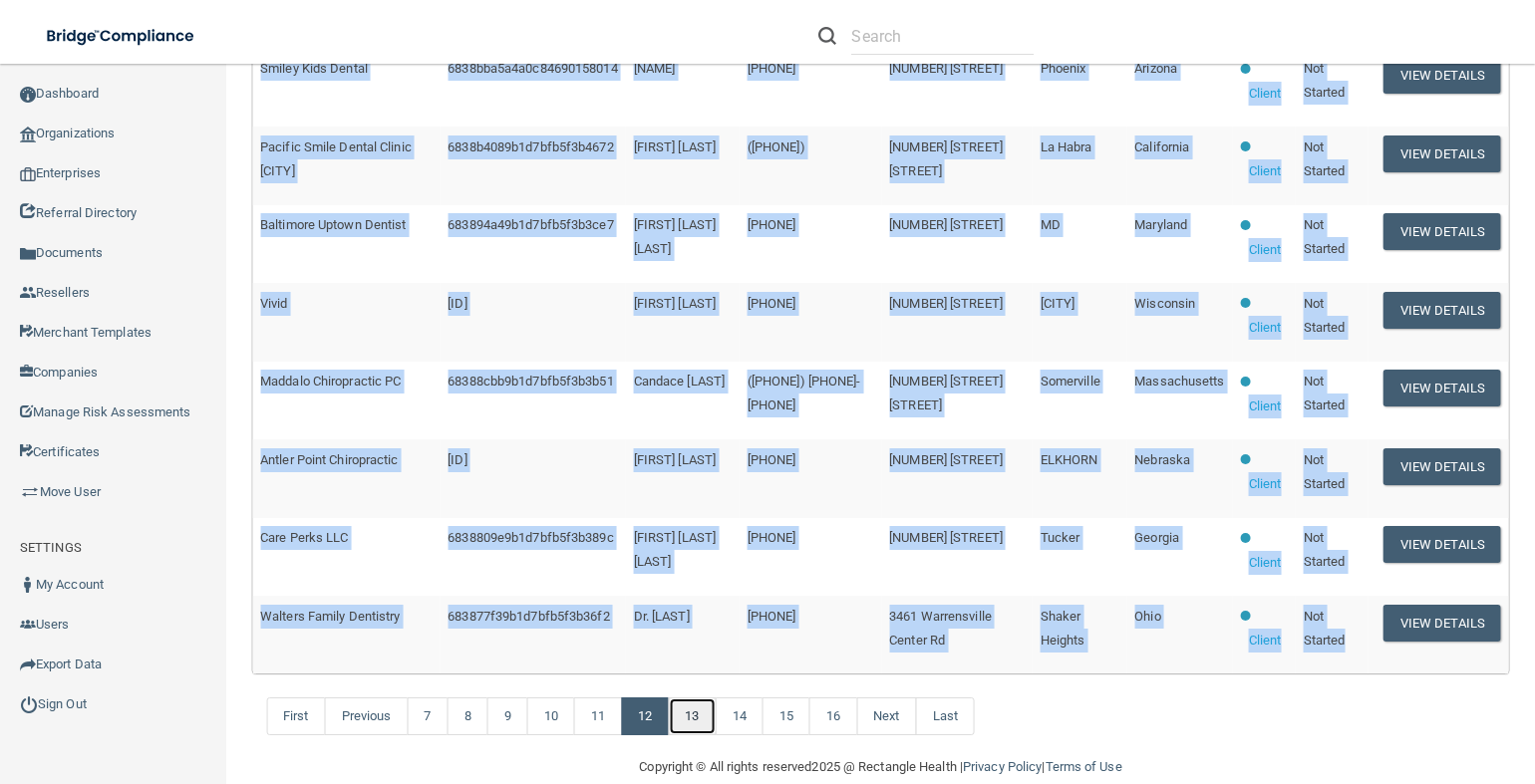 click on "13" at bounding box center (692, 716) 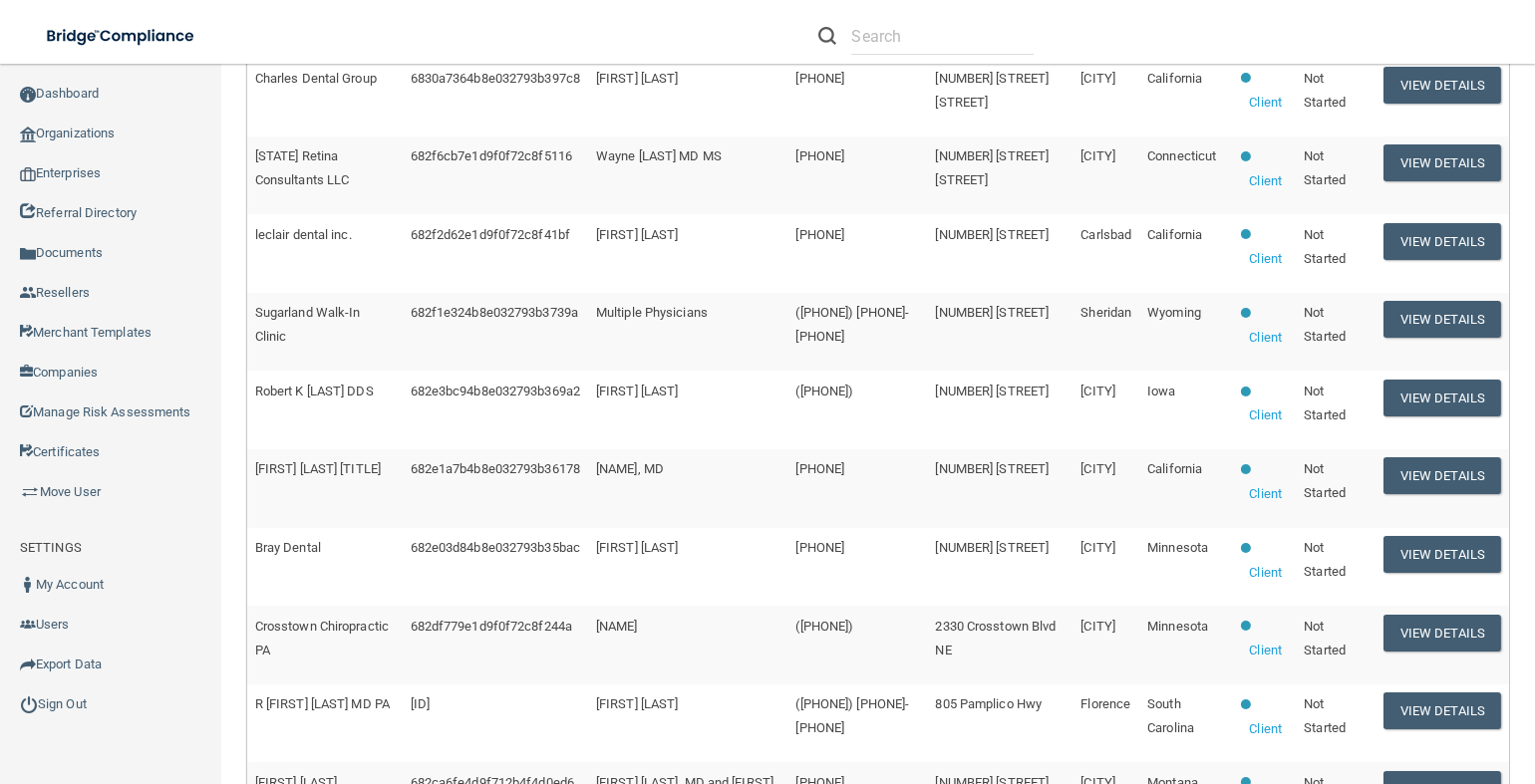 scroll, scrollTop: 206, scrollLeft: 0, axis: vertical 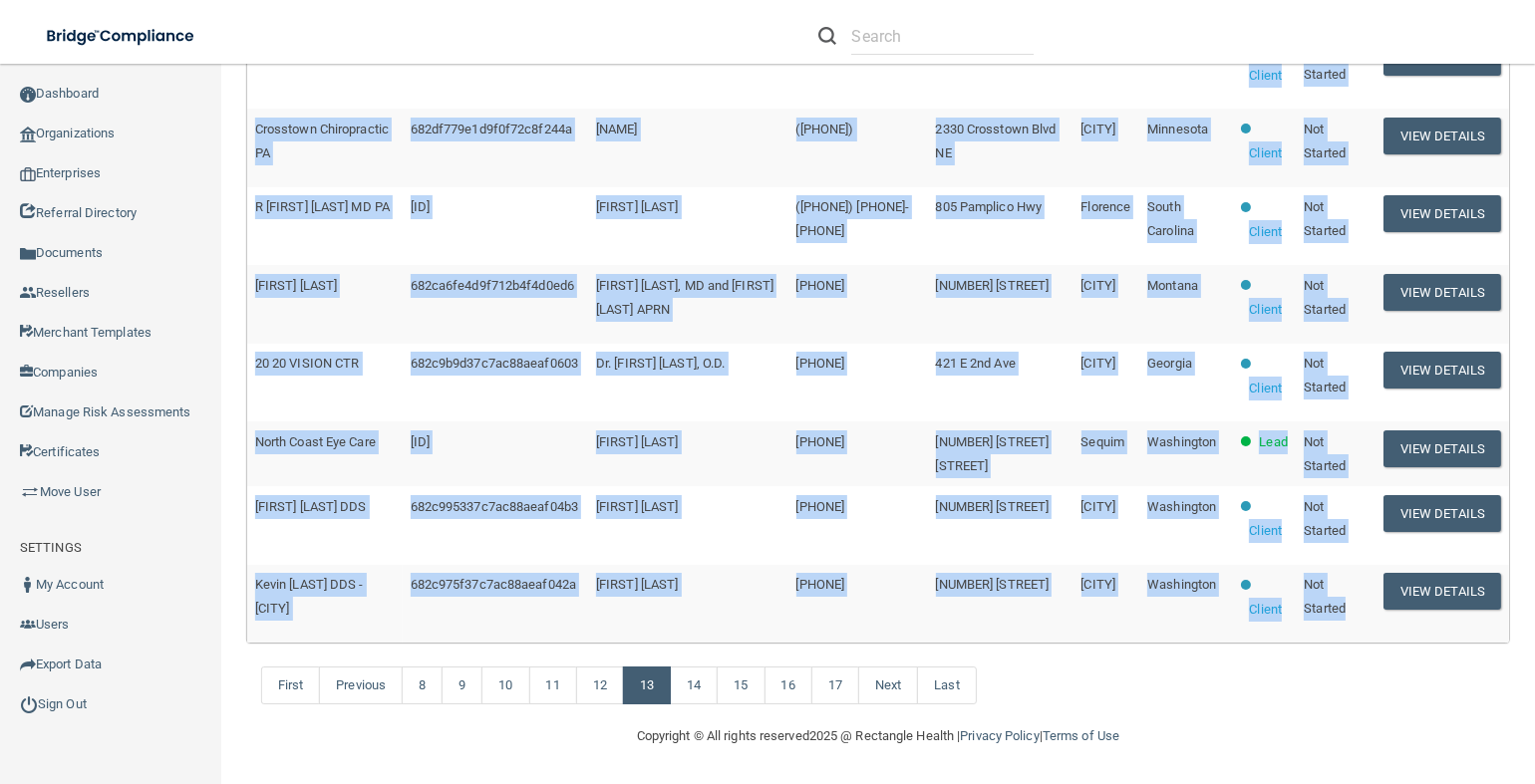 drag, startPoint x: 249, startPoint y: 241, endPoint x: 1334, endPoint y: 611, distance: 1146.3529 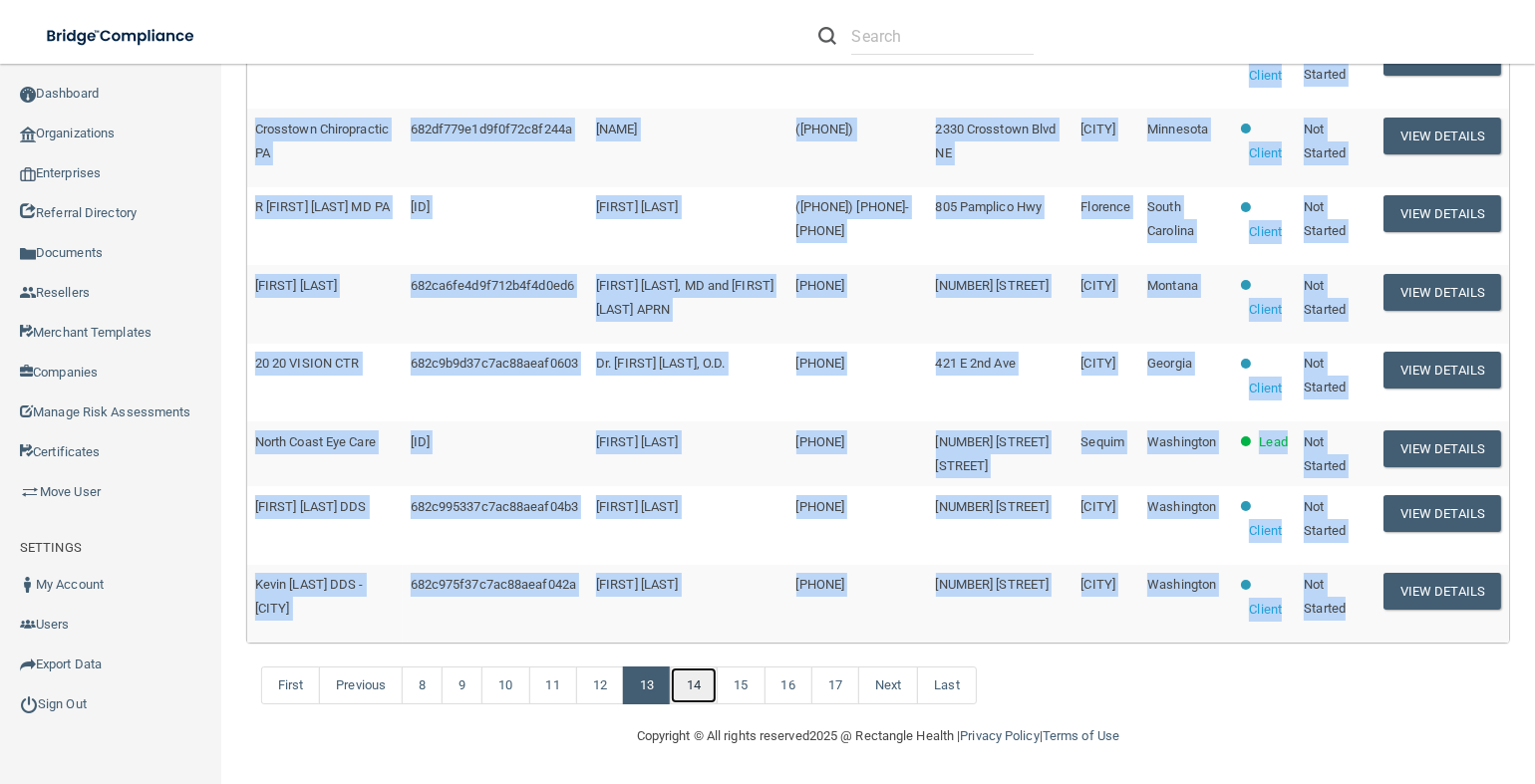 click on "14" at bounding box center (694, 685) 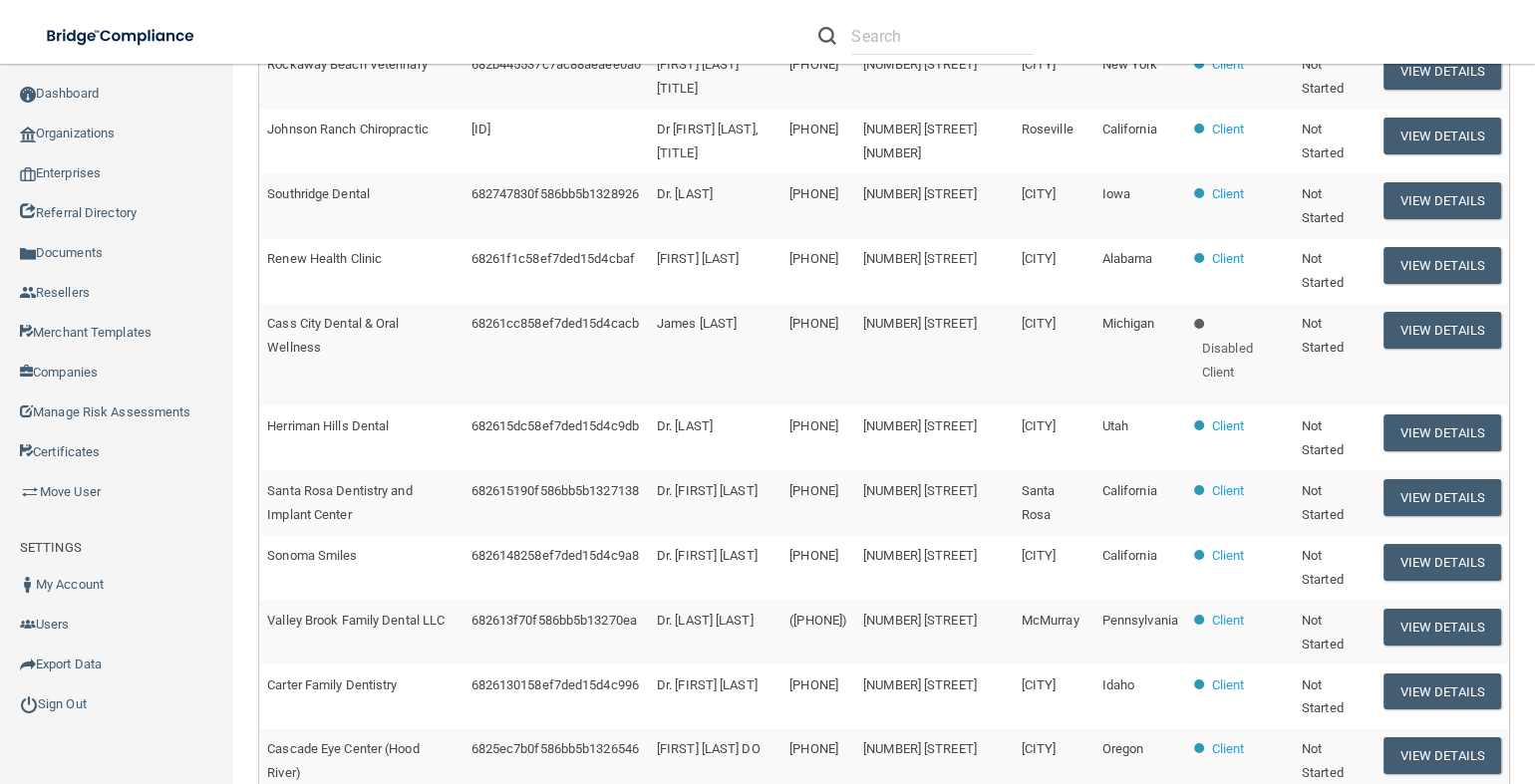 scroll, scrollTop: 248, scrollLeft: 0, axis: vertical 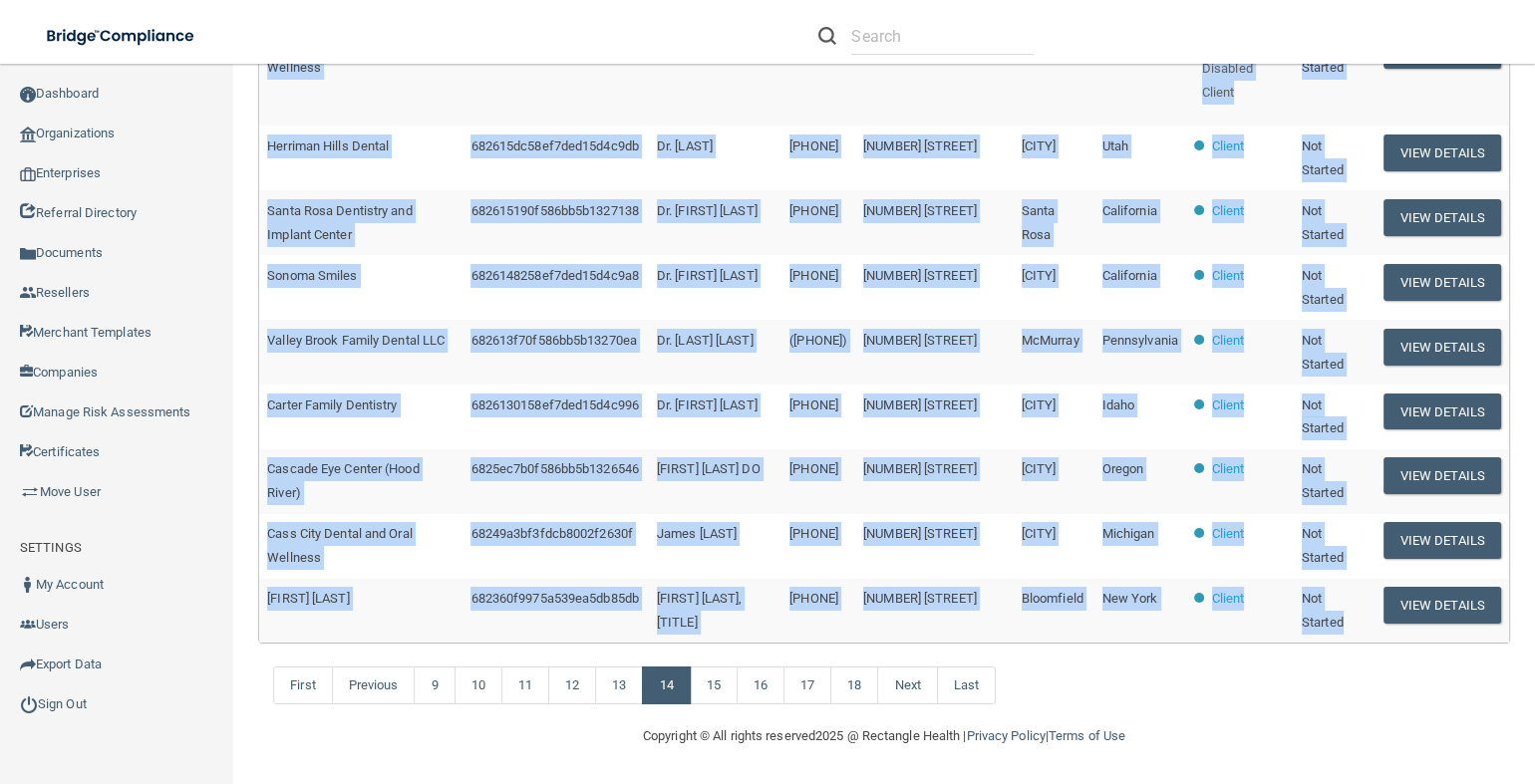 drag, startPoint x: 240, startPoint y: 198, endPoint x: 1333, endPoint y: 624, distance: 1173.084 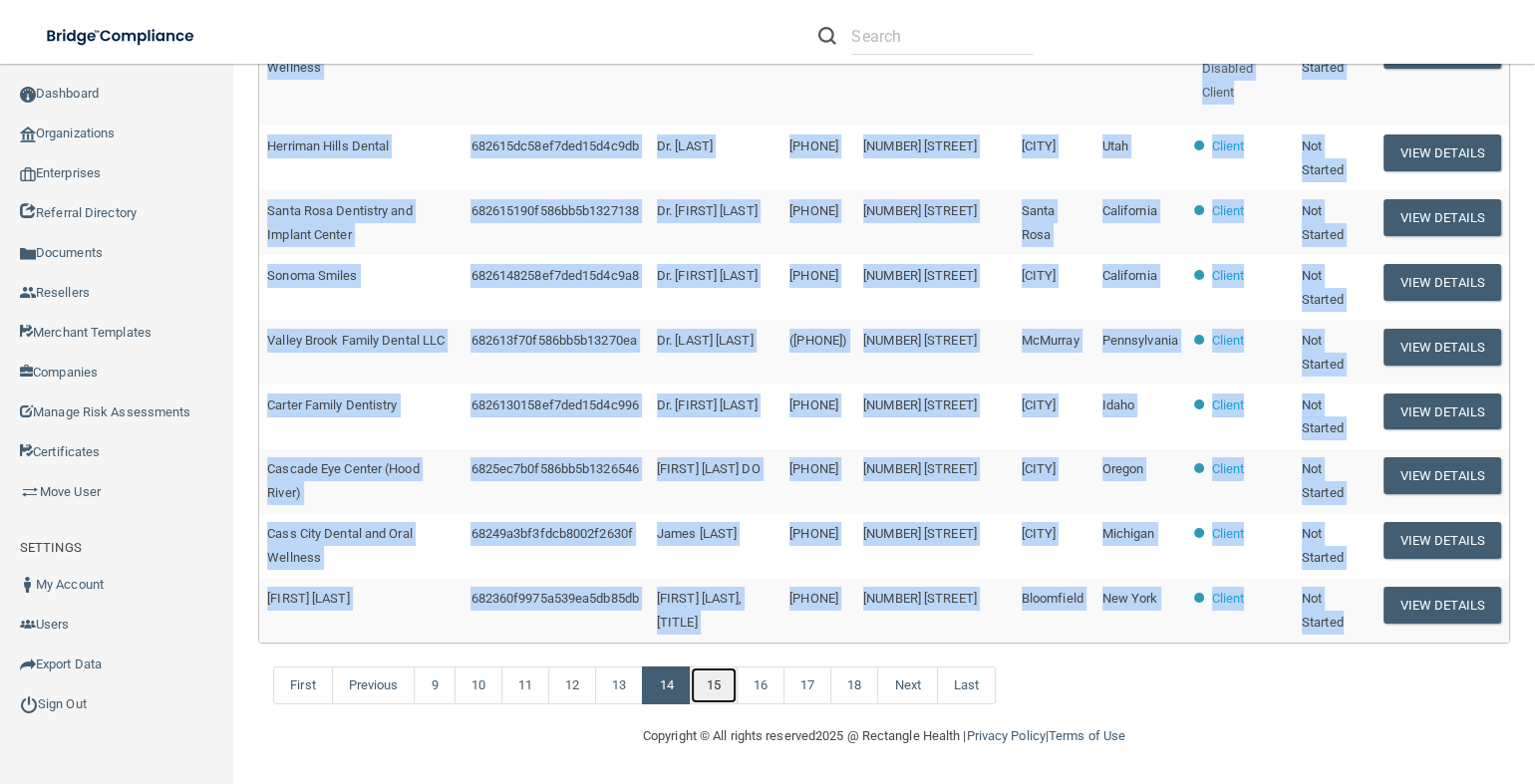 click on "15" at bounding box center [714, 685] 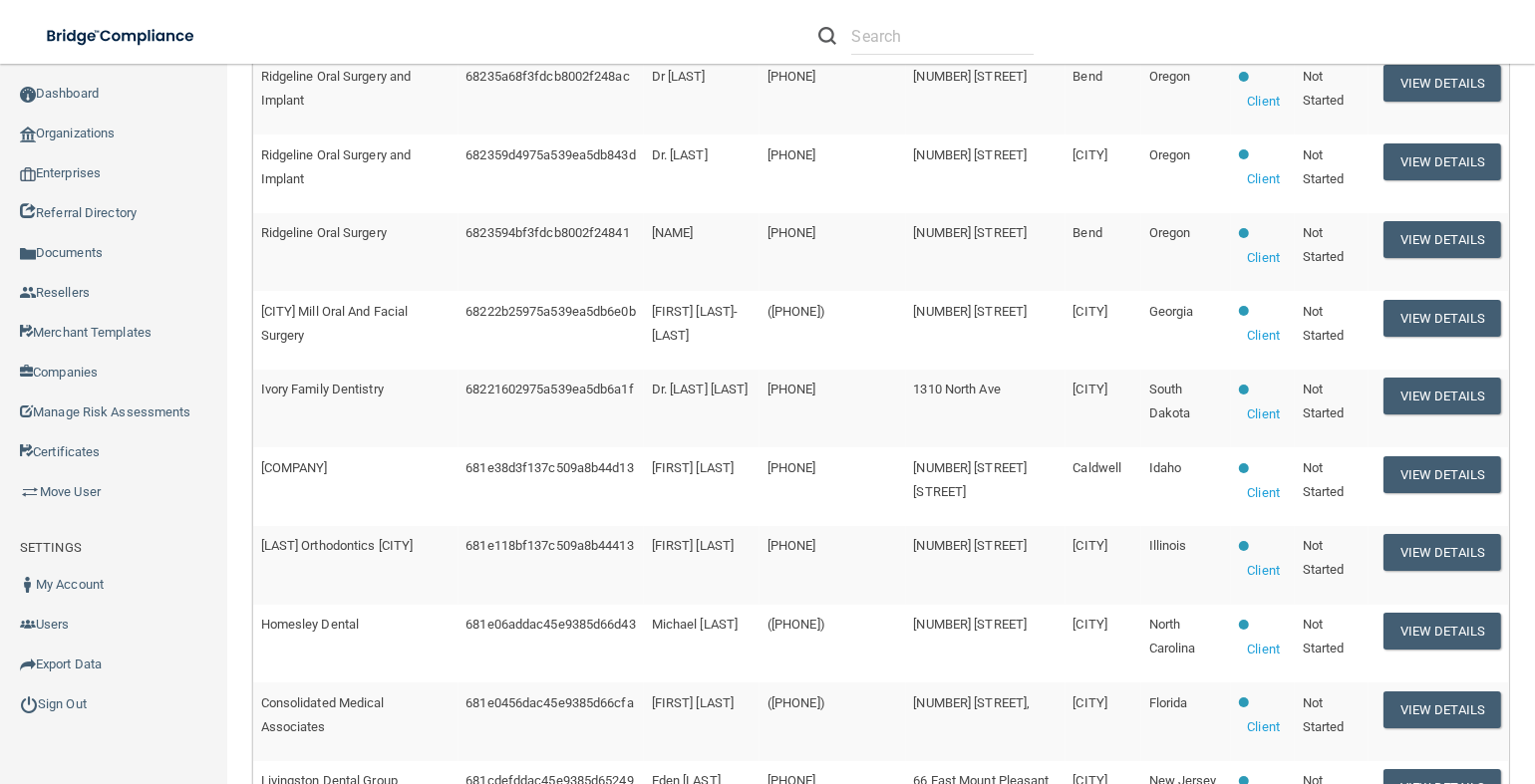 scroll, scrollTop: 70, scrollLeft: 0, axis: vertical 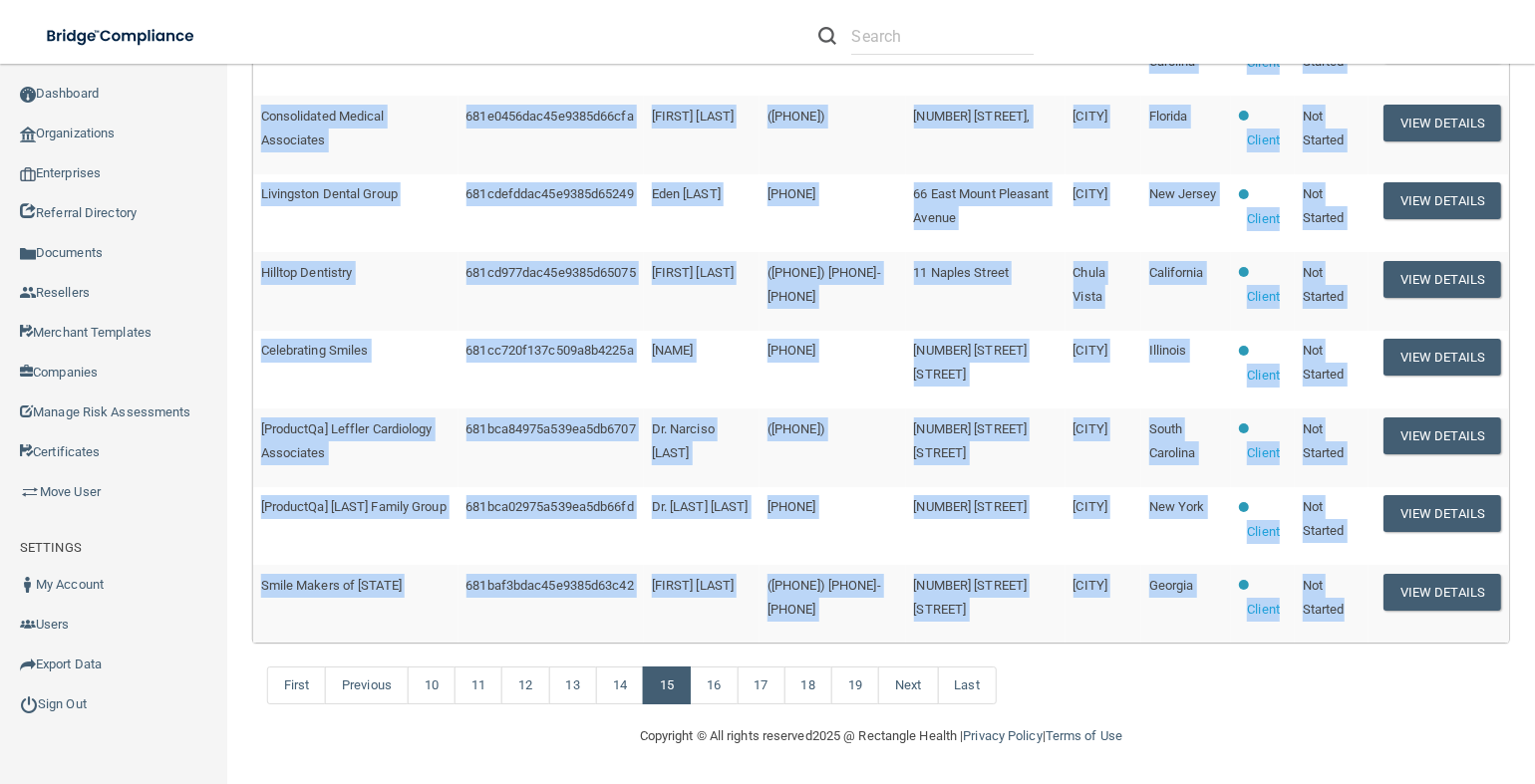 drag, startPoint x: 256, startPoint y: 351, endPoint x: 1346, endPoint y: 618, distance: 1122.225 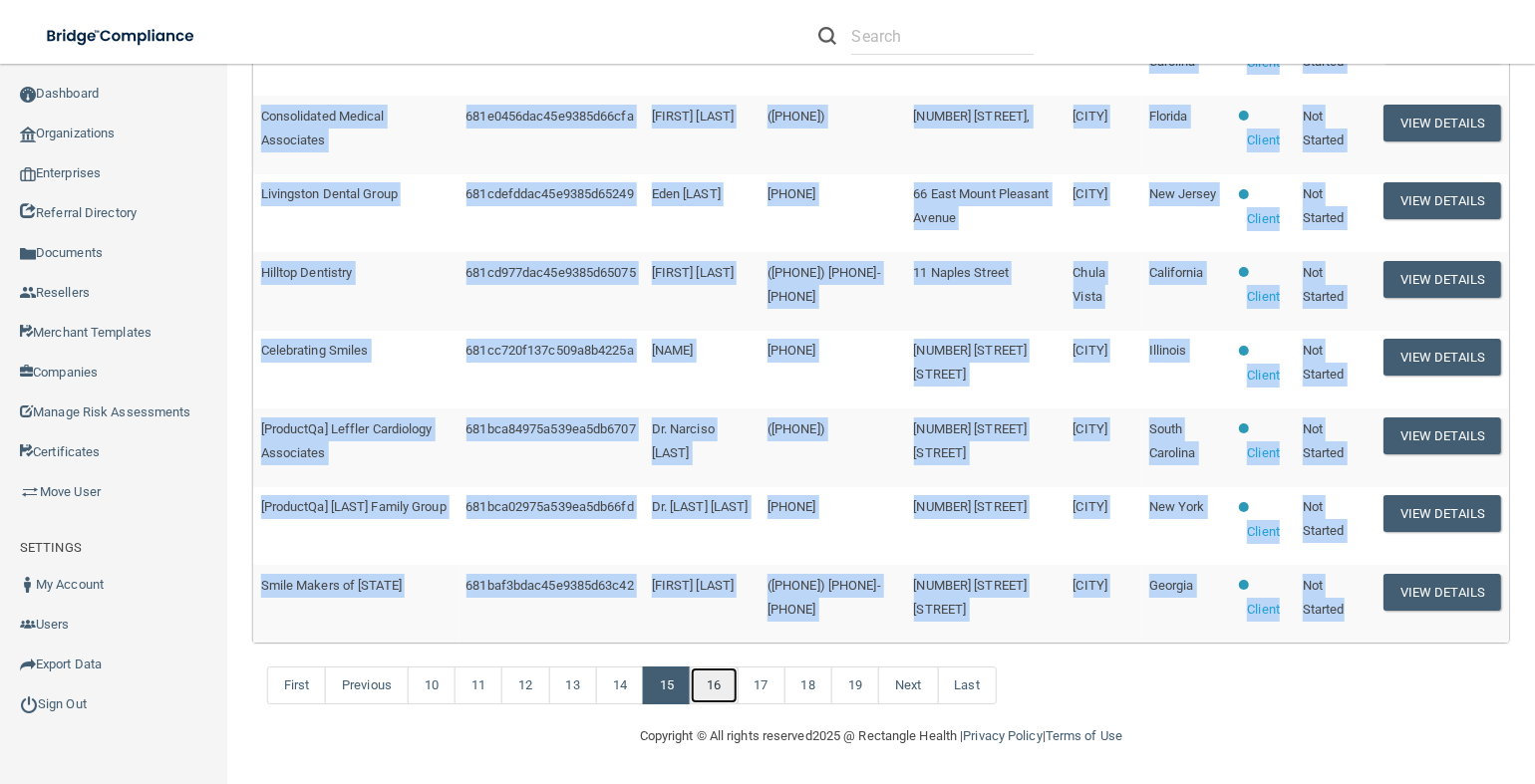 click on "16" at bounding box center [714, 685] 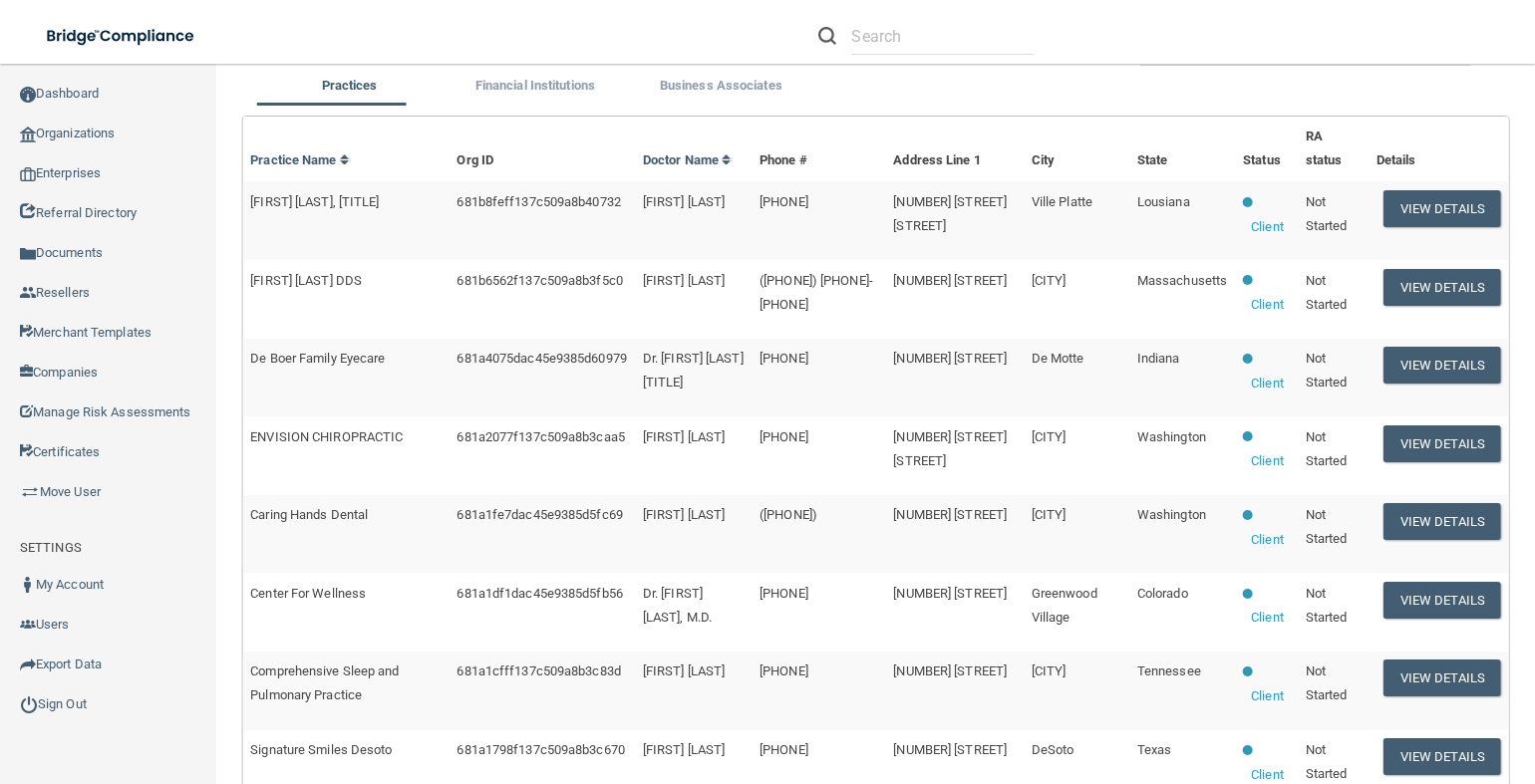 scroll, scrollTop: 236, scrollLeft: 0, axis: vertical 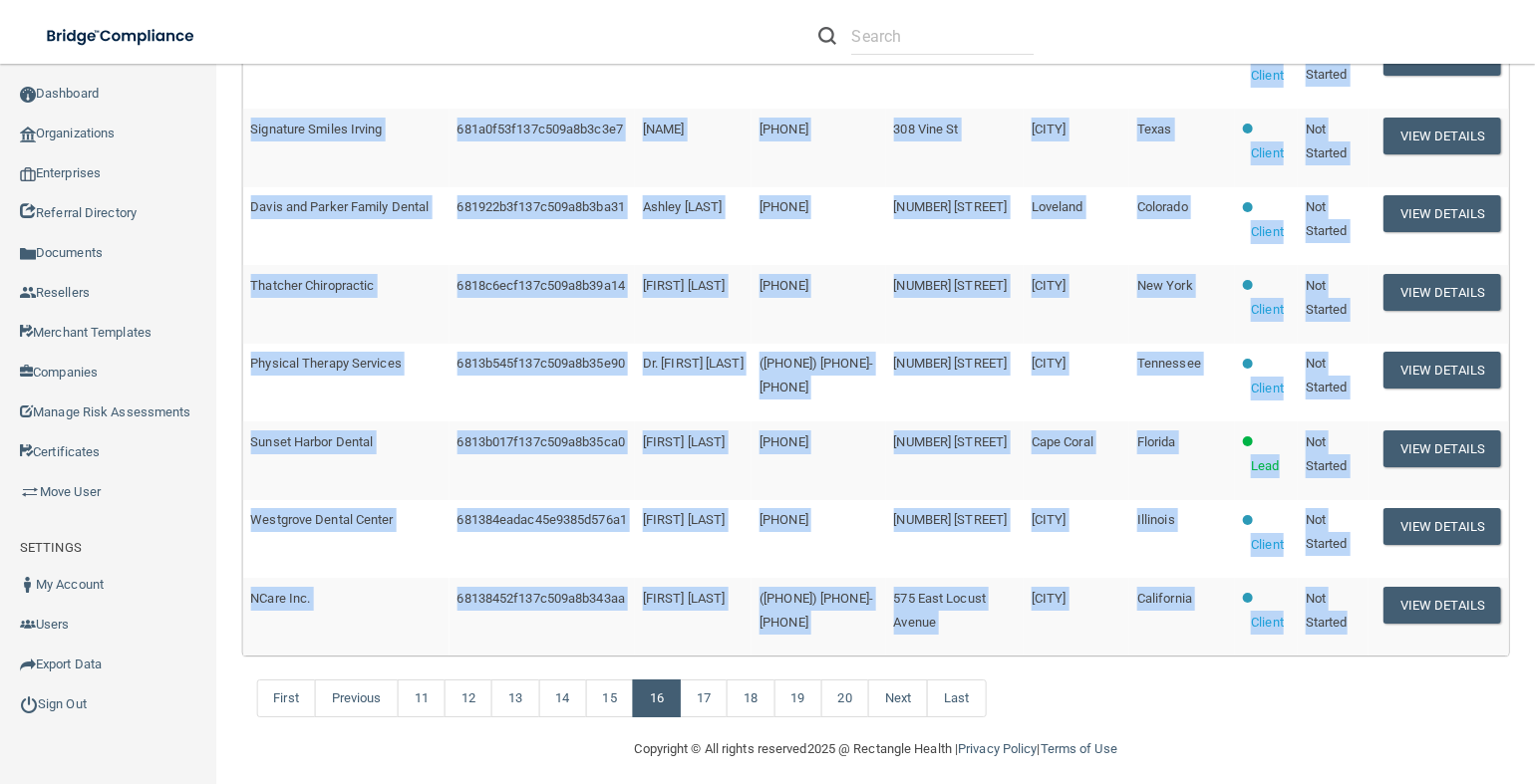 drag, startPoint x: 250, startPoint y: 214, endPoint x: 1340, endPoint y: 620, distance: 1163.1578 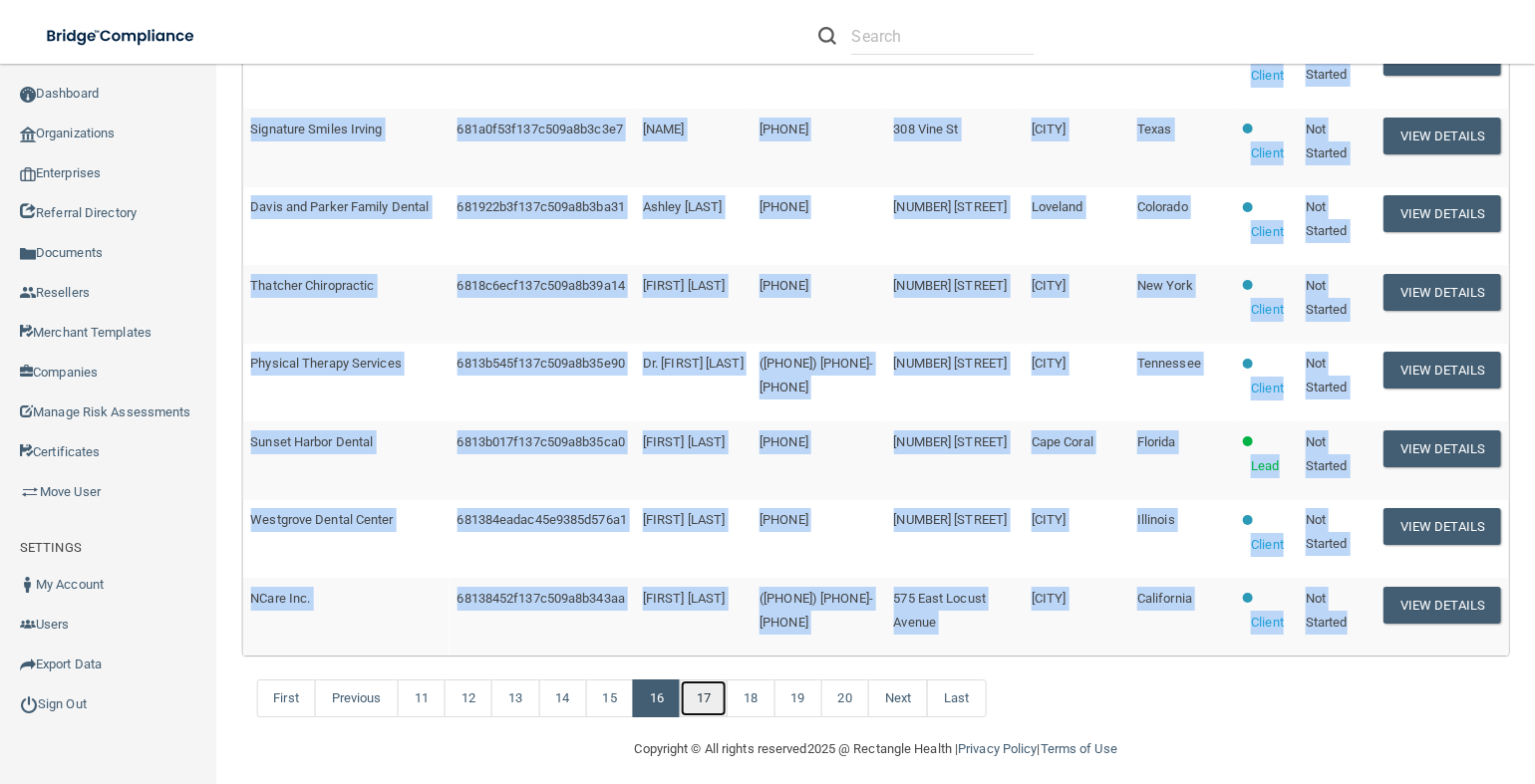 click on "17" at bounding box center (704, 698) 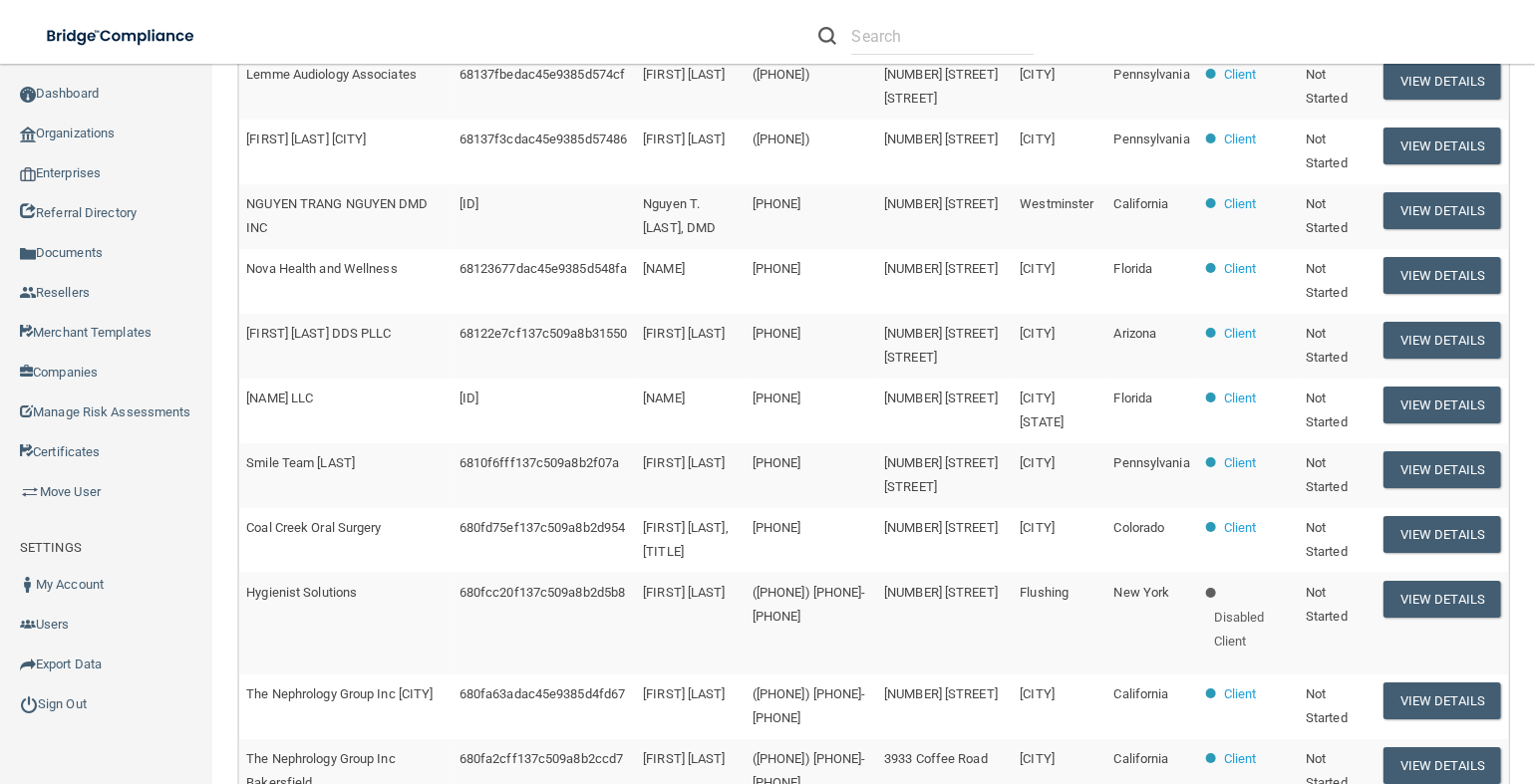 scroll, scrollTop: 223, scrollLeft: 0, axis: vertical 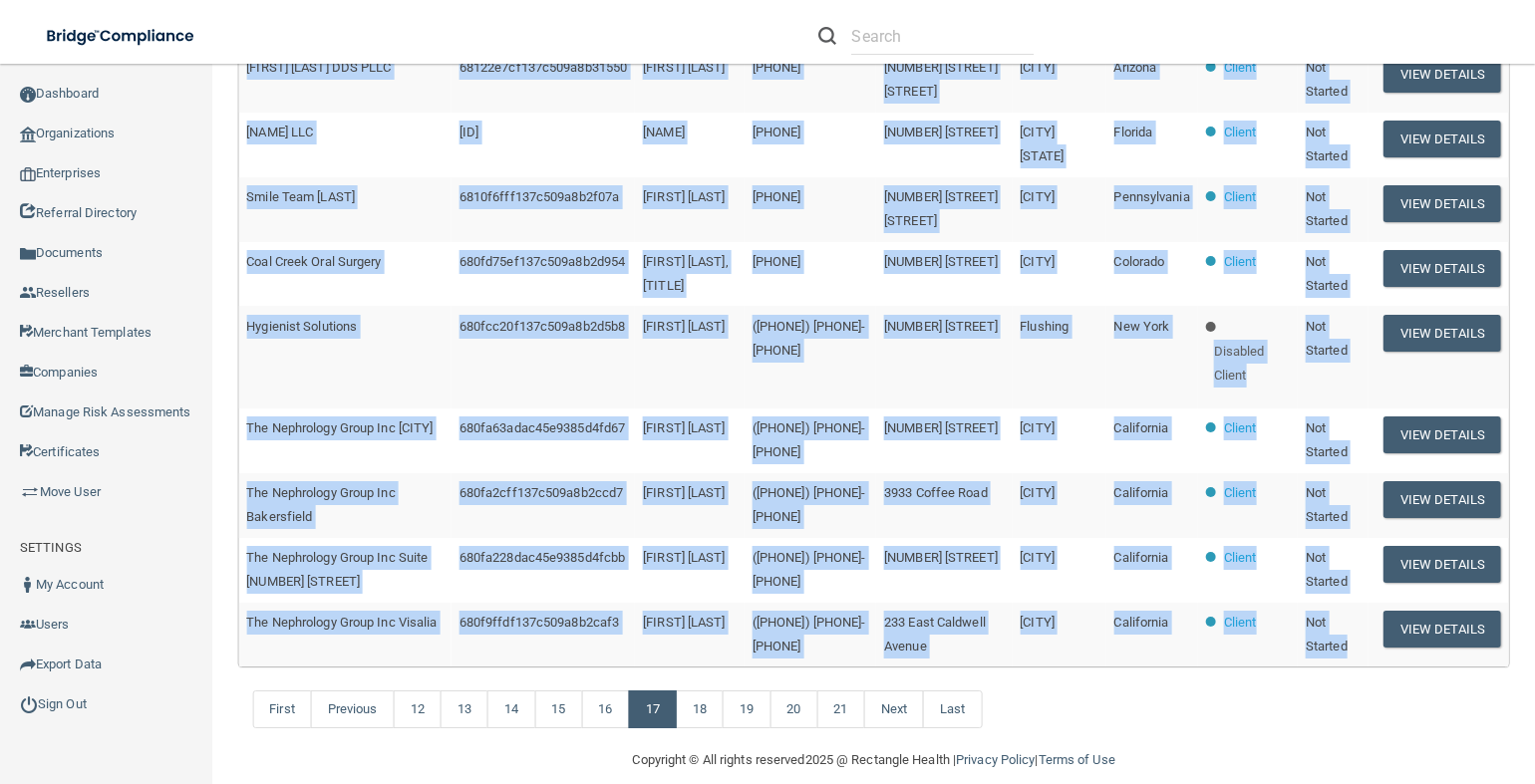 drag, startPoint x: 256, startPoint y: 198, endPoint x: 1335, endPoint y: 625, distance: 1160.418 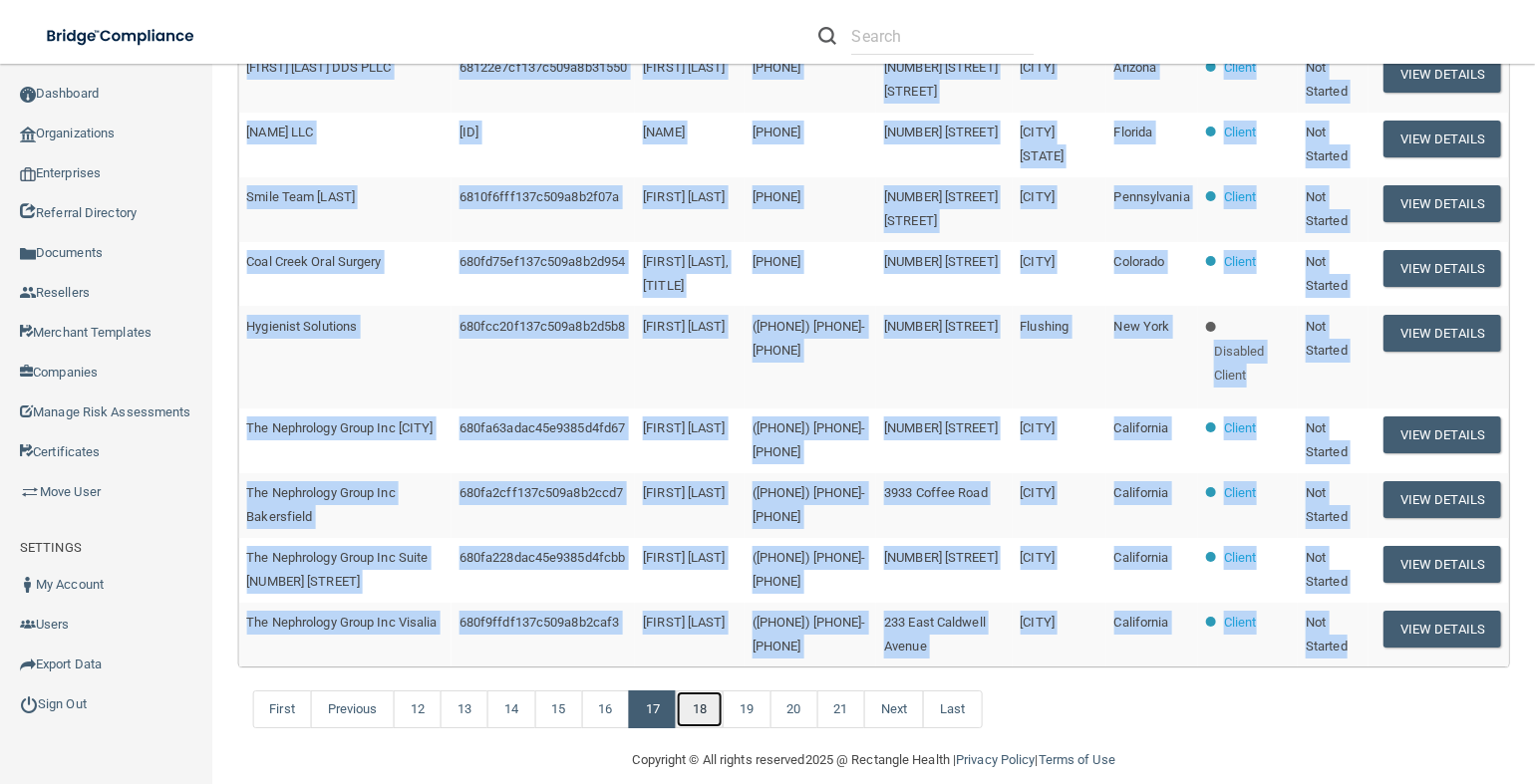 click on "18" at bounding box center (700, 709) 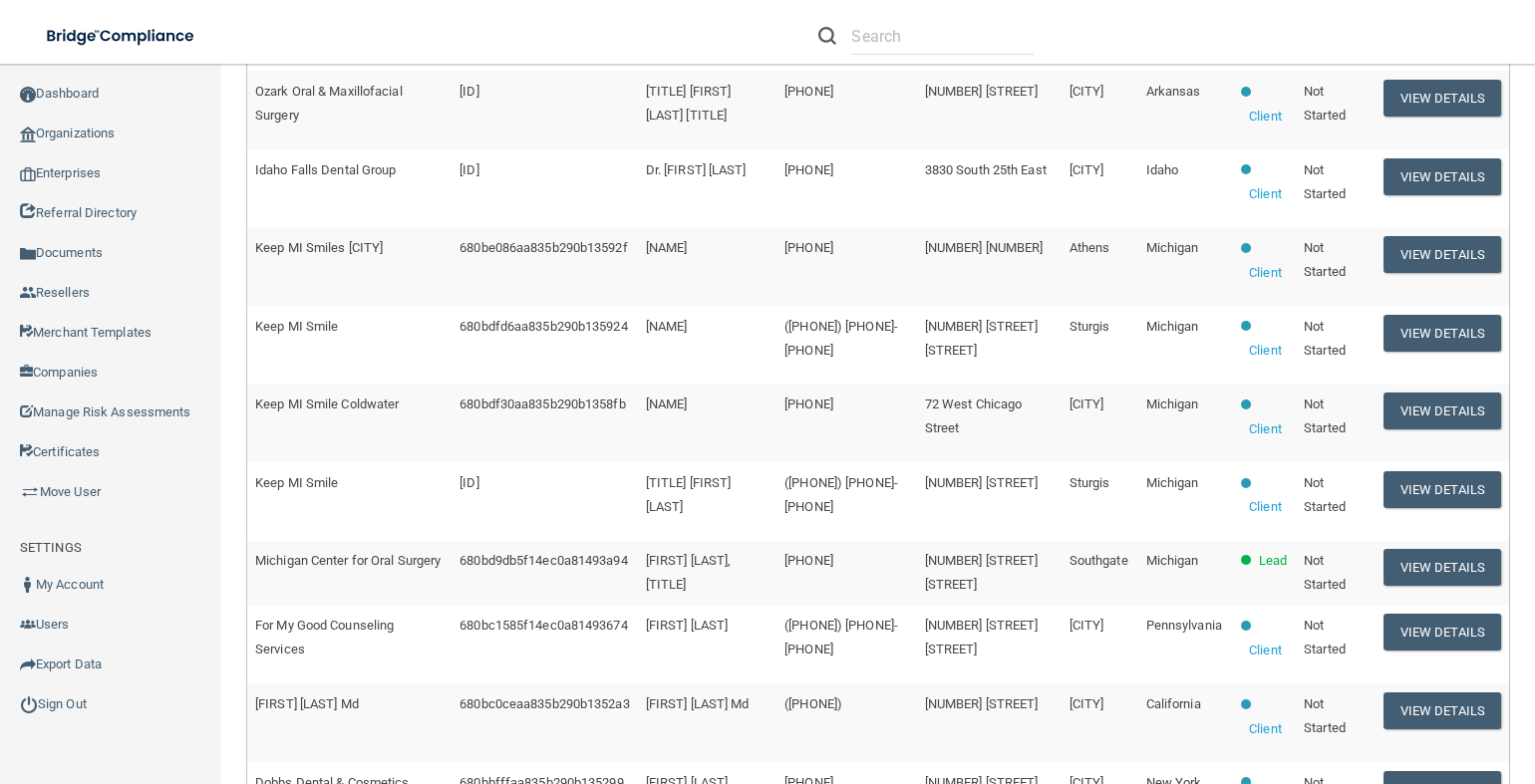 scroll, scrollTop: 72, scrollLeft: 0, axis: vertical 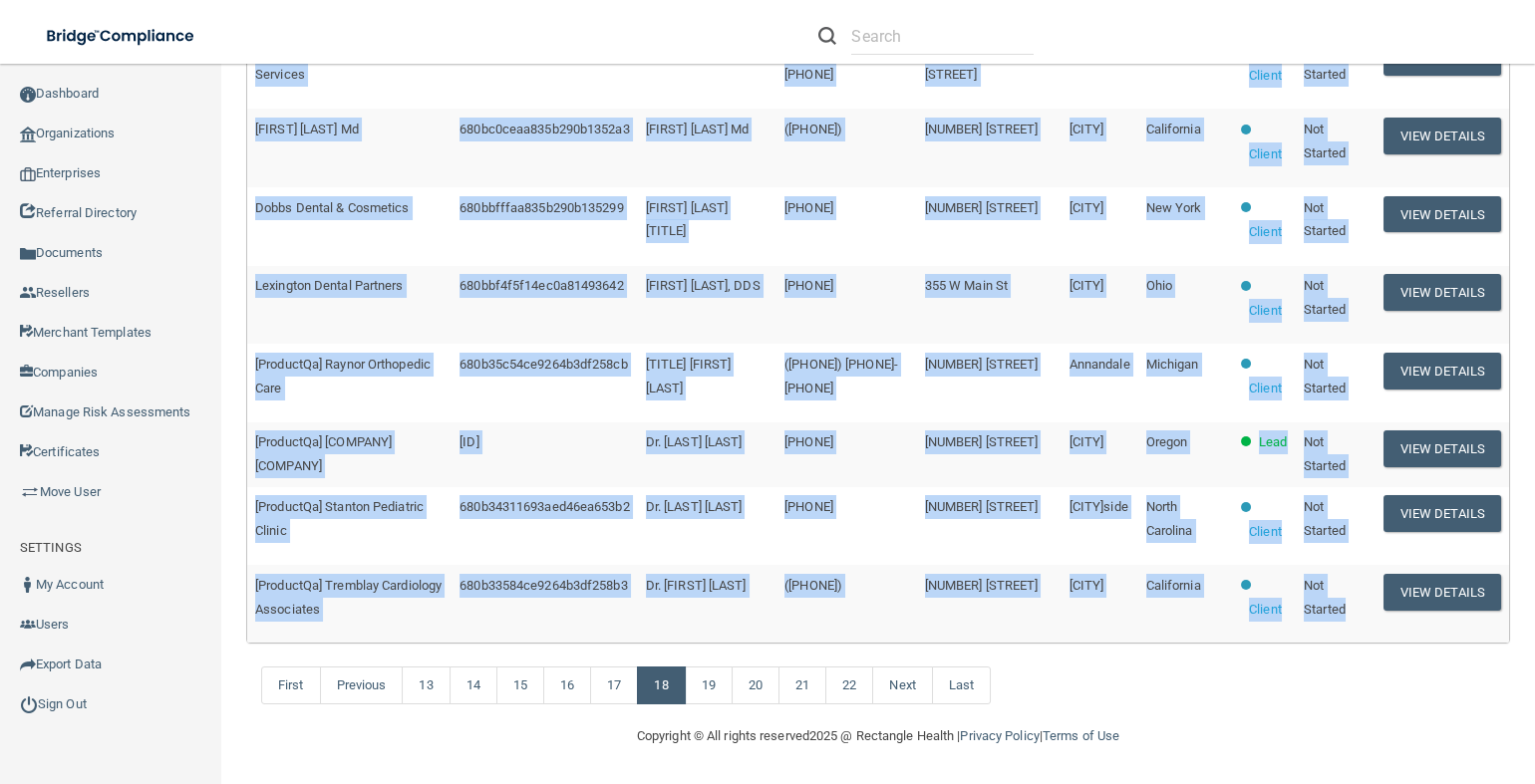 drag, startPoint x: 255, startPoint y: 374, endPoint x: 1337, endPoint y: 622, distance: 1110.0577 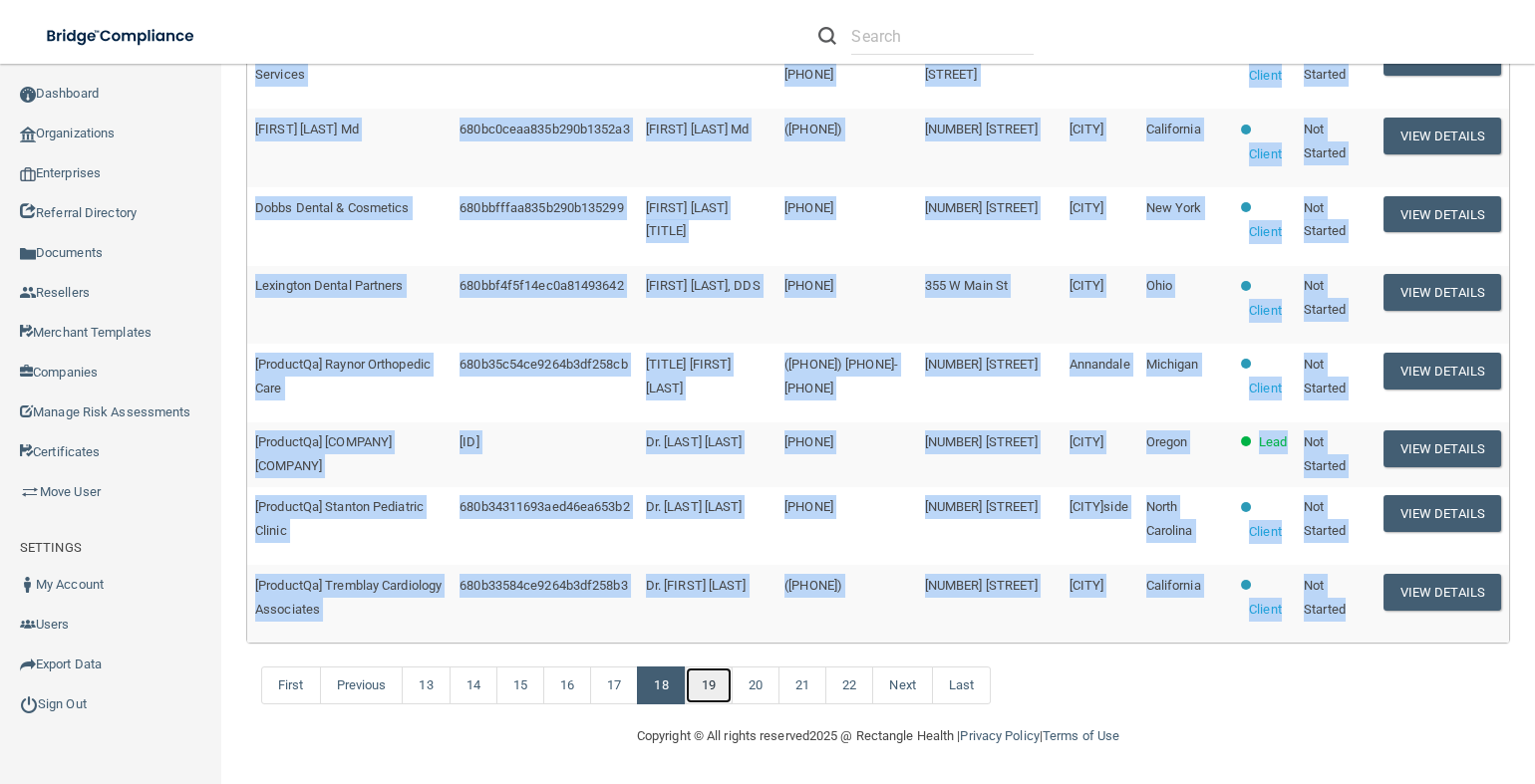 click on "19" at bounding box center [709, 685] 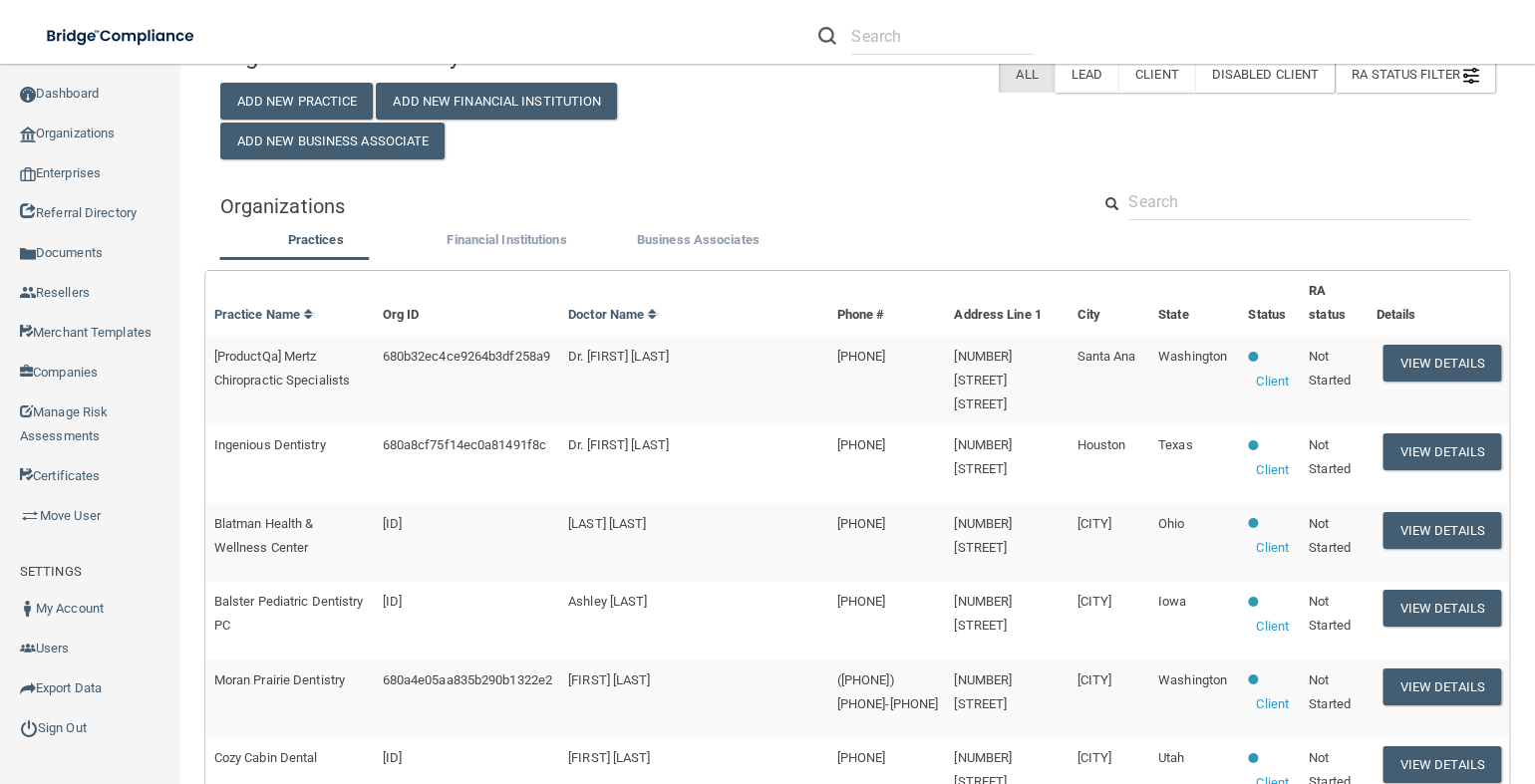 scroll, scrollTop: 0, scrollLeft: 0, axis: both 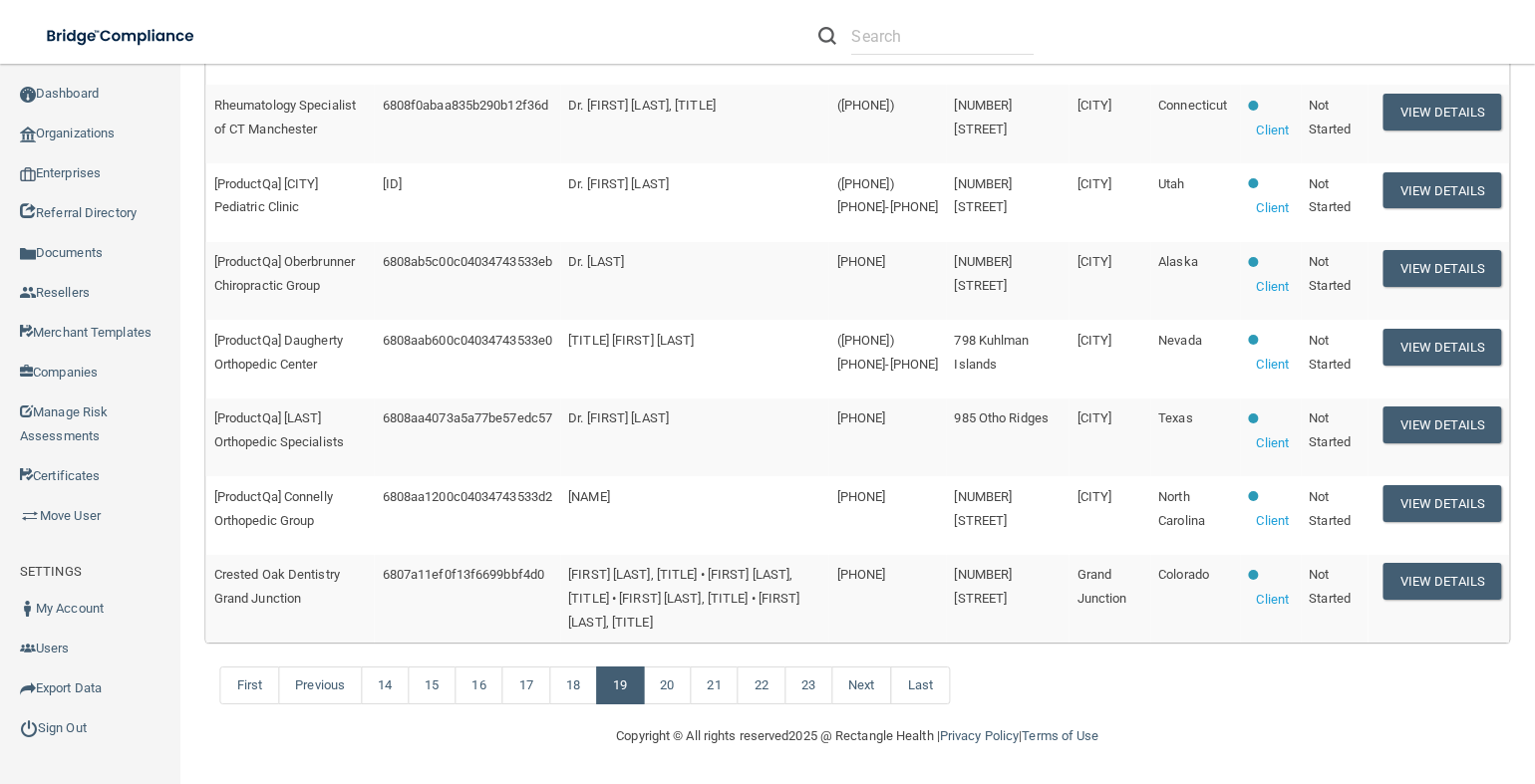 drag, startPoint x: 218, startPoint y: 446, endPoint x: 1358, endPoint y: 601, distance: 1150.489 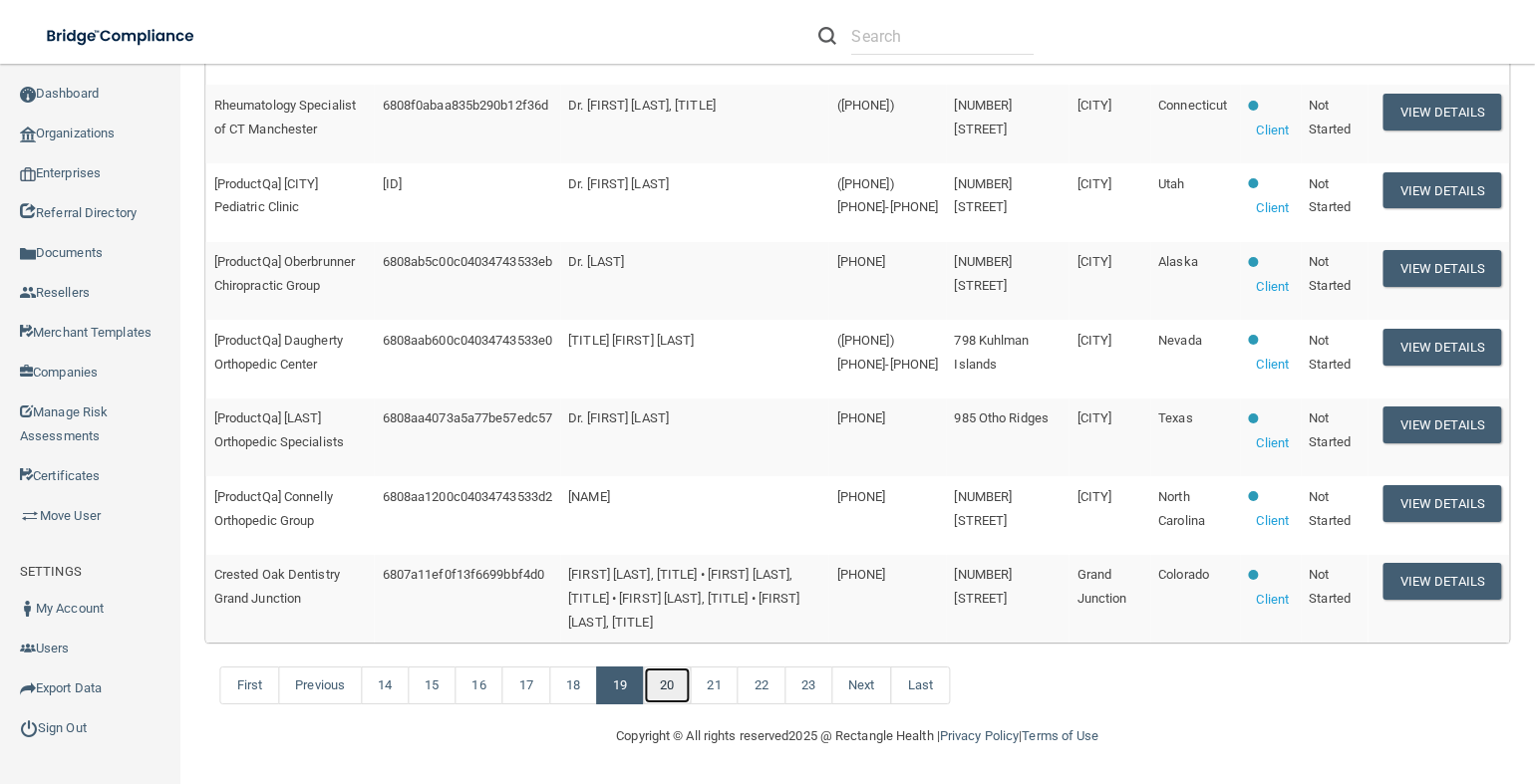 click on "20" at bounding box center (667, 685) 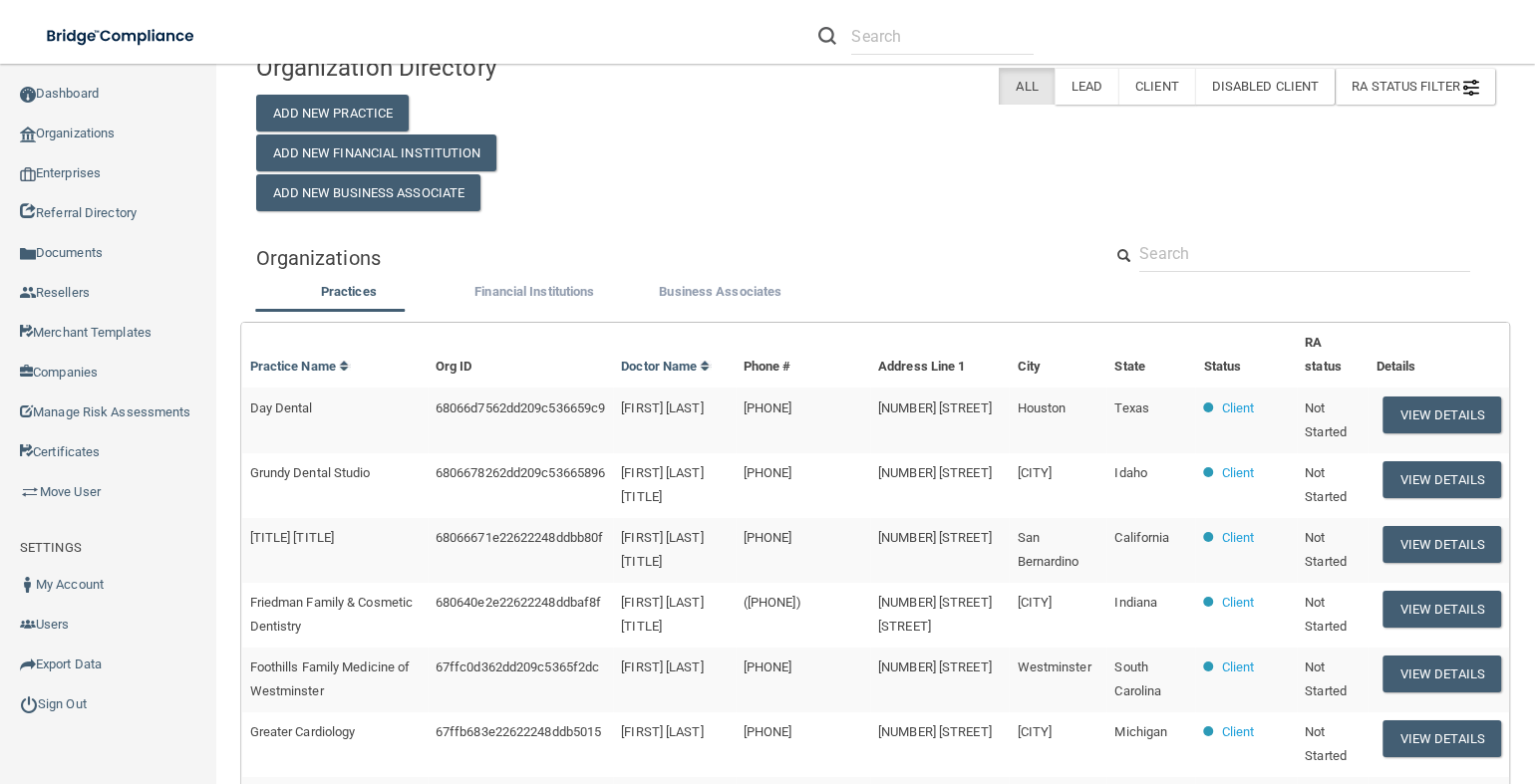 scroll, scrollTop: 0, scrollLeft: 0, axis: both 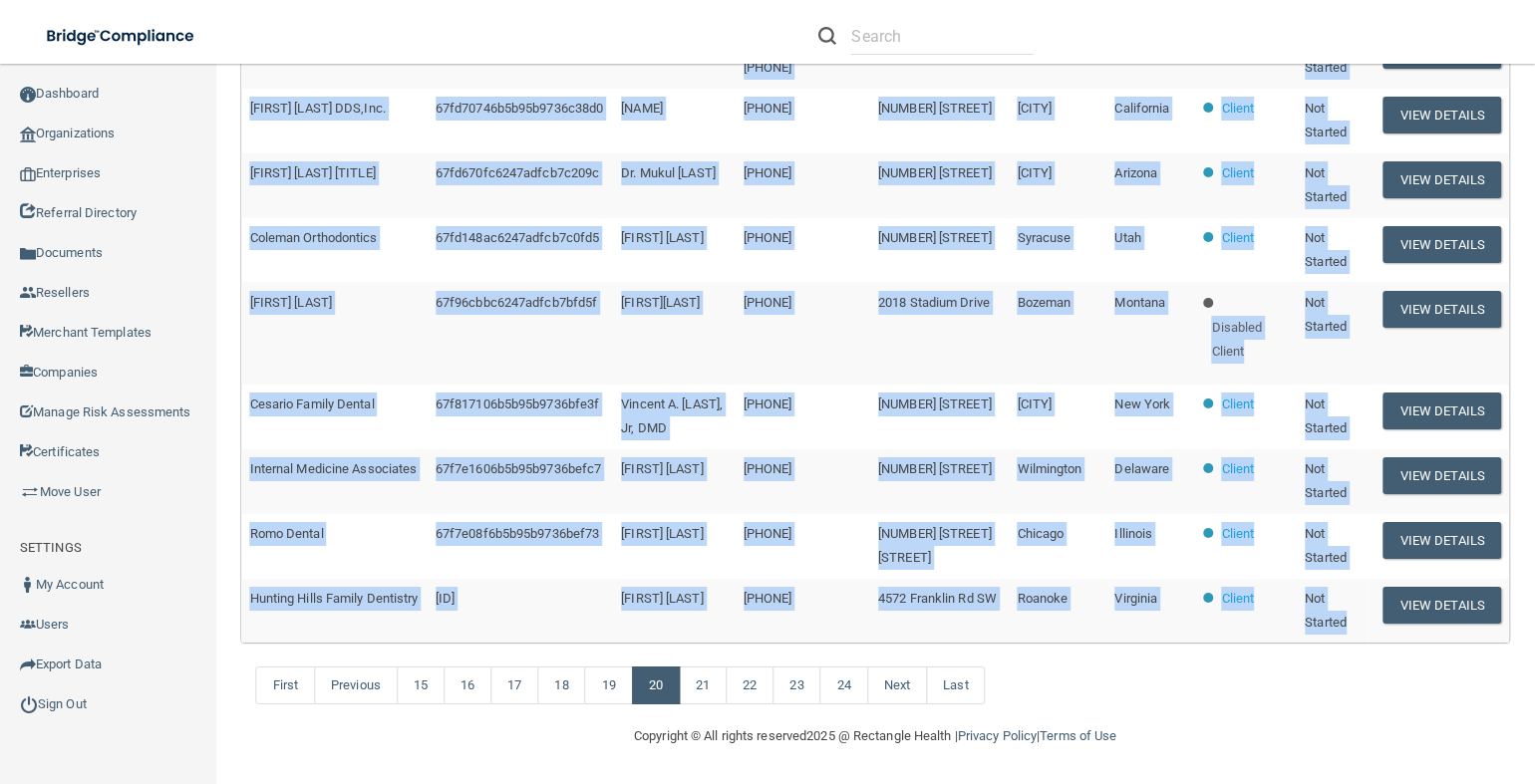 drag, startPoint x: 252, startPoint y: 445, endPoint x: 1341, endPoint y: 621, distance: 1103.1305 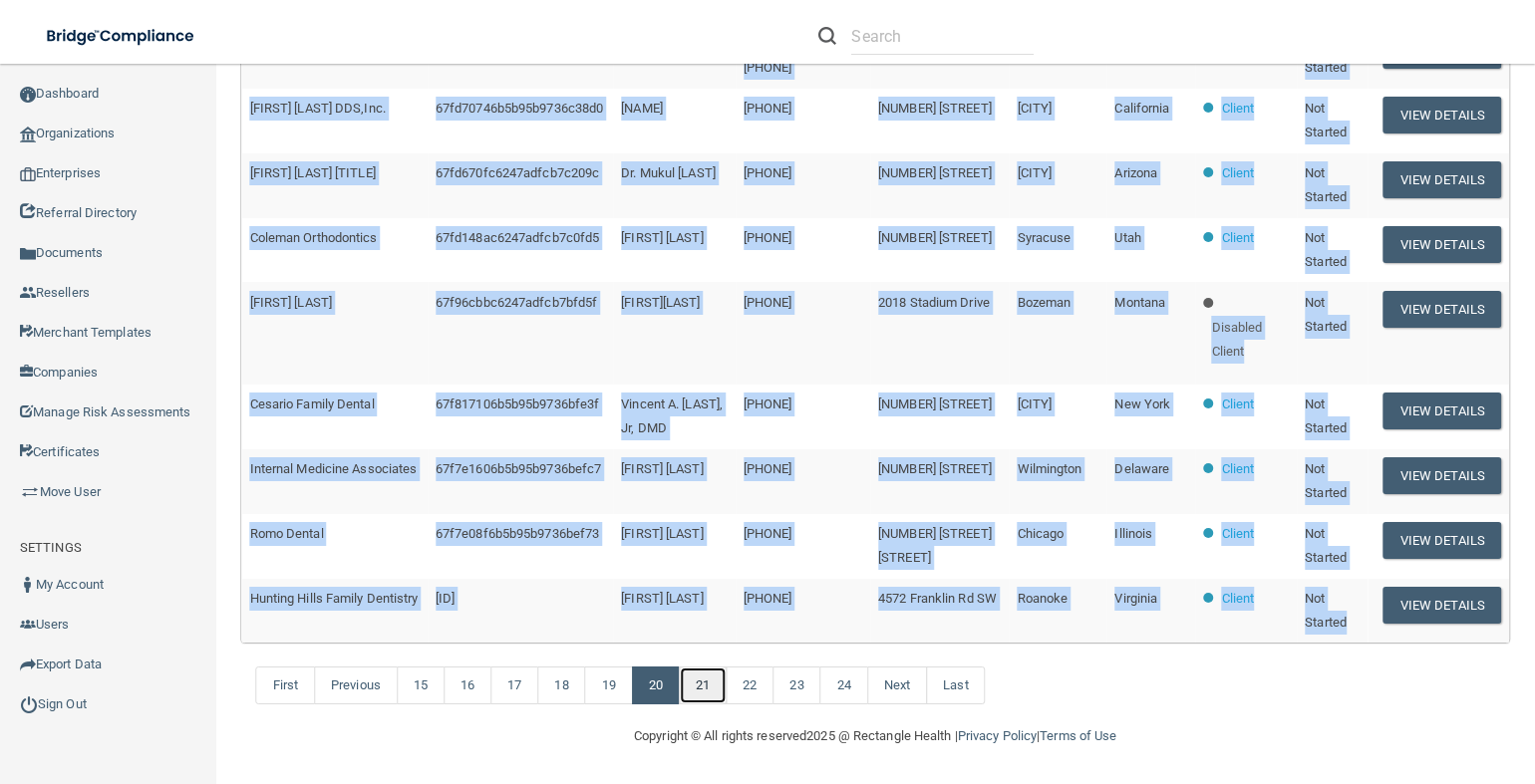 click on "21" at bounding box center (703, 685) 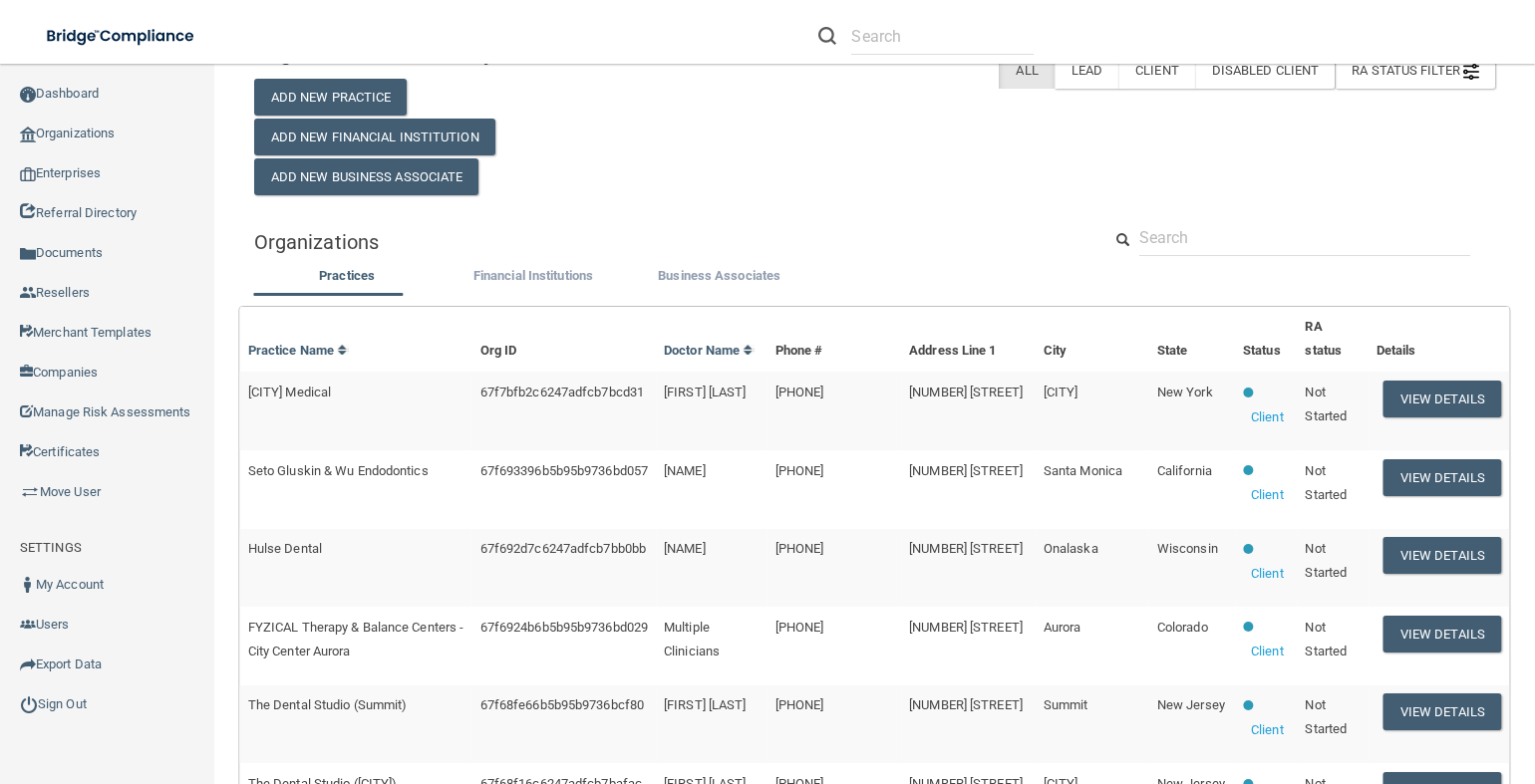 scroll, scrollTop: 0, scrollLeft: 0, axis: both 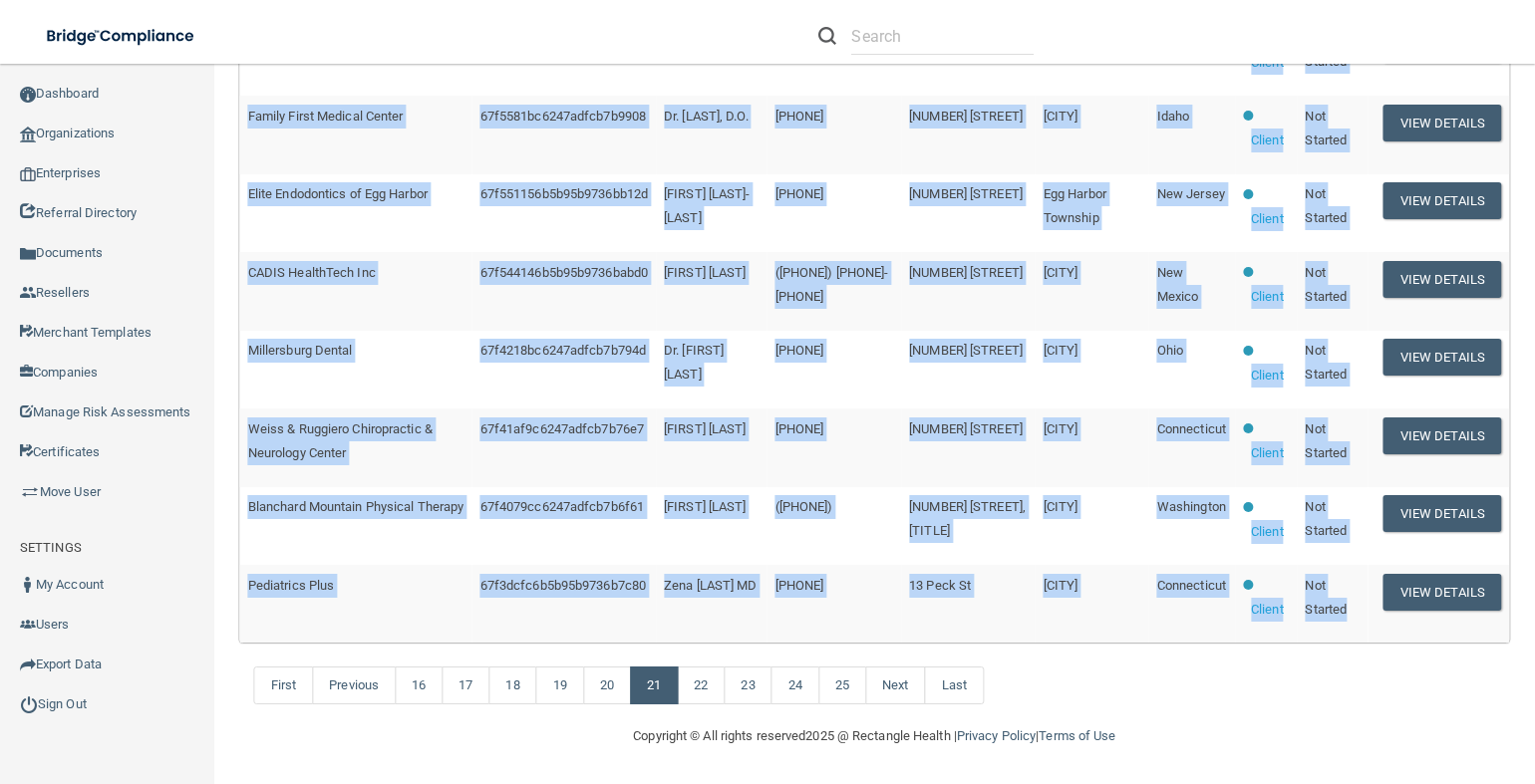 drag, startPoint x: 251, startPoint y: 446, endPoint x: 1331, endPoint y: 615, distance: 1093.1427 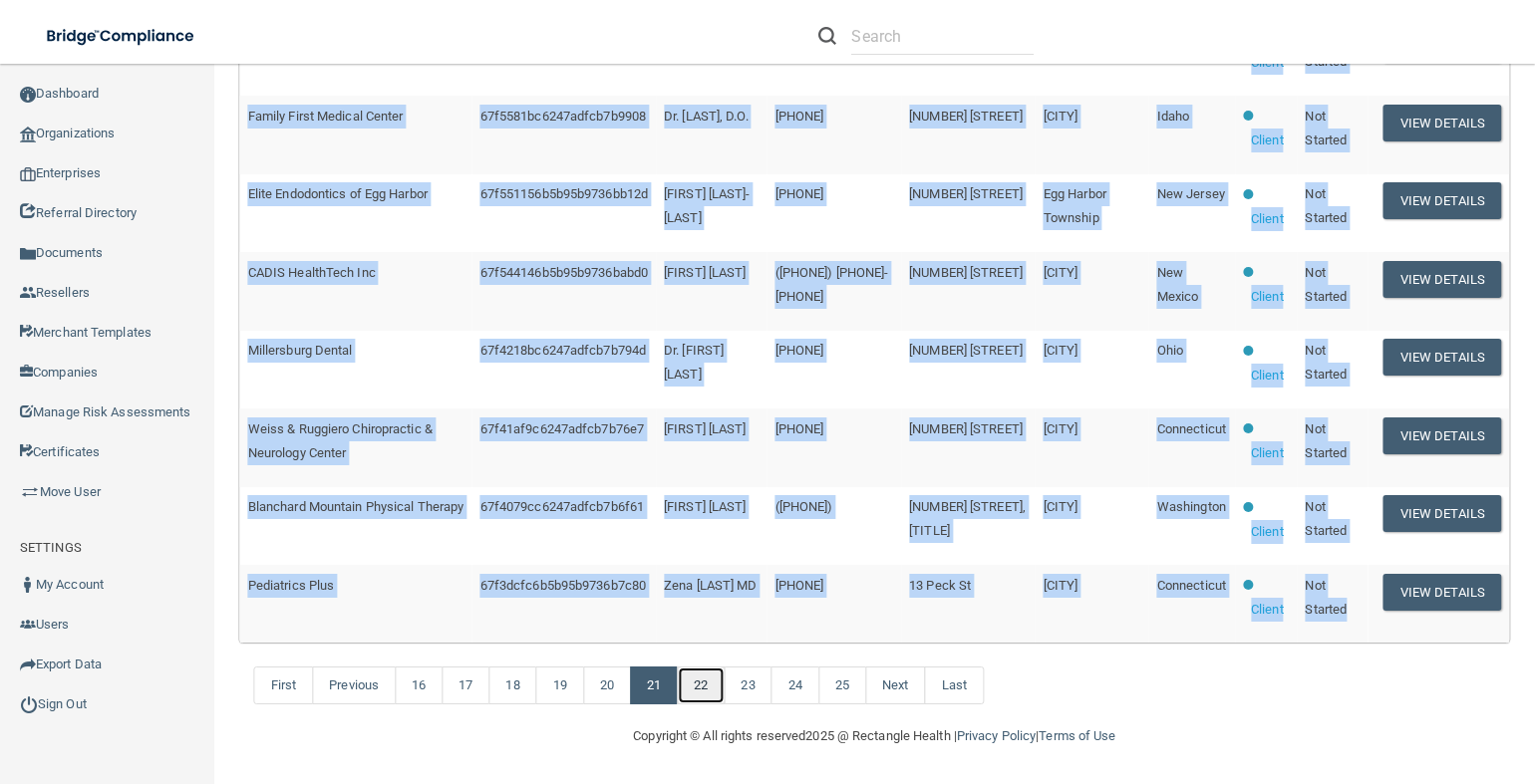 click on "22" at bounding box center (701, 685) 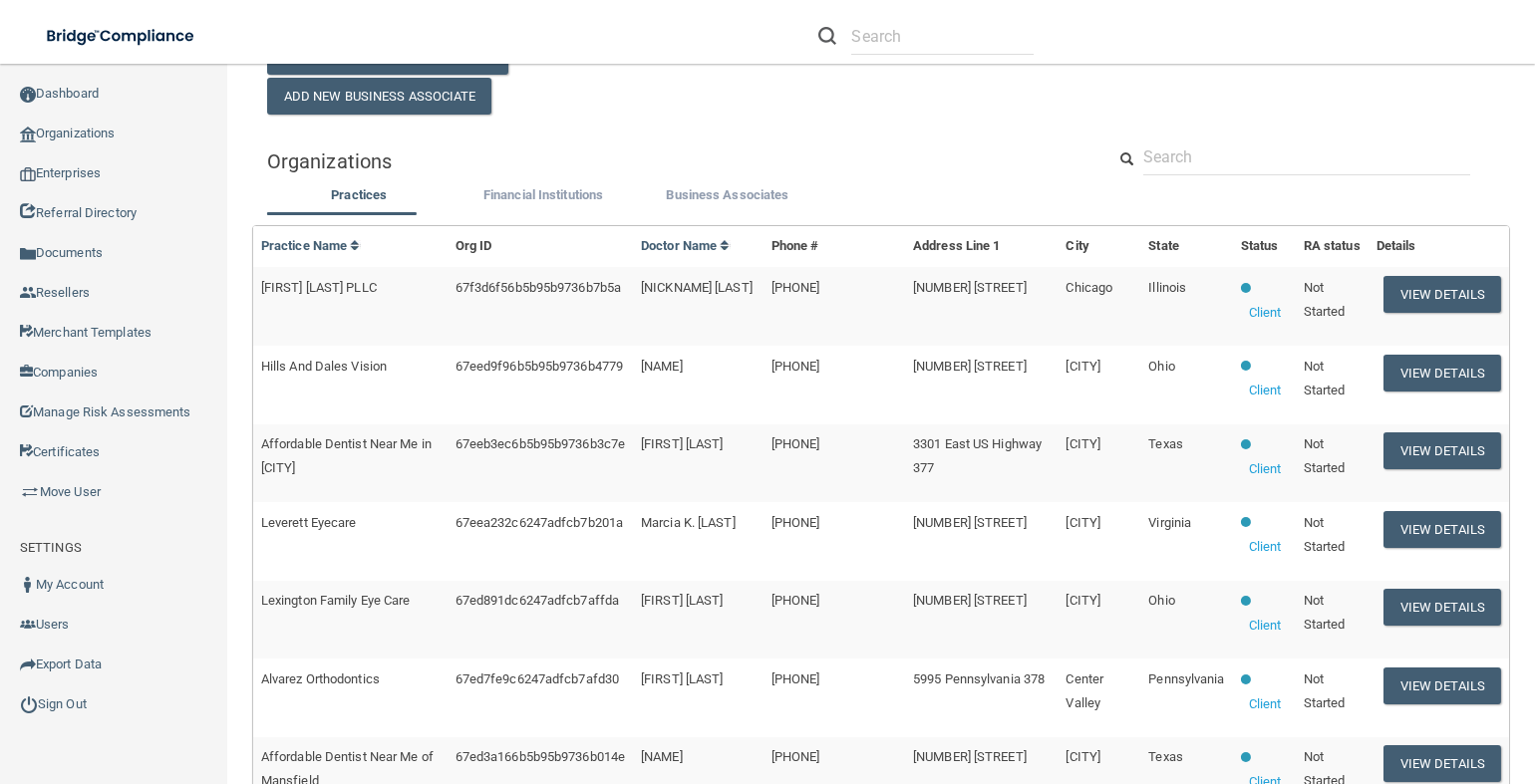 scroll, scrollTop: 39, scrollLeft: 0, axis: vertical 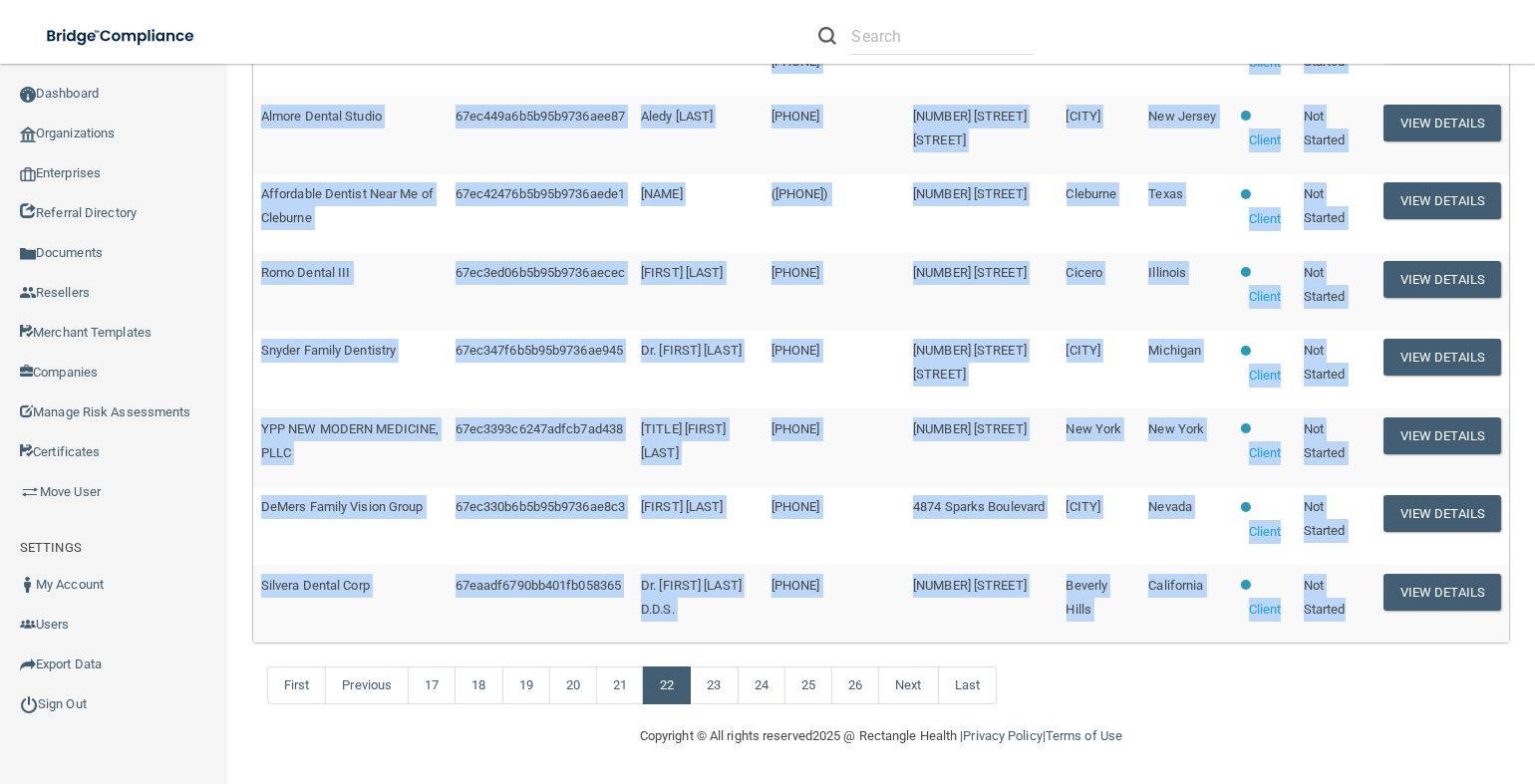 drag, startPoint x: 263, startPoint y: 386, endPoint x: 1346, endPoint y: 626, distance: 1109.2741 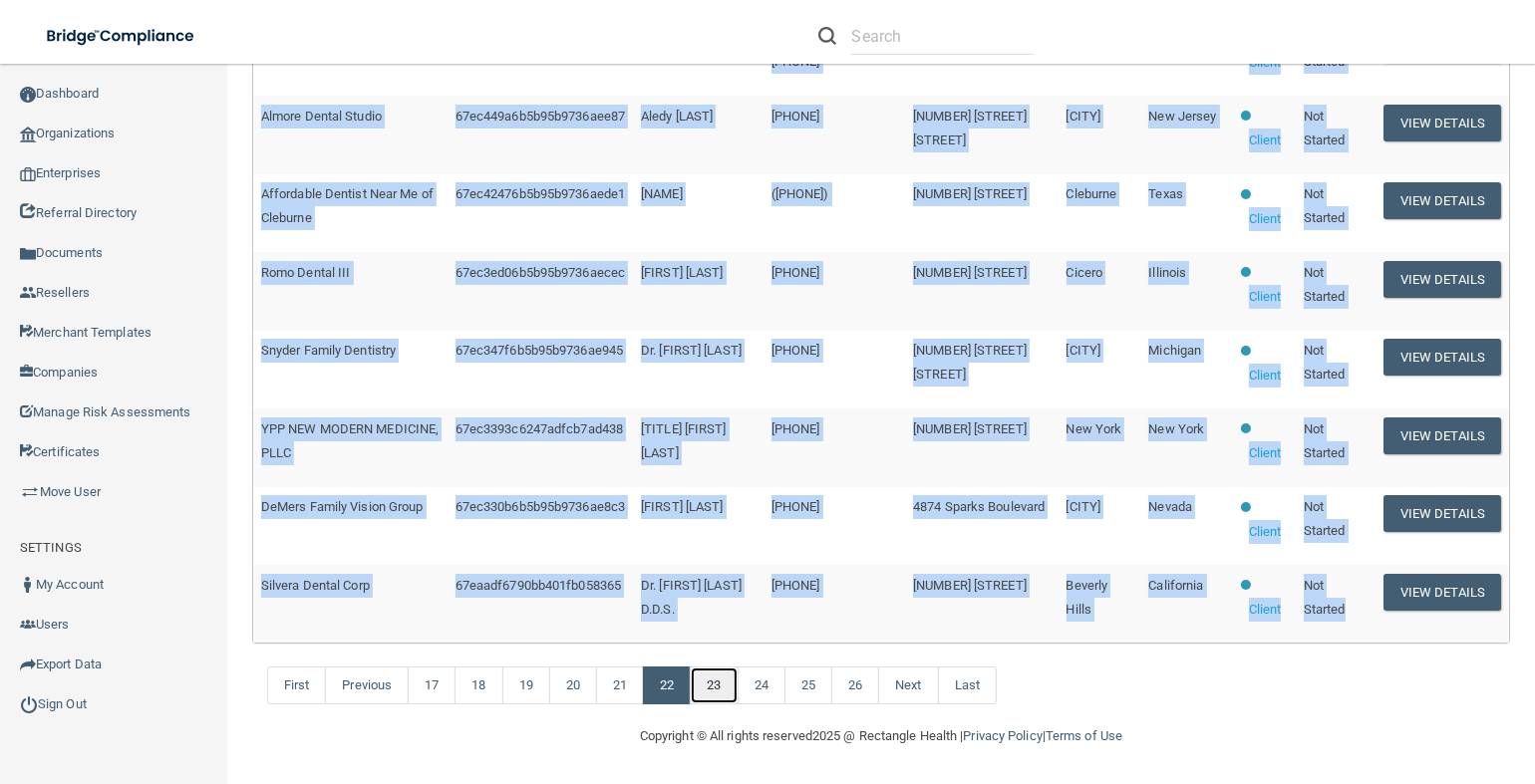 click on "23" at bounding box center [714, 685] 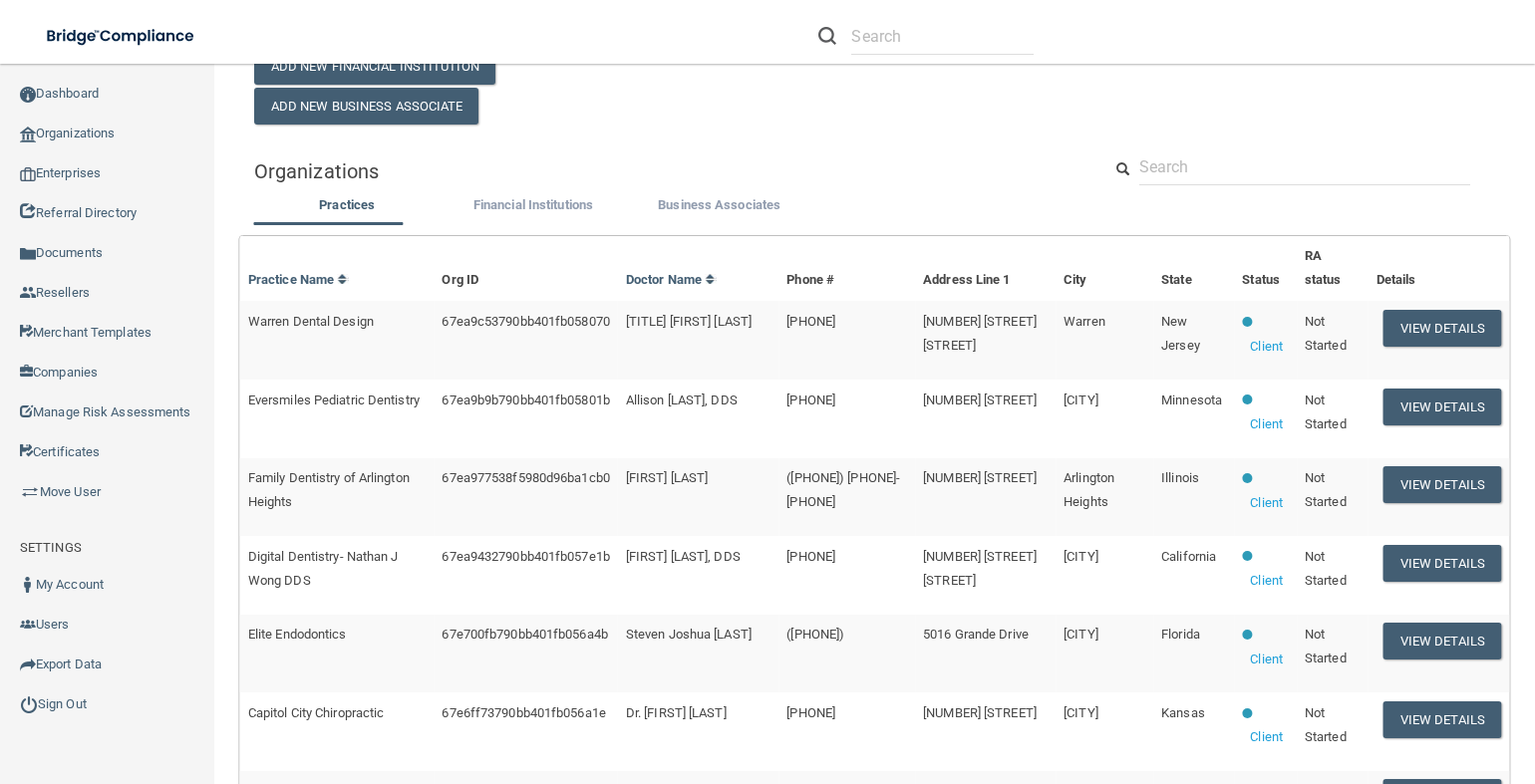scroll, scrollTop: 0, scrollLeft: 0, axis: both 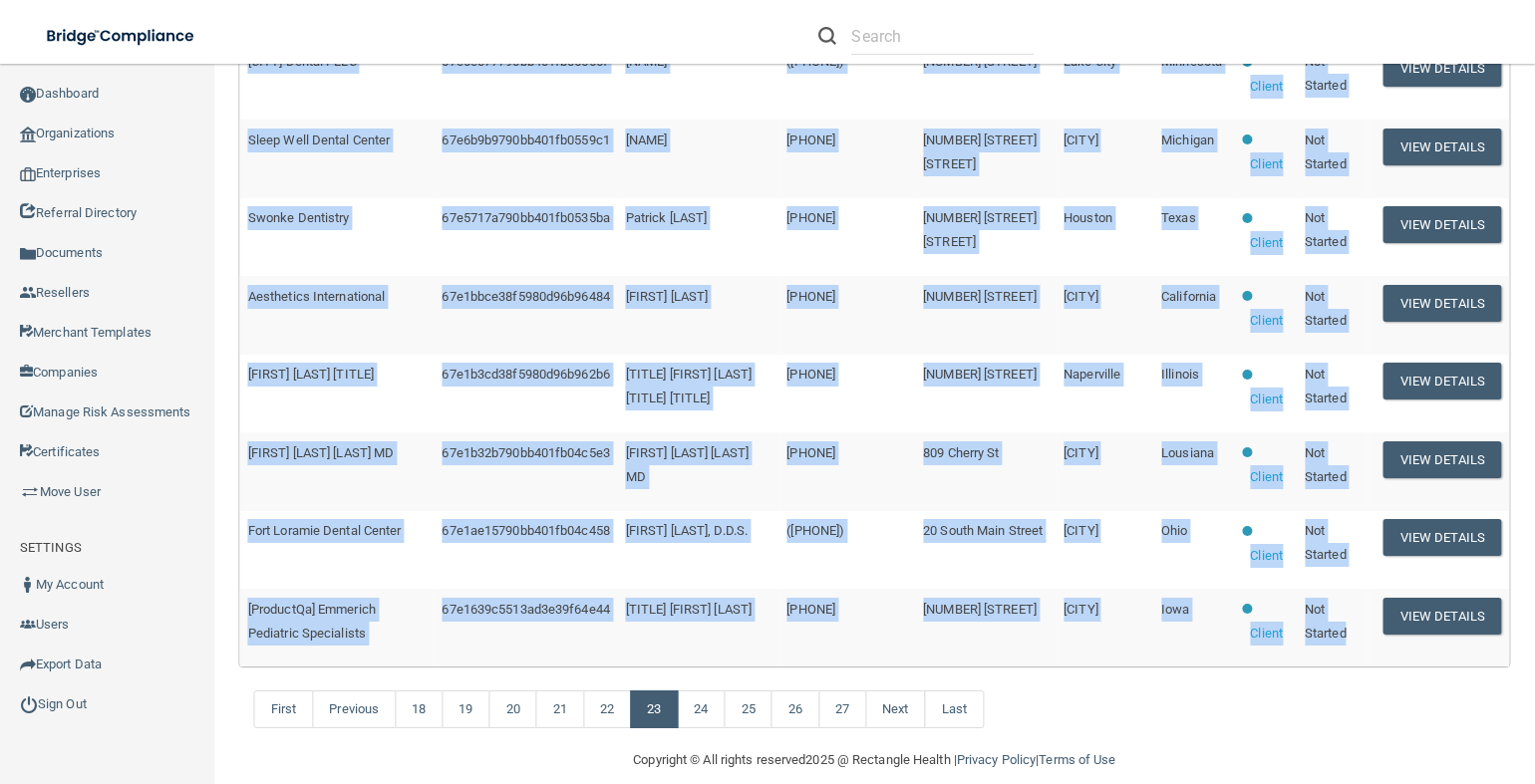 drag, startPoint x: 255, startPoint y: 425, endPoint x: 1341, endPoint y: 625, distance: 1104.2626 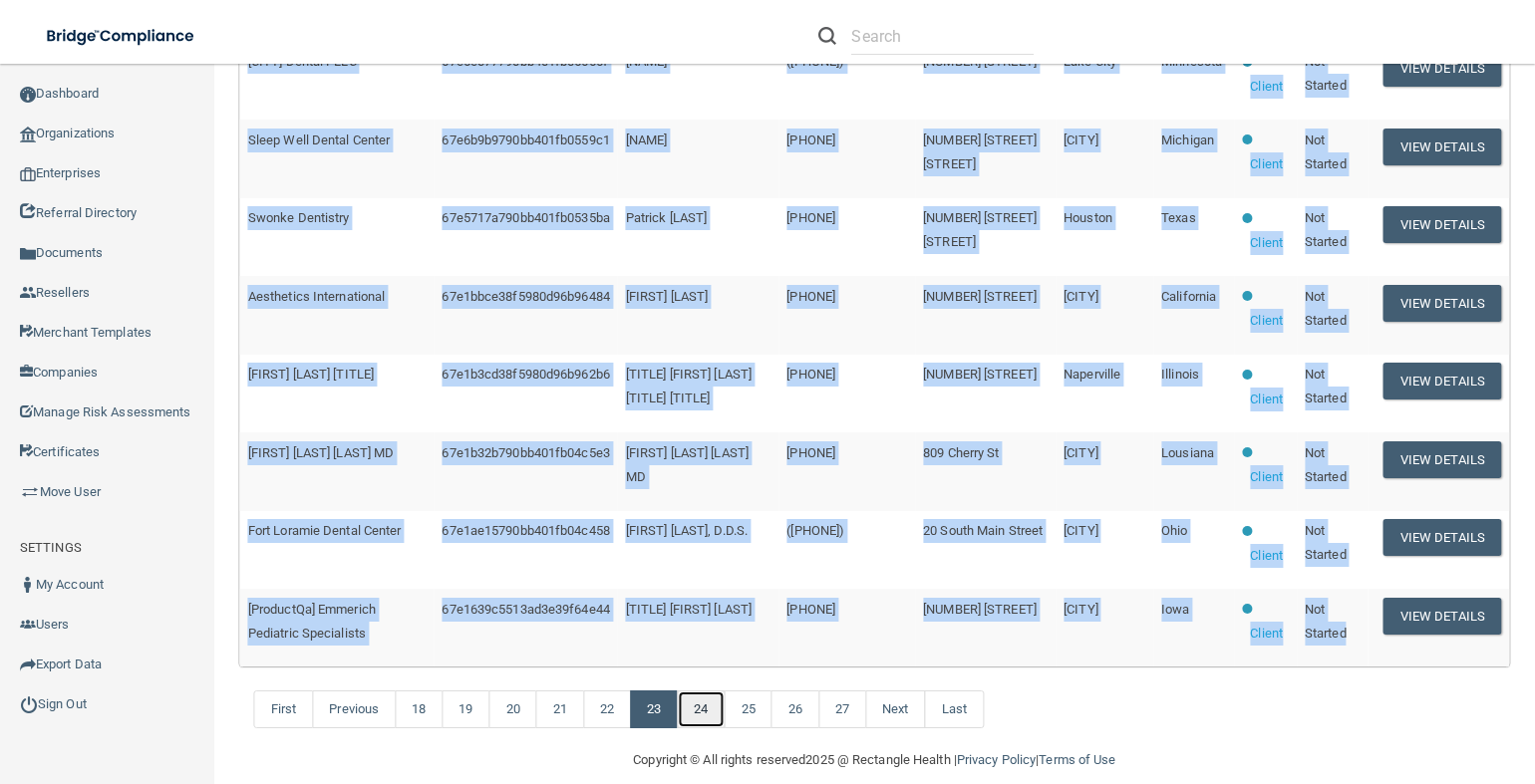 click on "24" at bounding box center (701, 709) 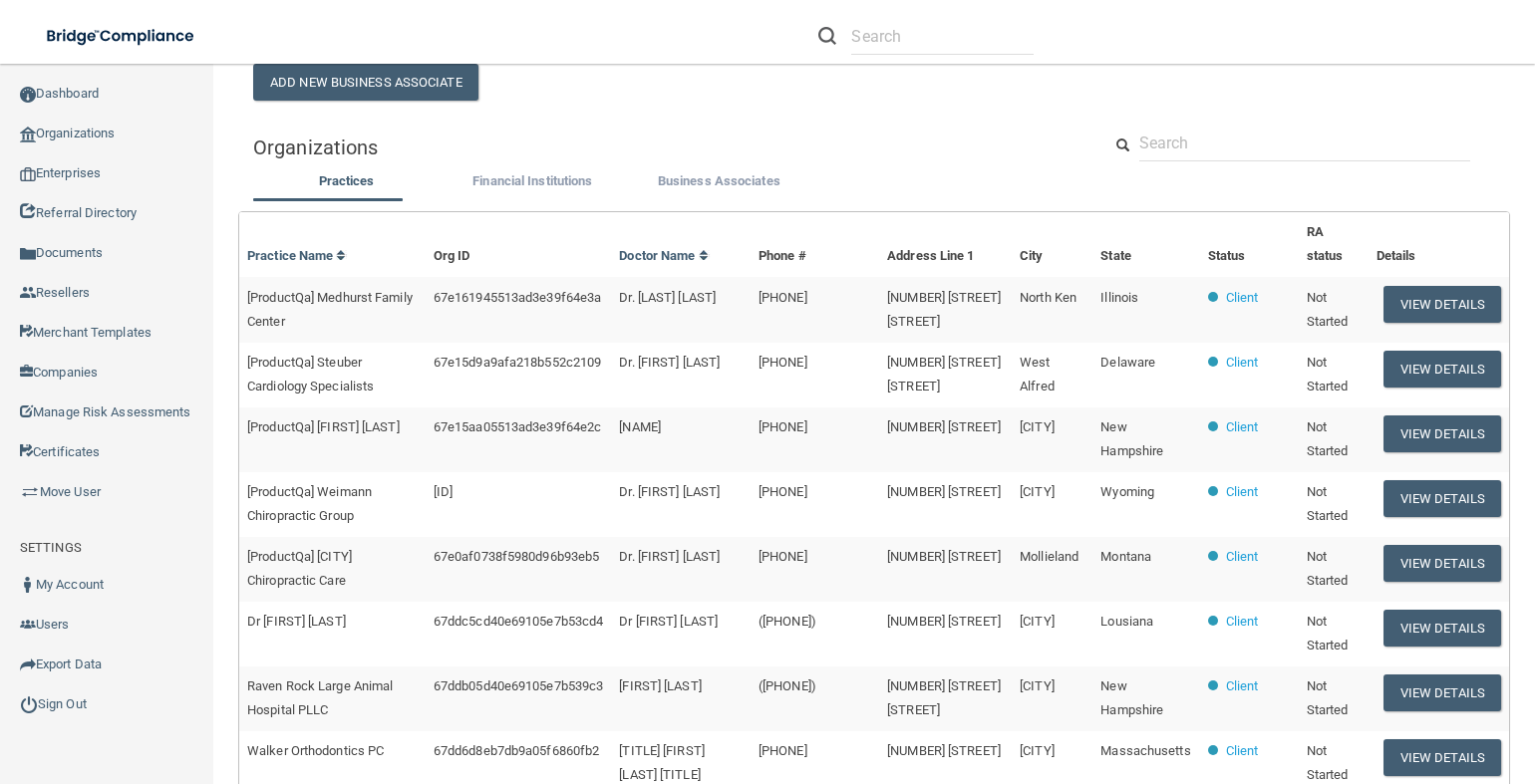 scroll, scrollTop: 137, scrollLeft: 0, axis: vertical 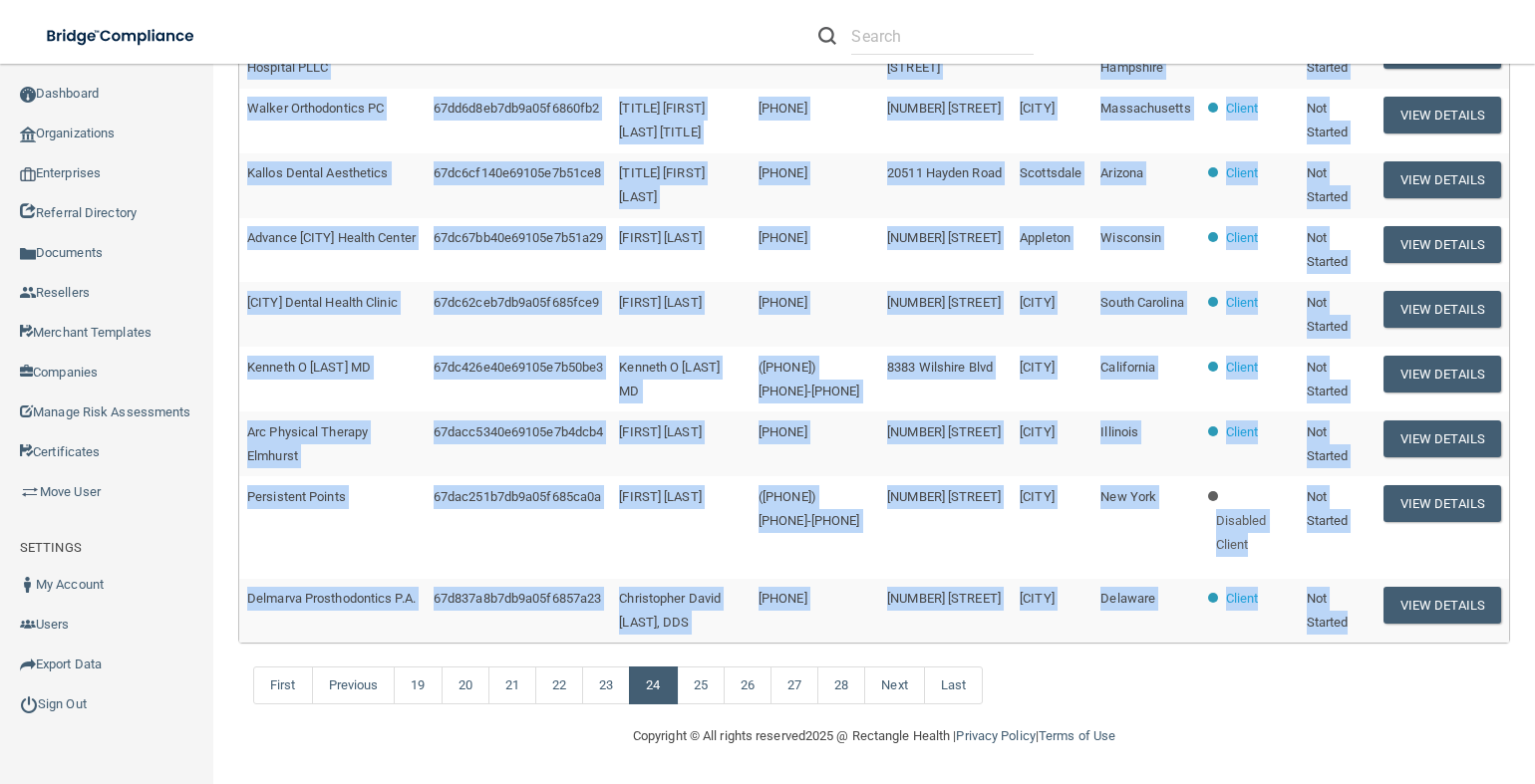 drag, startPoint x: 248, startPoint y: 309, endPoint x: 1338, endPoint y: 626, distance: 1135.1603 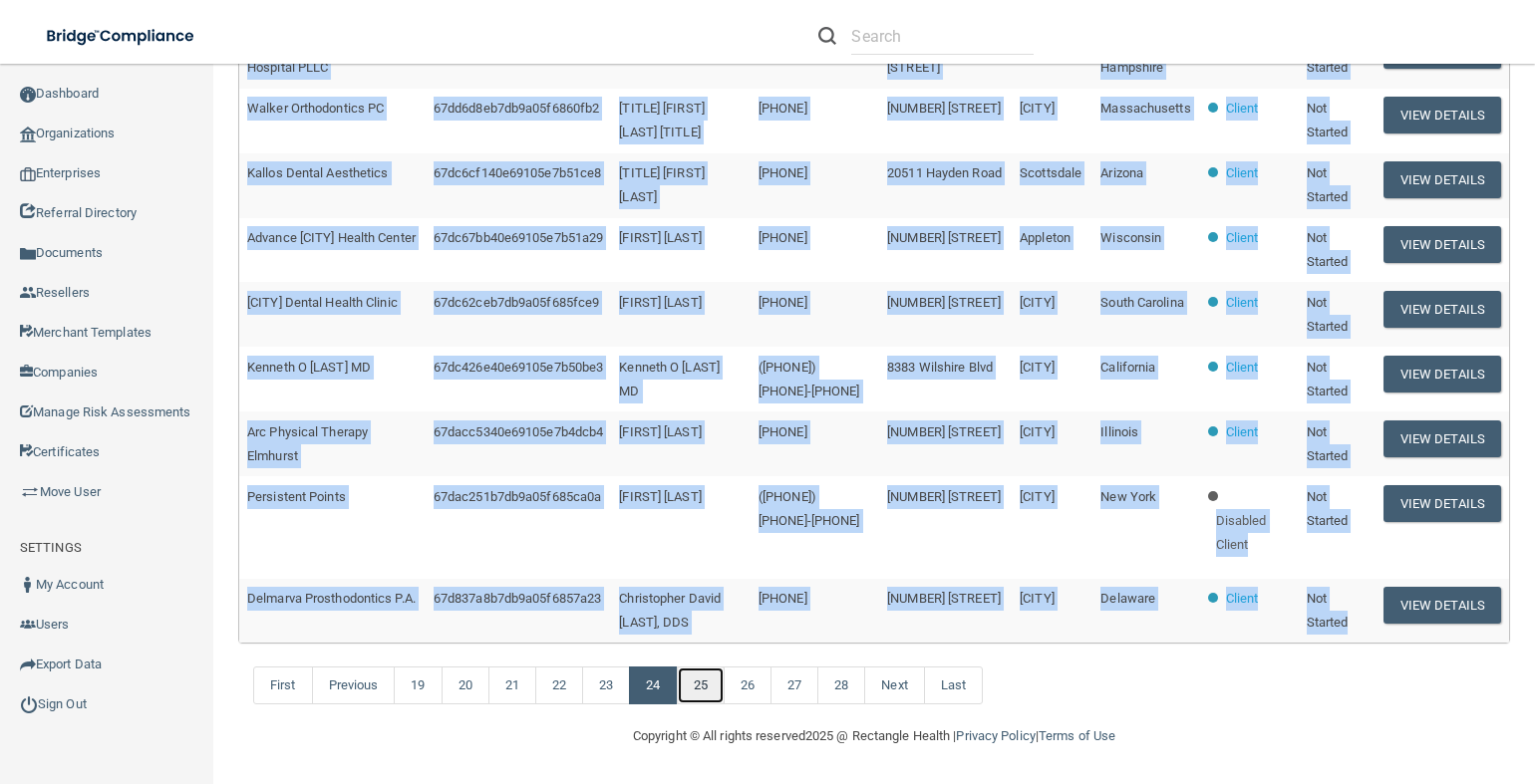 click on "25" at bounding box center [701, 685] 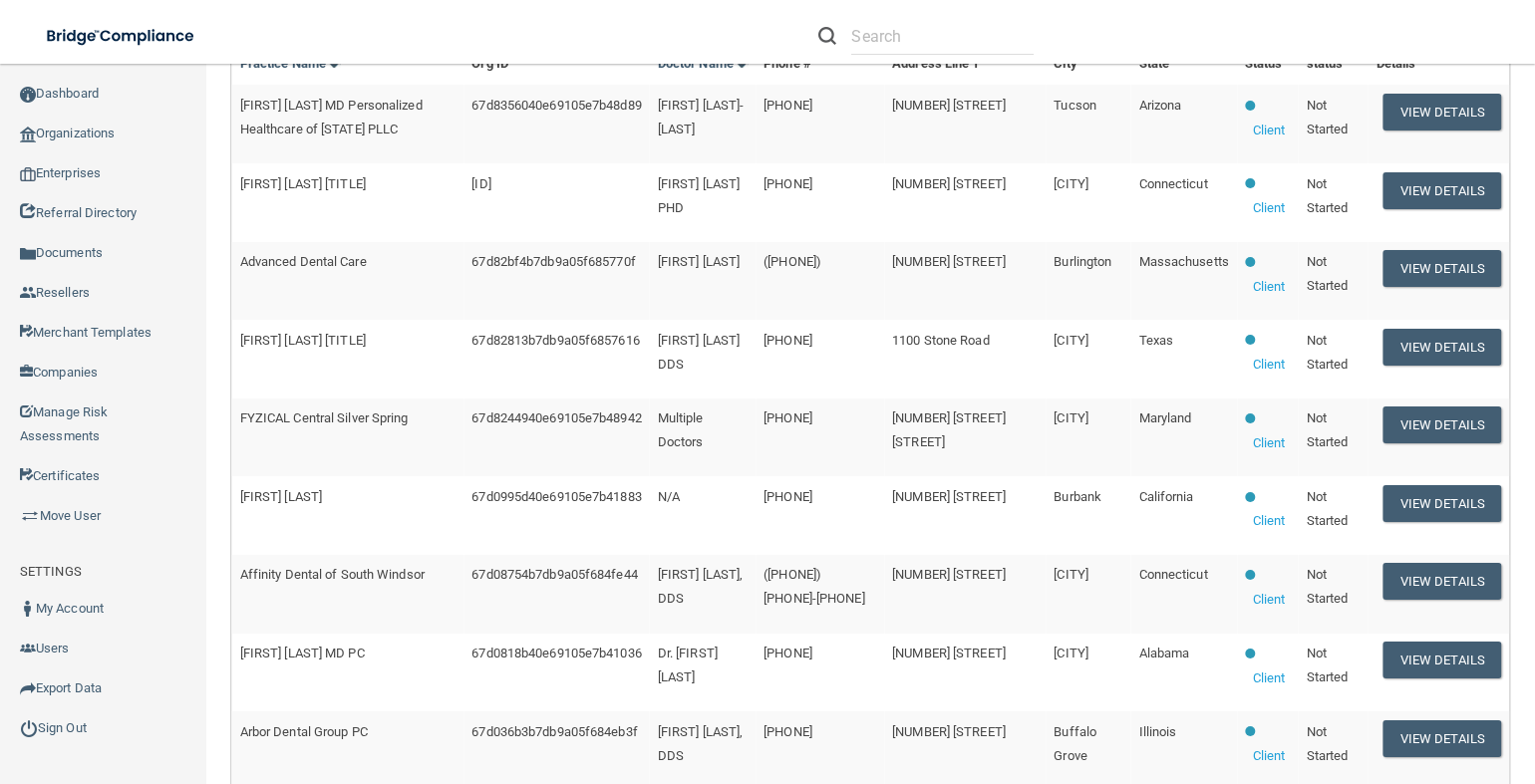 scroll, scrollTop: 195, scrollLeft: 0, axis: vertical 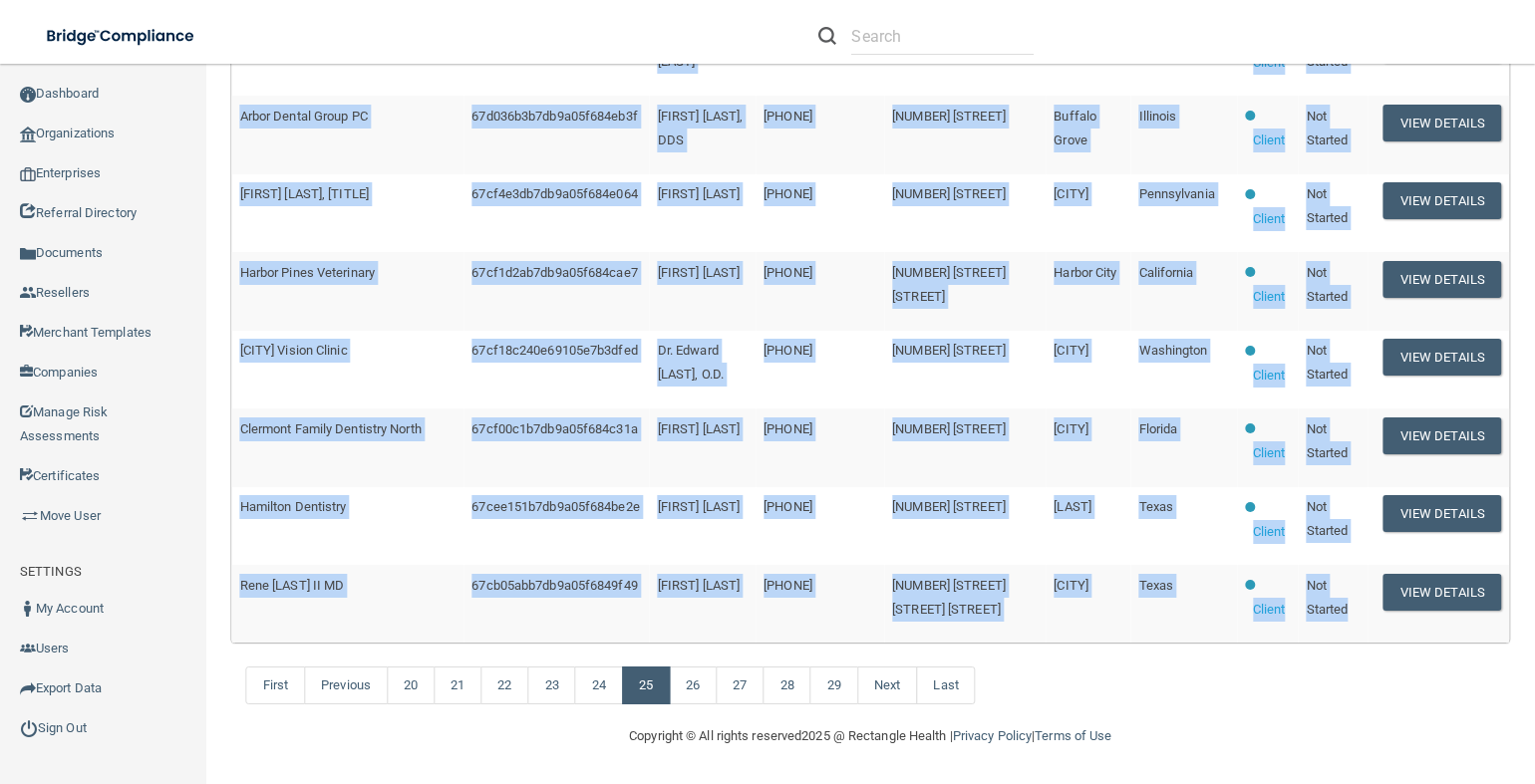 drag, startPoint x: 250, startPoint y: 246, endPoint x: 1350, endPoint y: 633, distance: 1166.0913 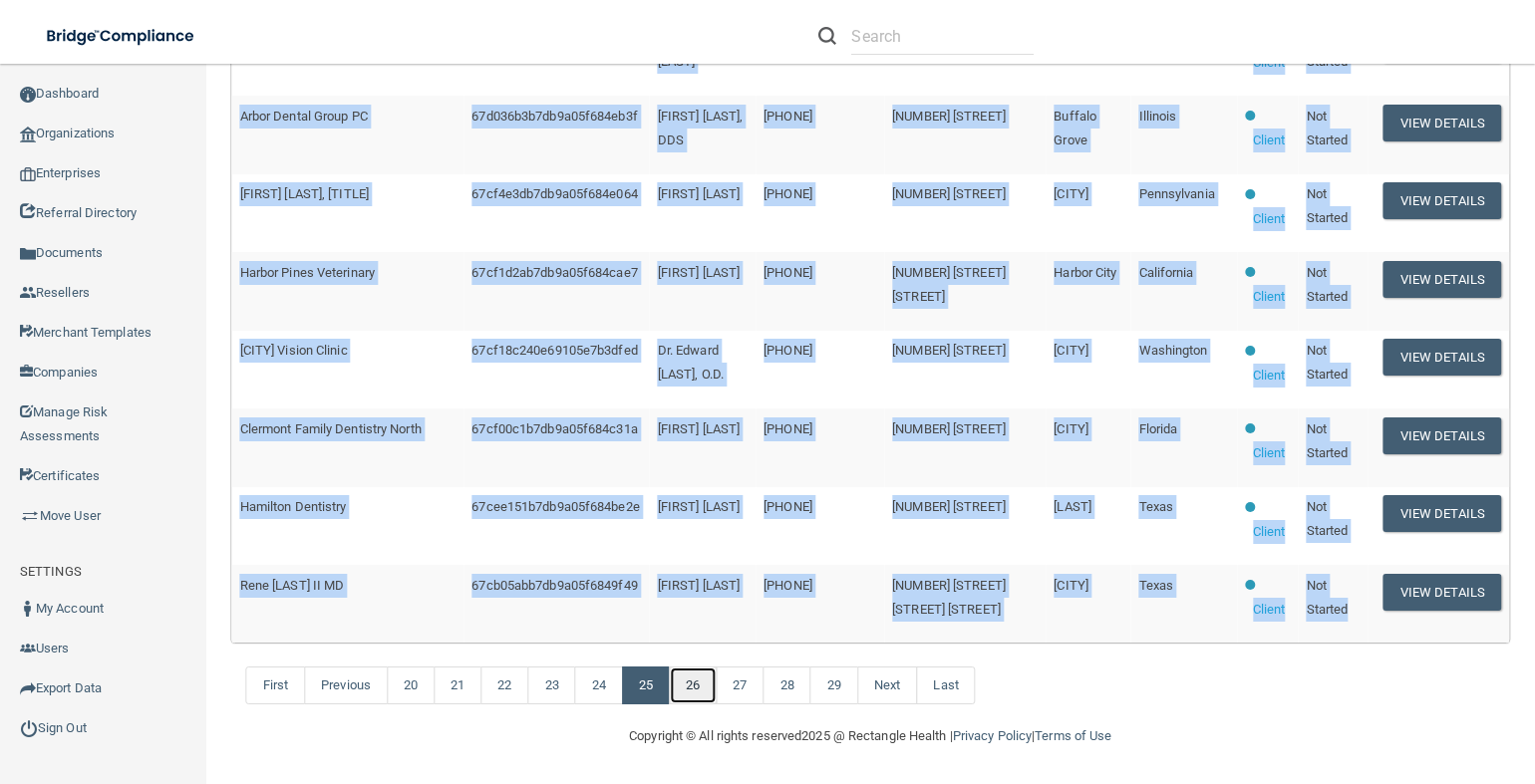 click on "26" at bounding box center (693, 685) 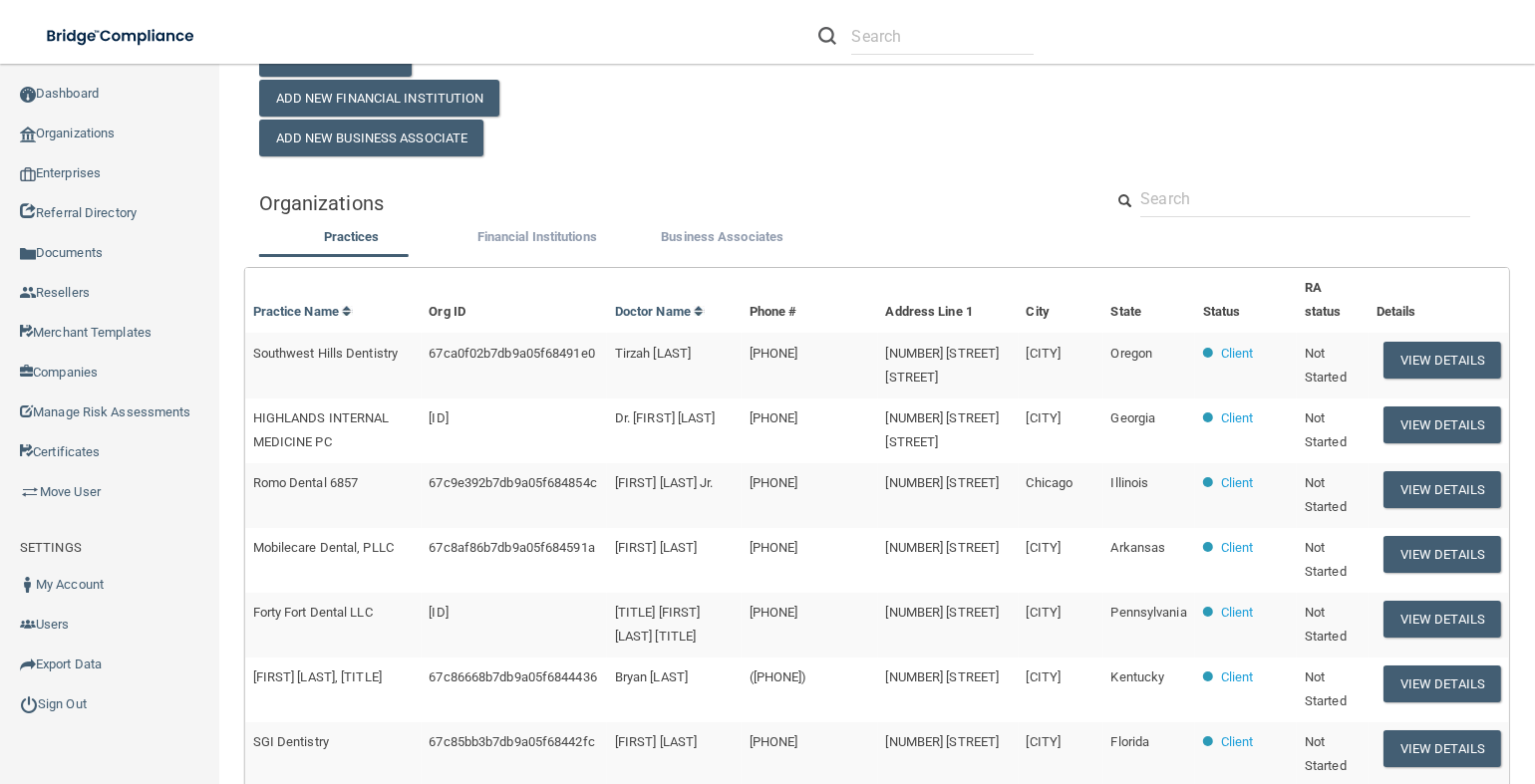 scroll, scrollTop: 62, scrollLeft: 0, axis: vertical 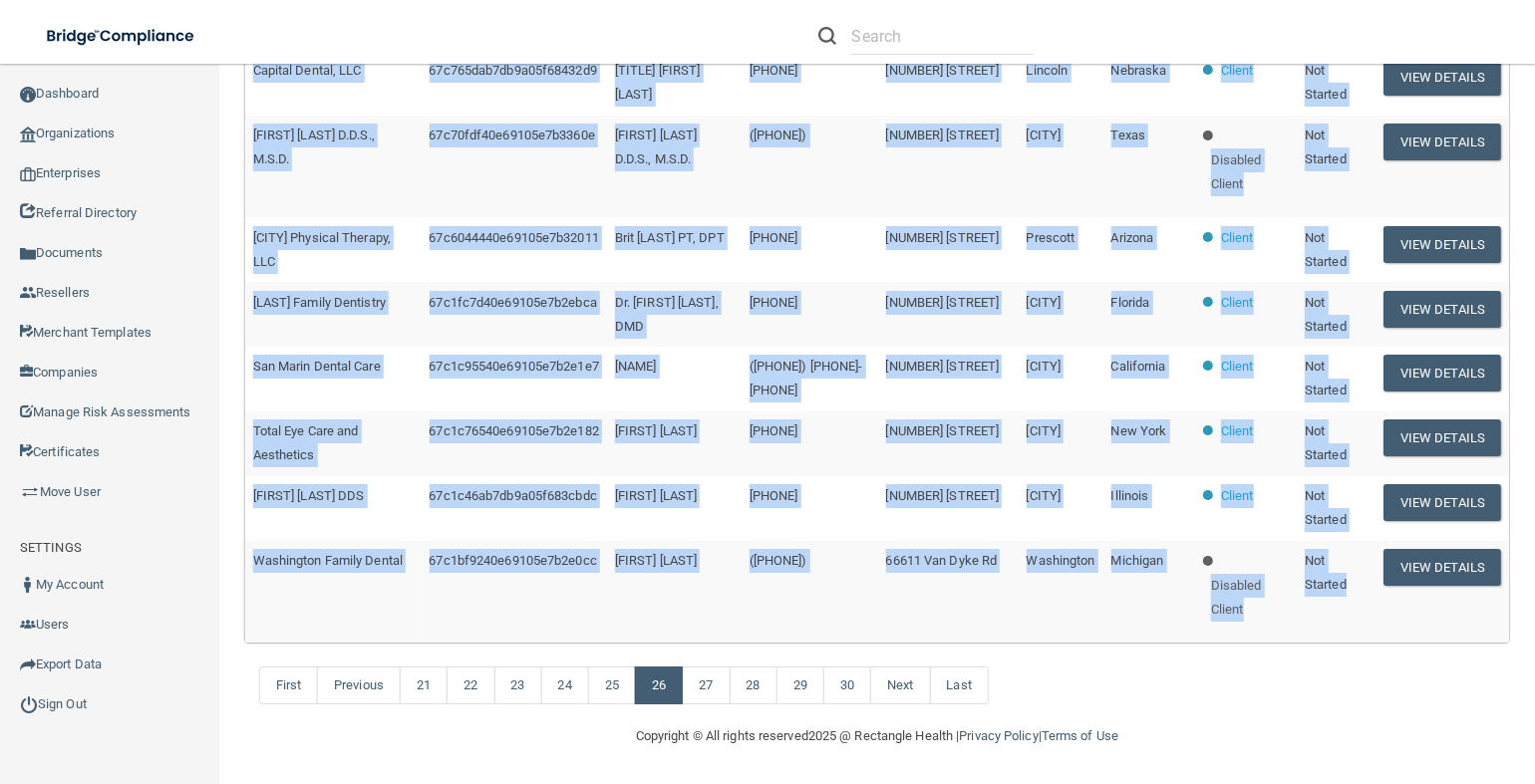 drag, startPoint x: 250, startPoint y: 381, endPoint x: 1347, endPoint y: 613, distance: 1121.264 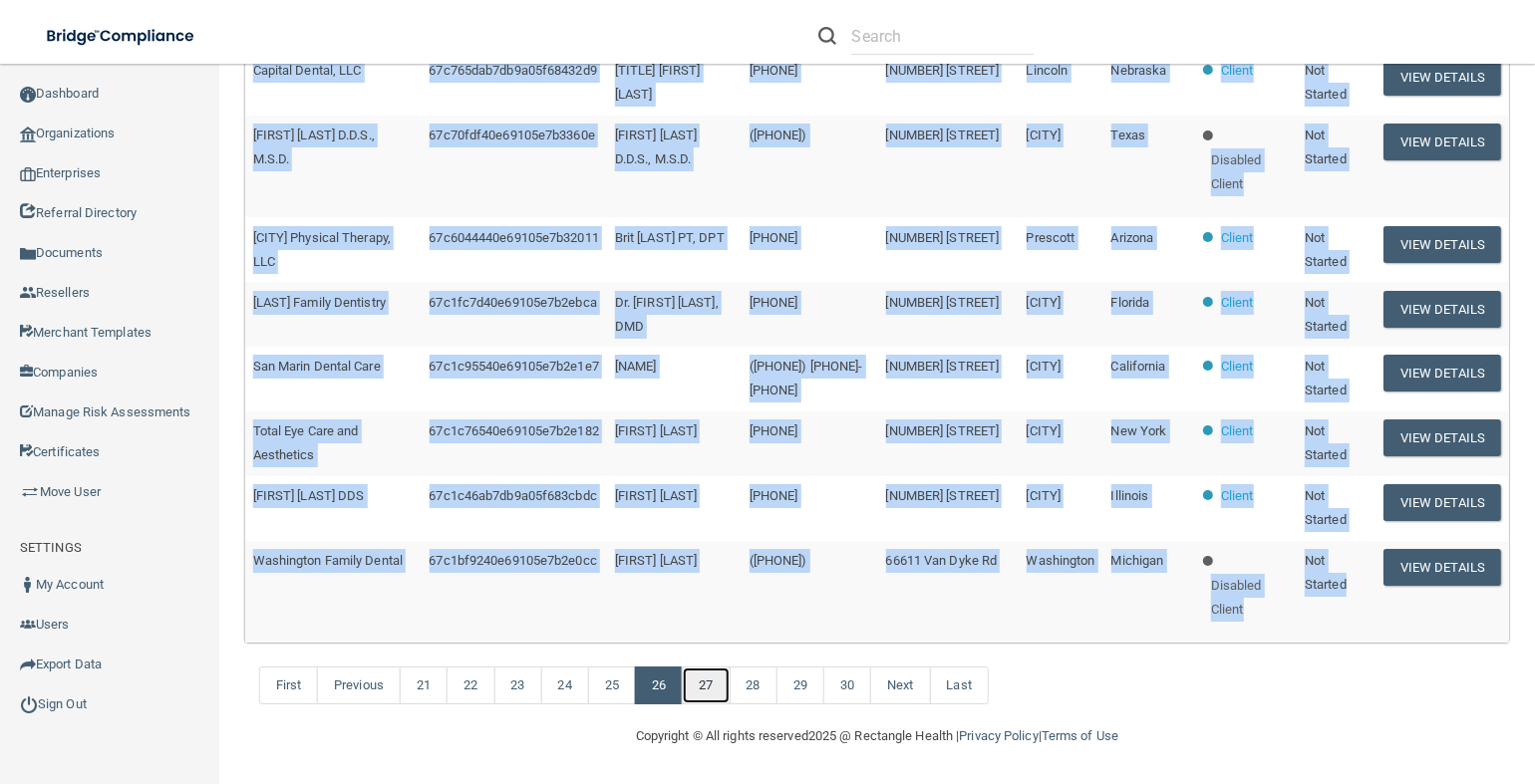click on "27" at bounding box center [706, 685] 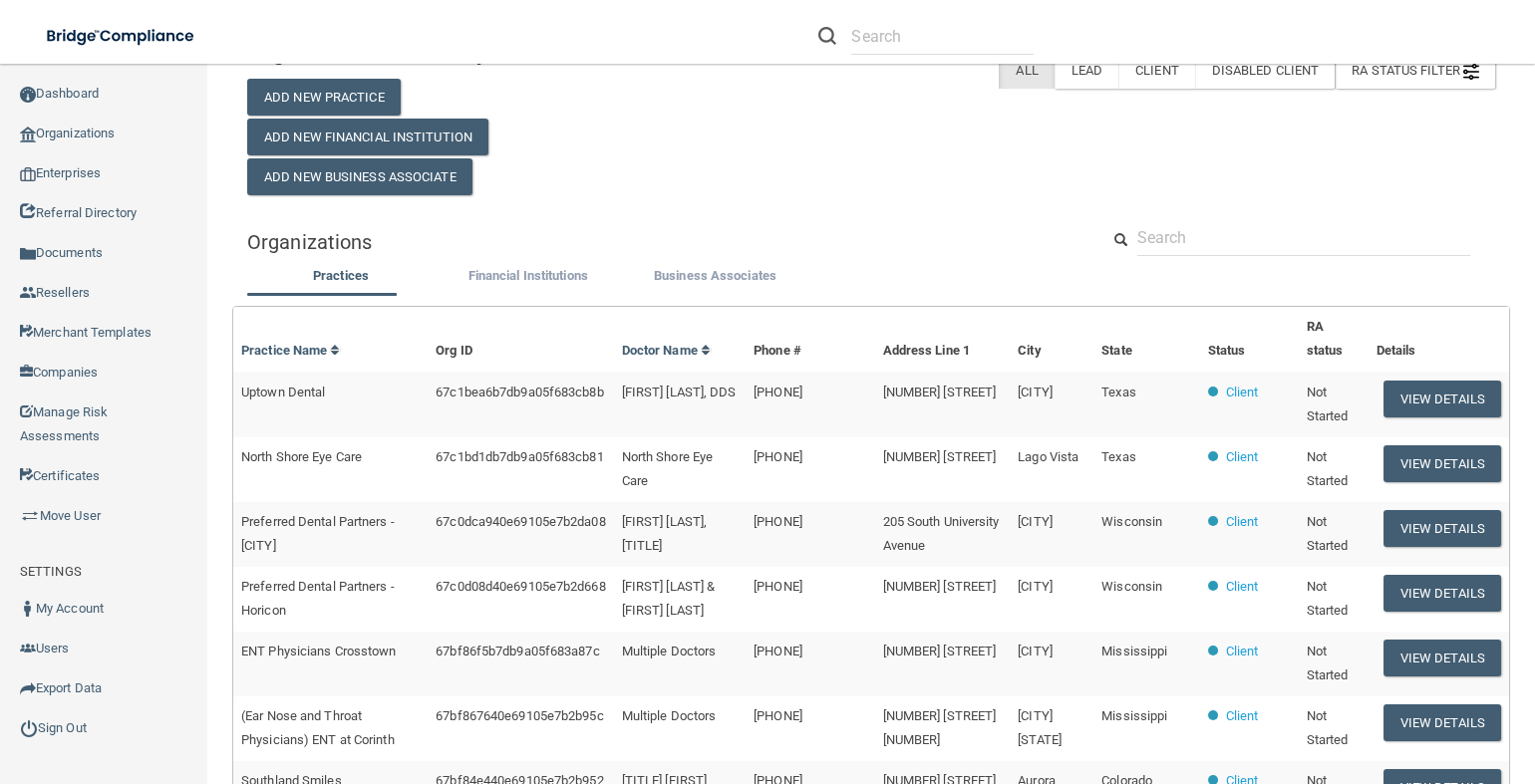 scroll, scrollTop: 34, scrollLeft: 0, axis: vertical 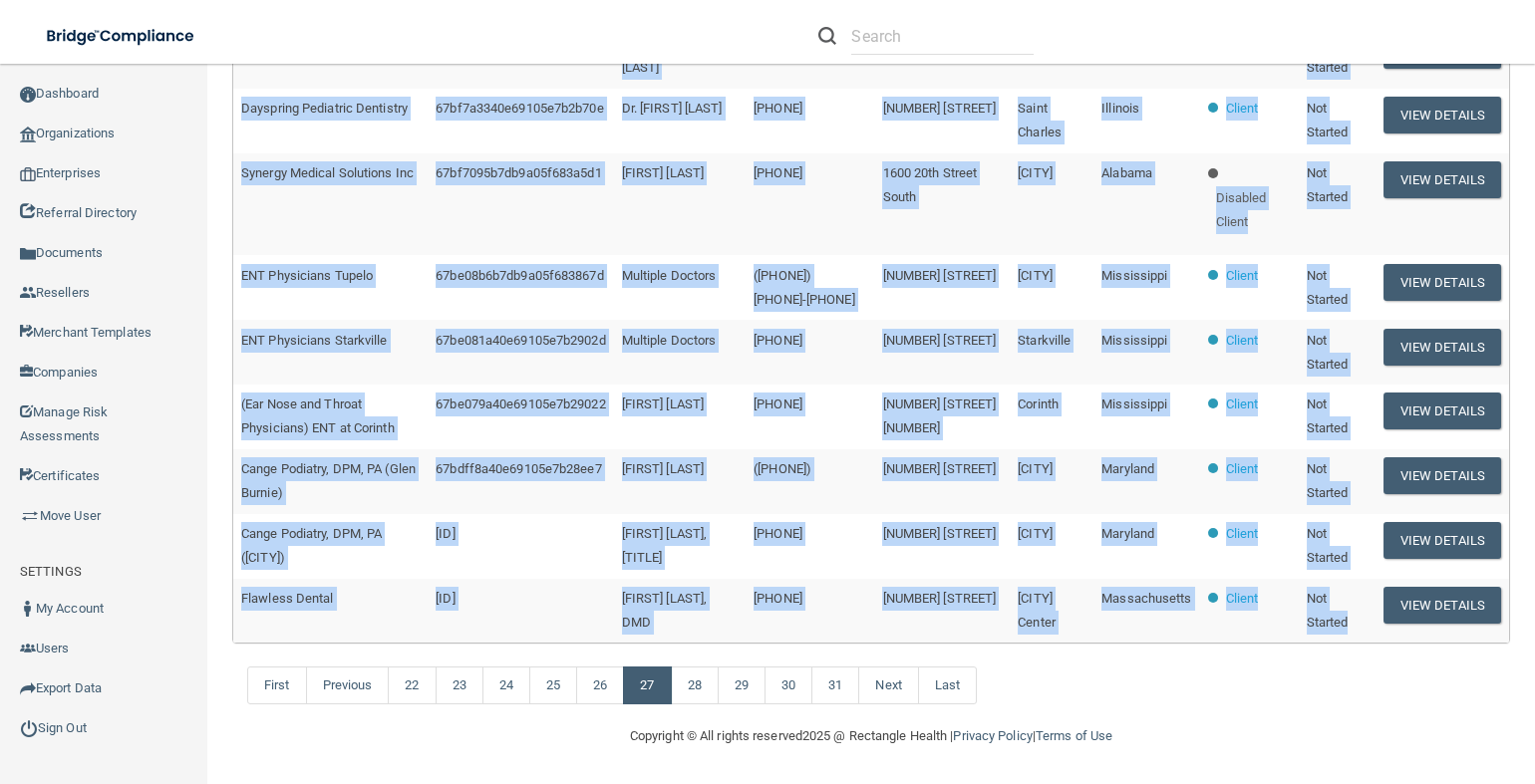 drag, startPoint x: 241, startPoint y: 410, endPoint x: 1346, endPoint y: 632, distance: 1127.0799 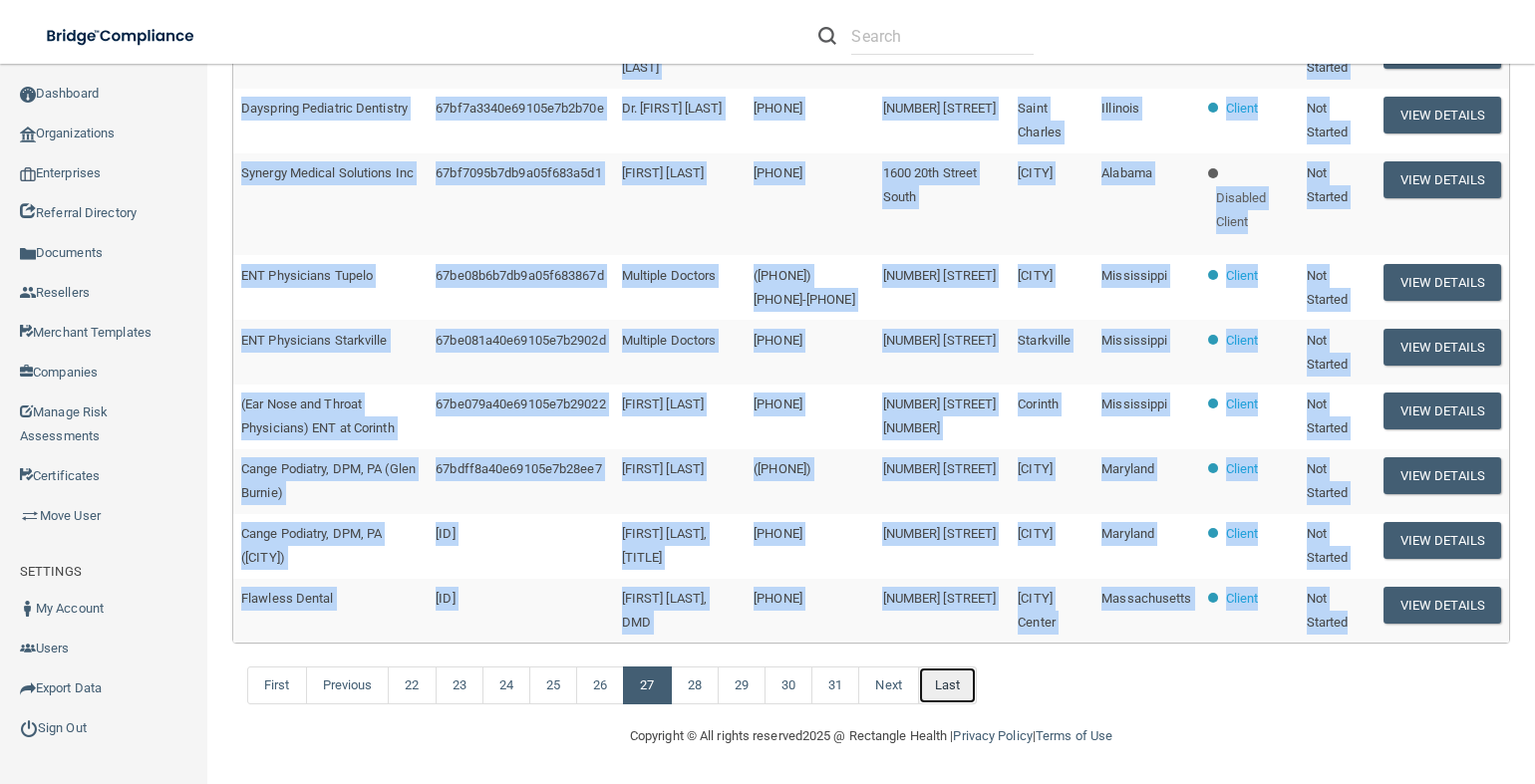 click on "Last" at bounding box center [947, 685] 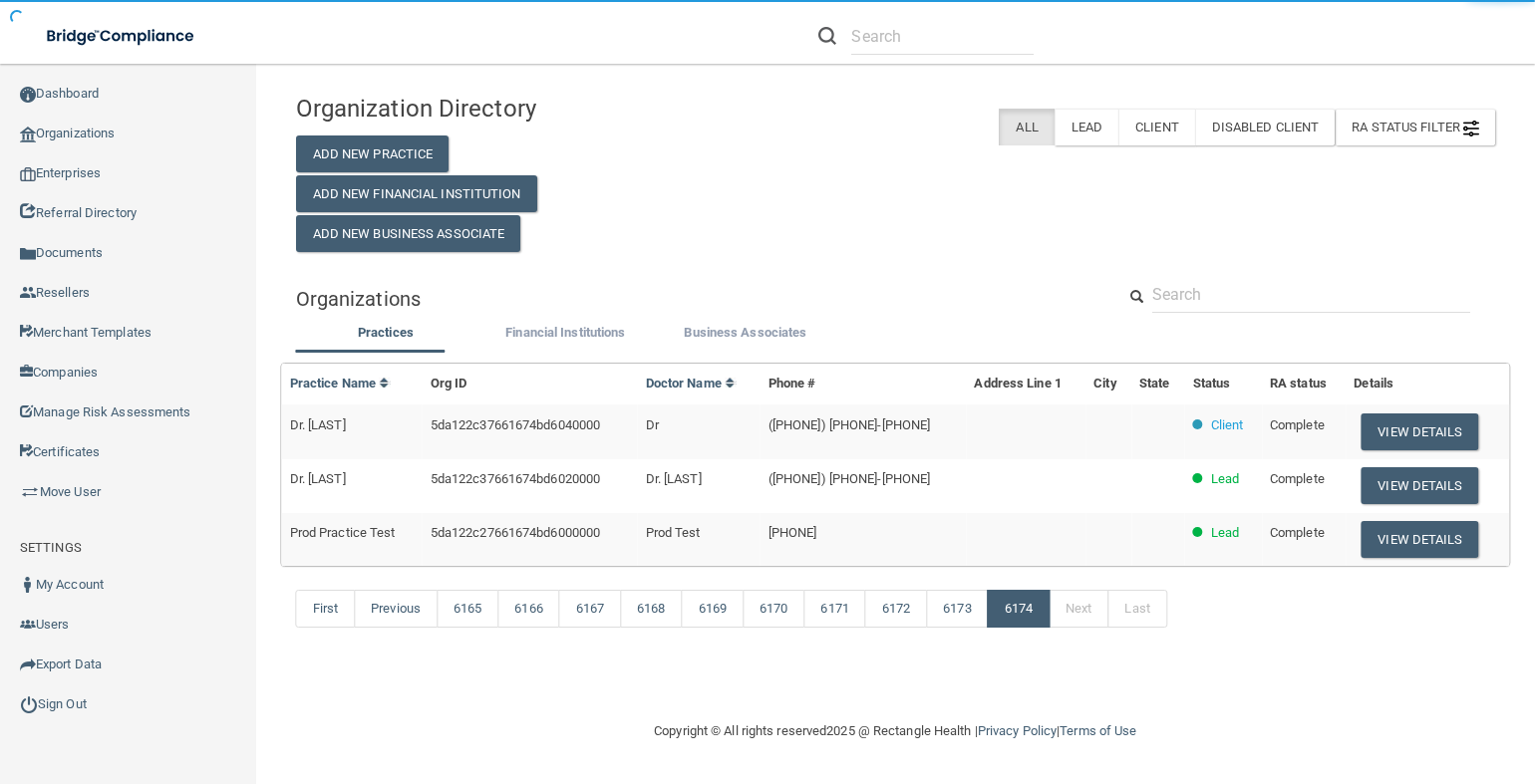 scroll, scrollTop: 0, scrollLeft: 0, axis: both 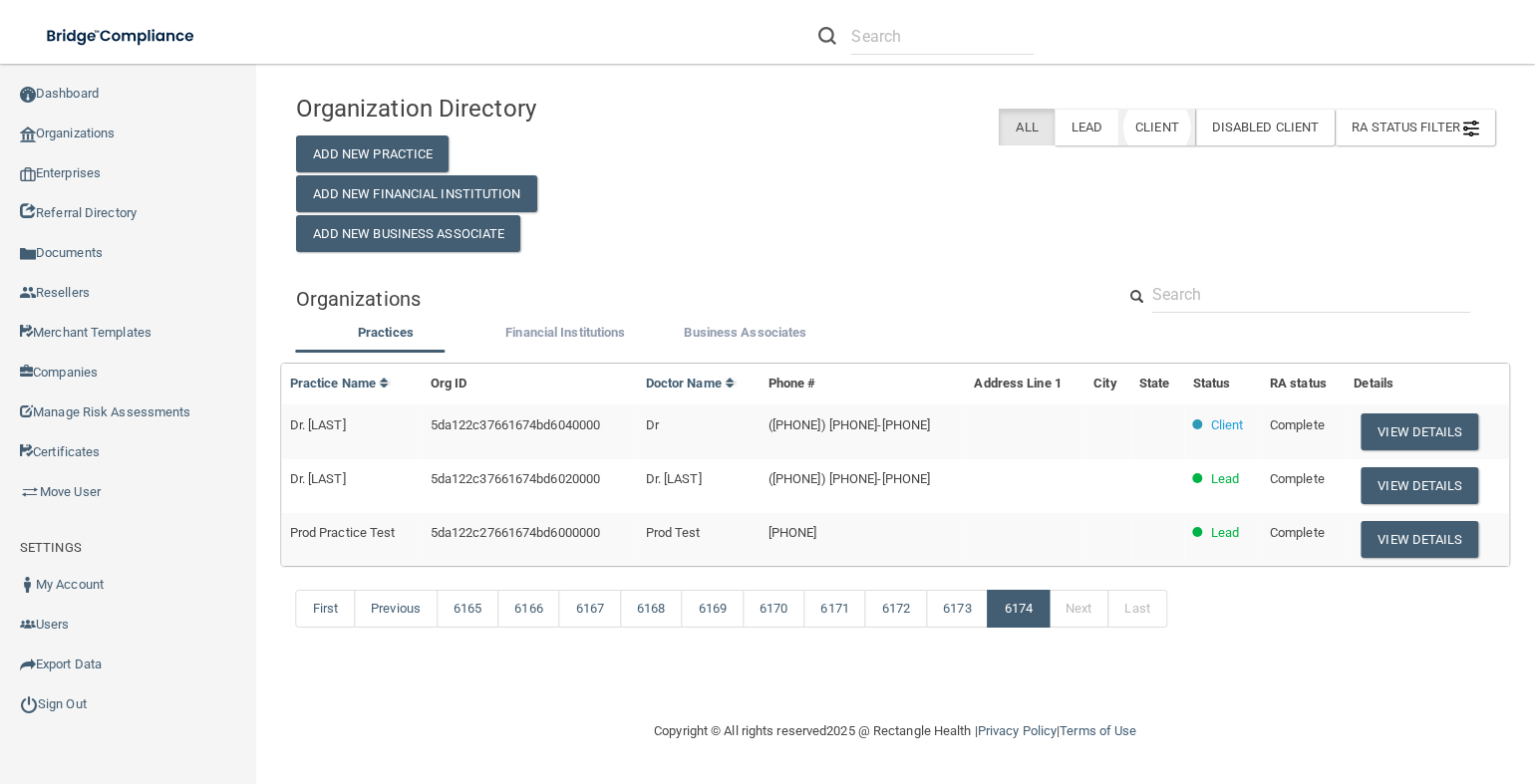 click on "Client" at bounding box center [1156, 127] 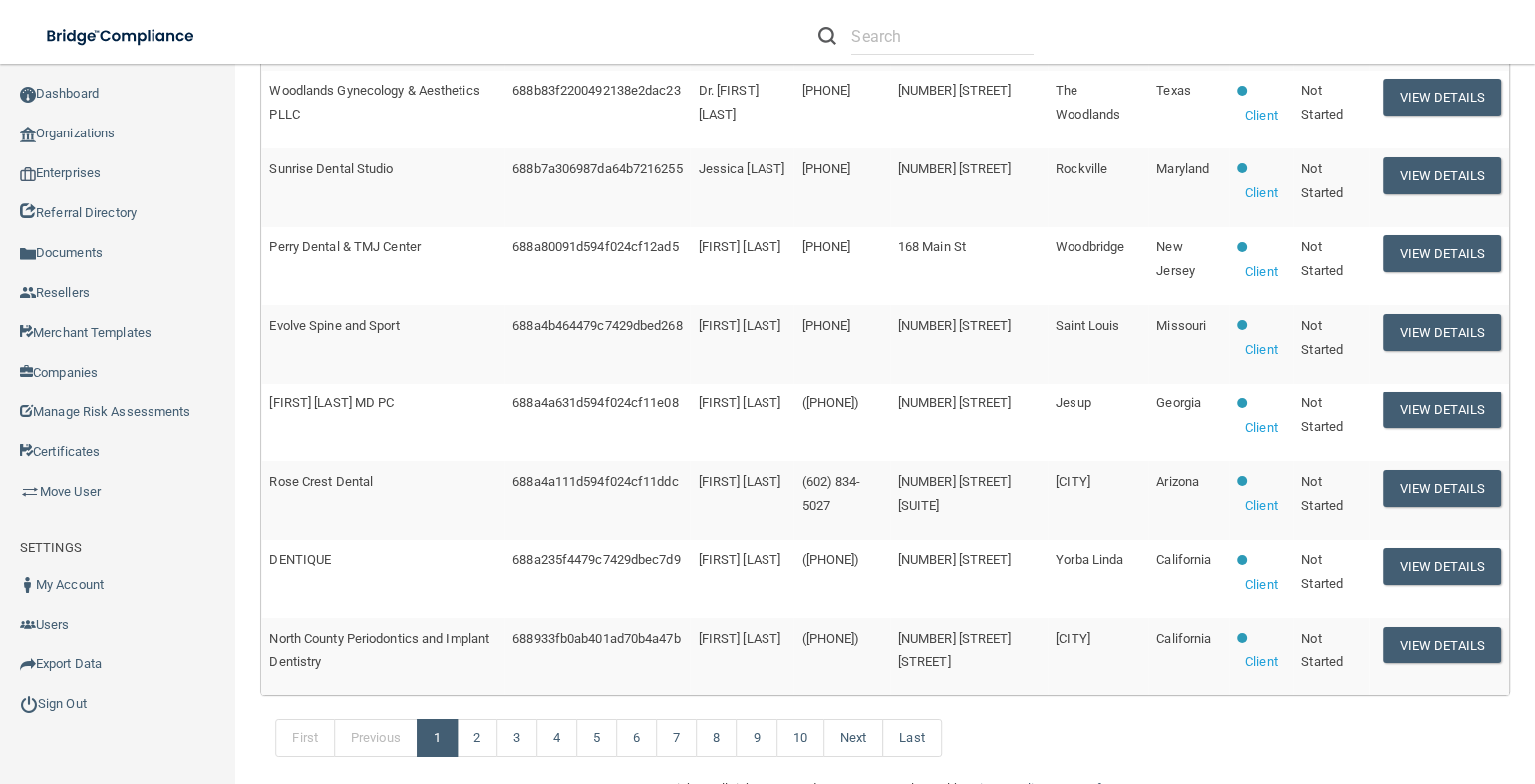 scroll, scrollTop: 935, scrollLeft: 0, axis: vertical 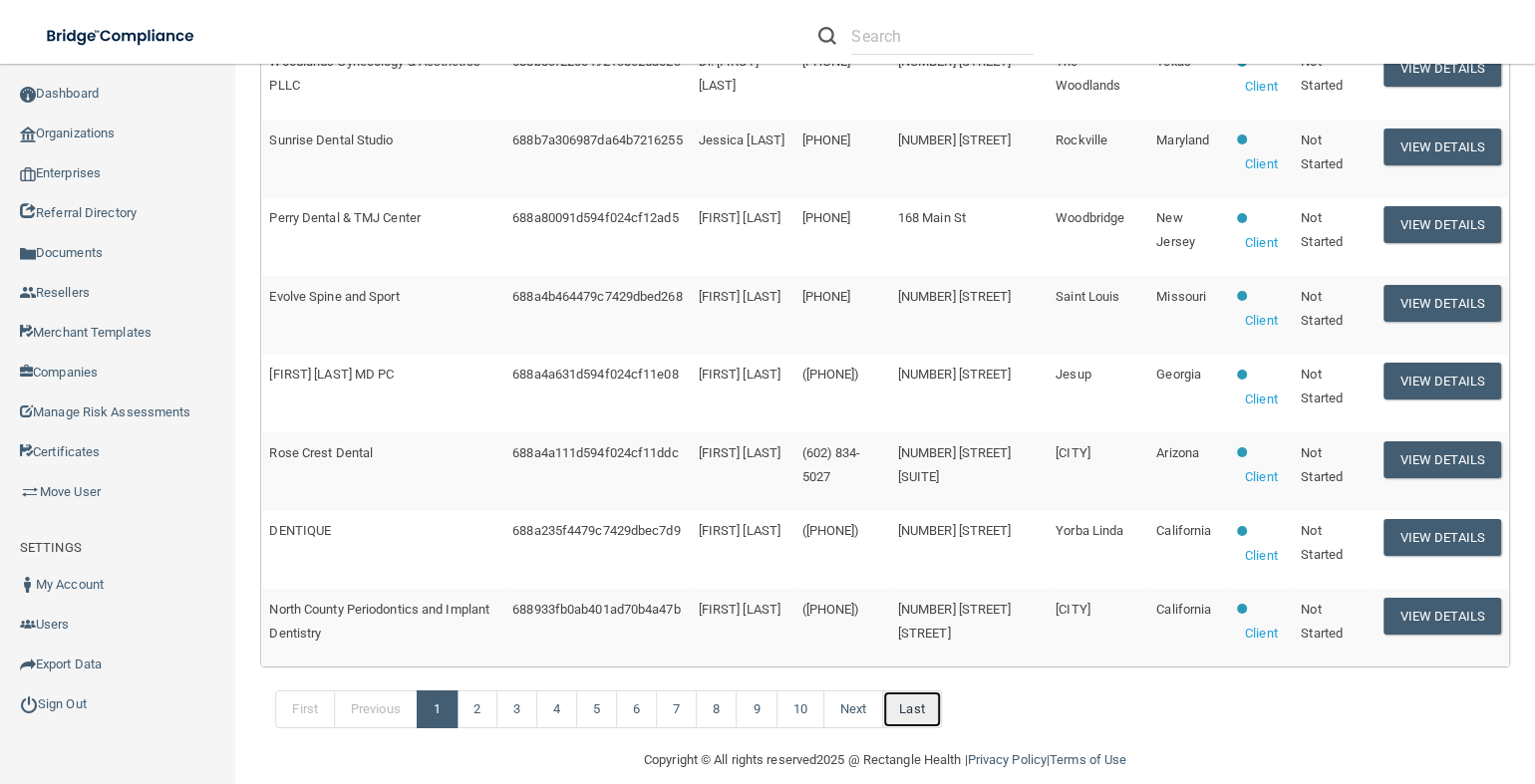 click on "Last" at bounding box center [911, 709] 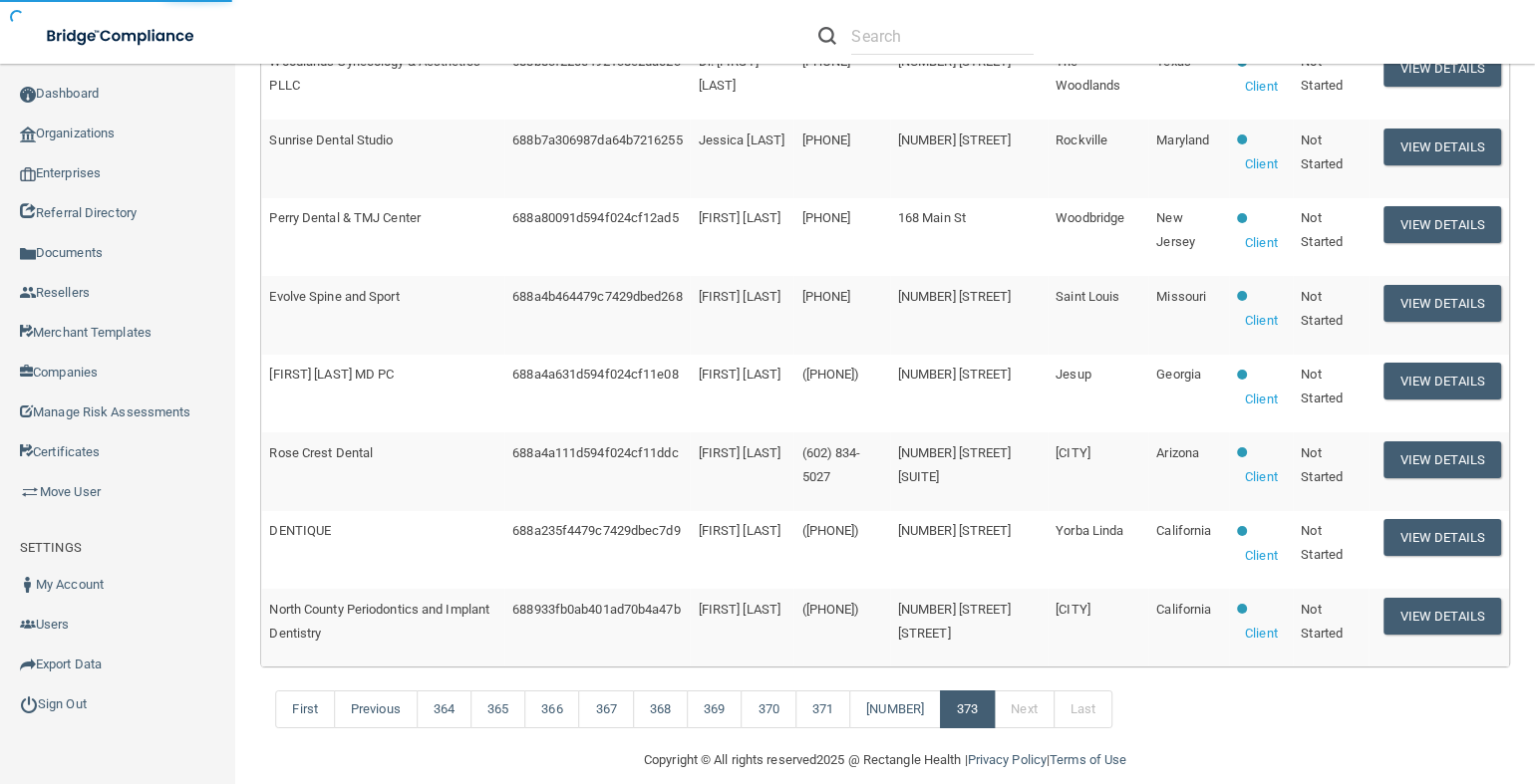 scroll, scrollTop: 0, scrollLeft: 0, axis: both 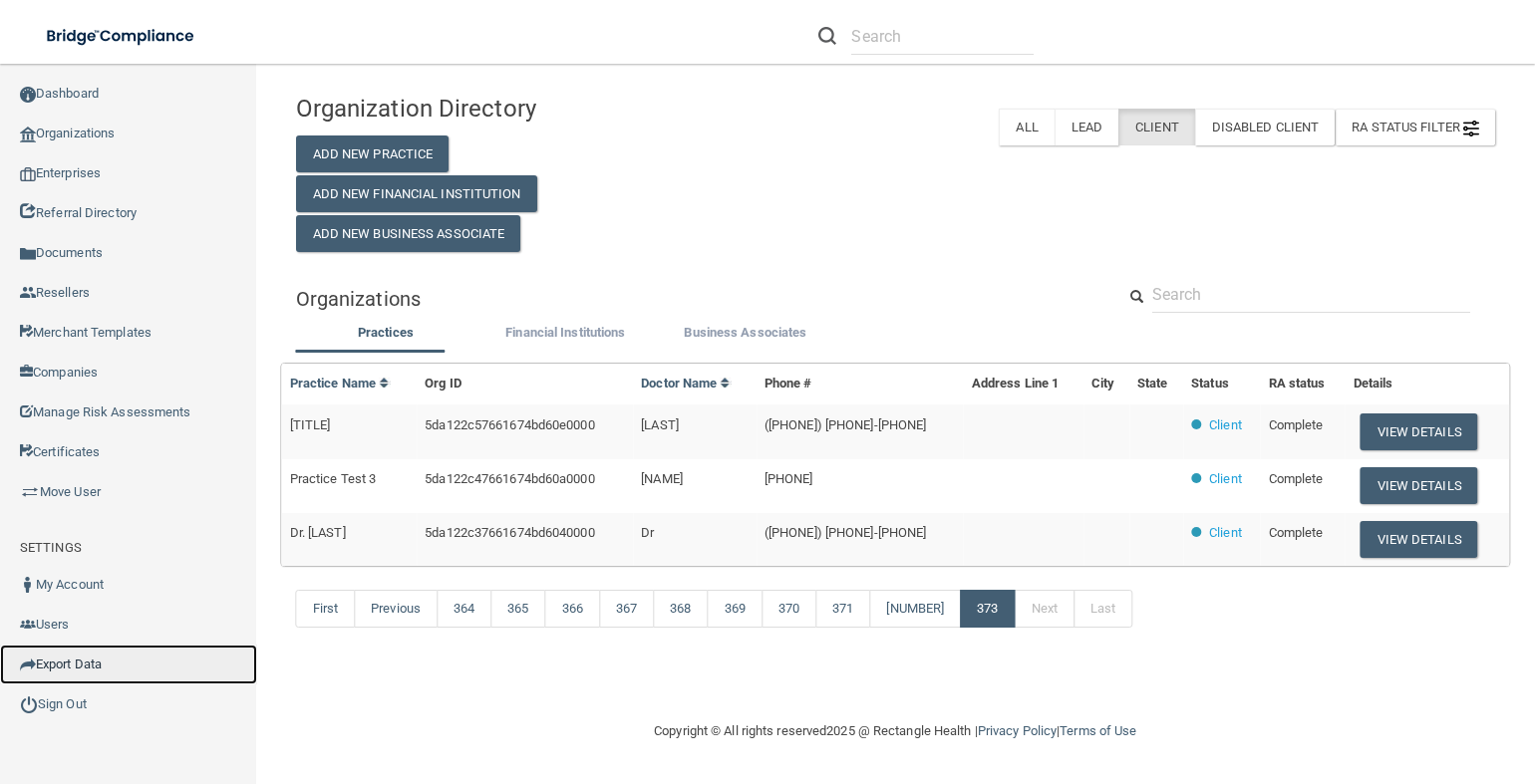 click on "Export Data" at bounding box center [129, 664] 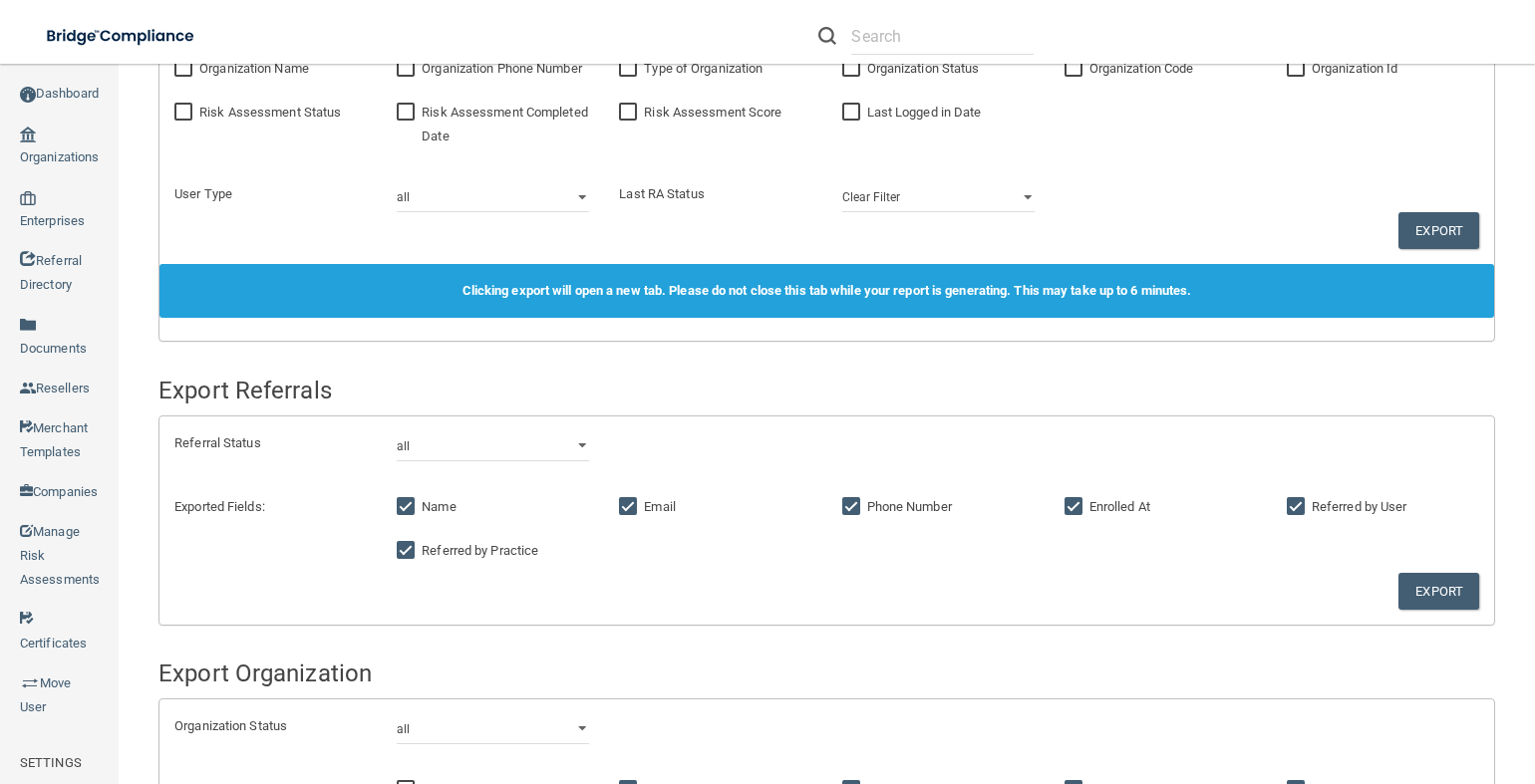 scroll, scrollTop: 0, scrollLeft: 0, axis: both 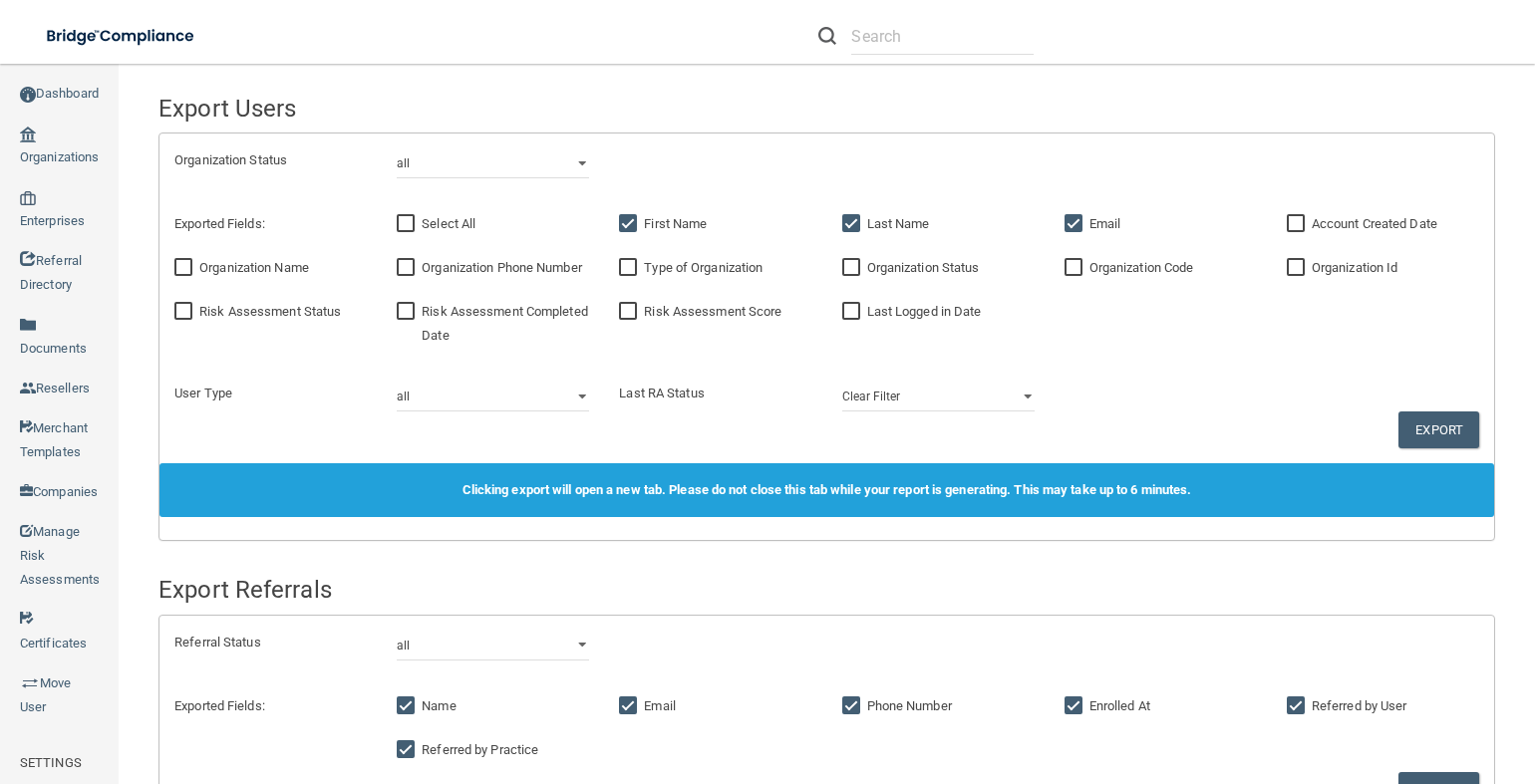 drag, startPoint x: 630, startPoint y: 216, endPoint x: 783, endPoint y: 222, distance: 153.1176 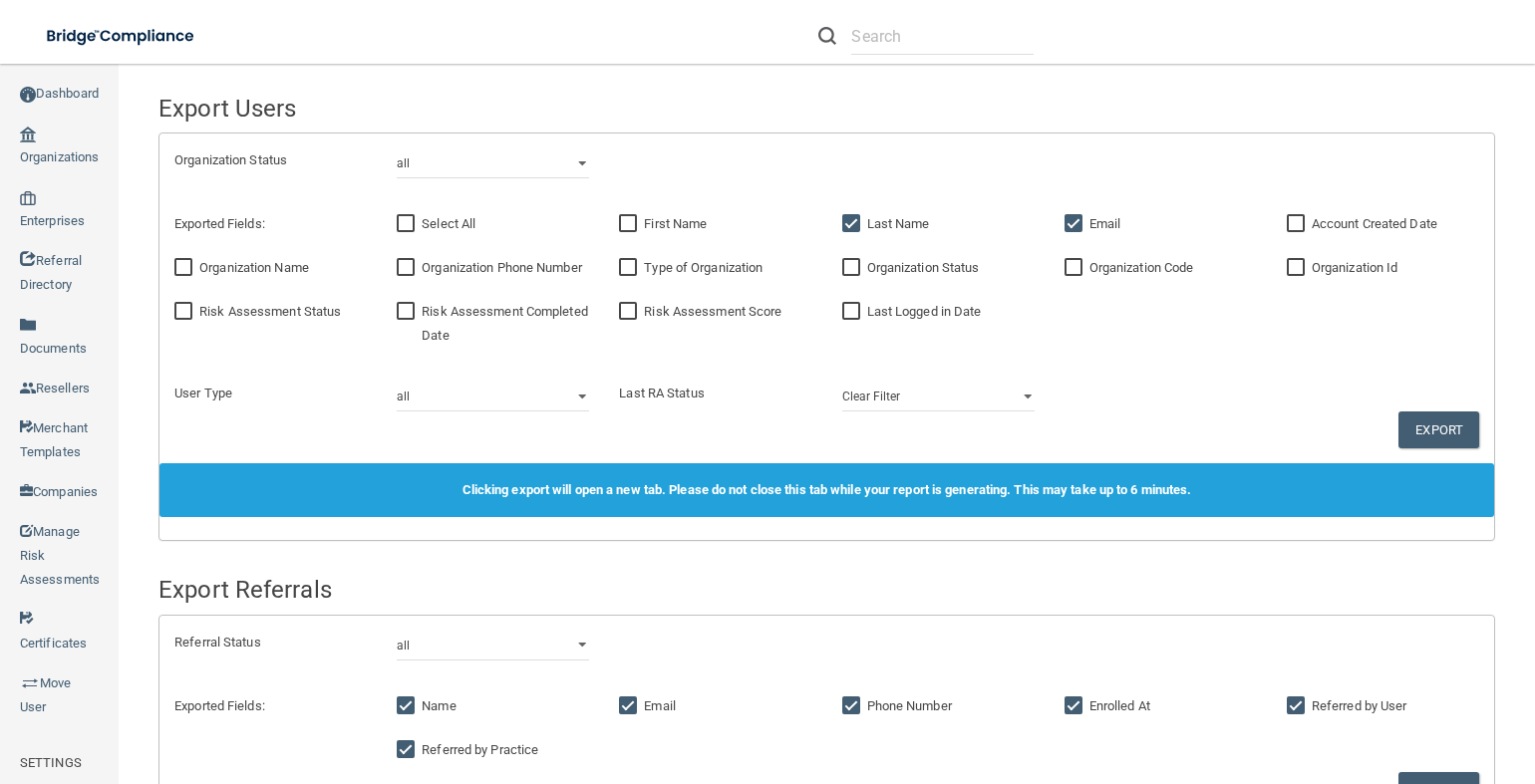 click on "Last Name" at bounding box center (853, 224) 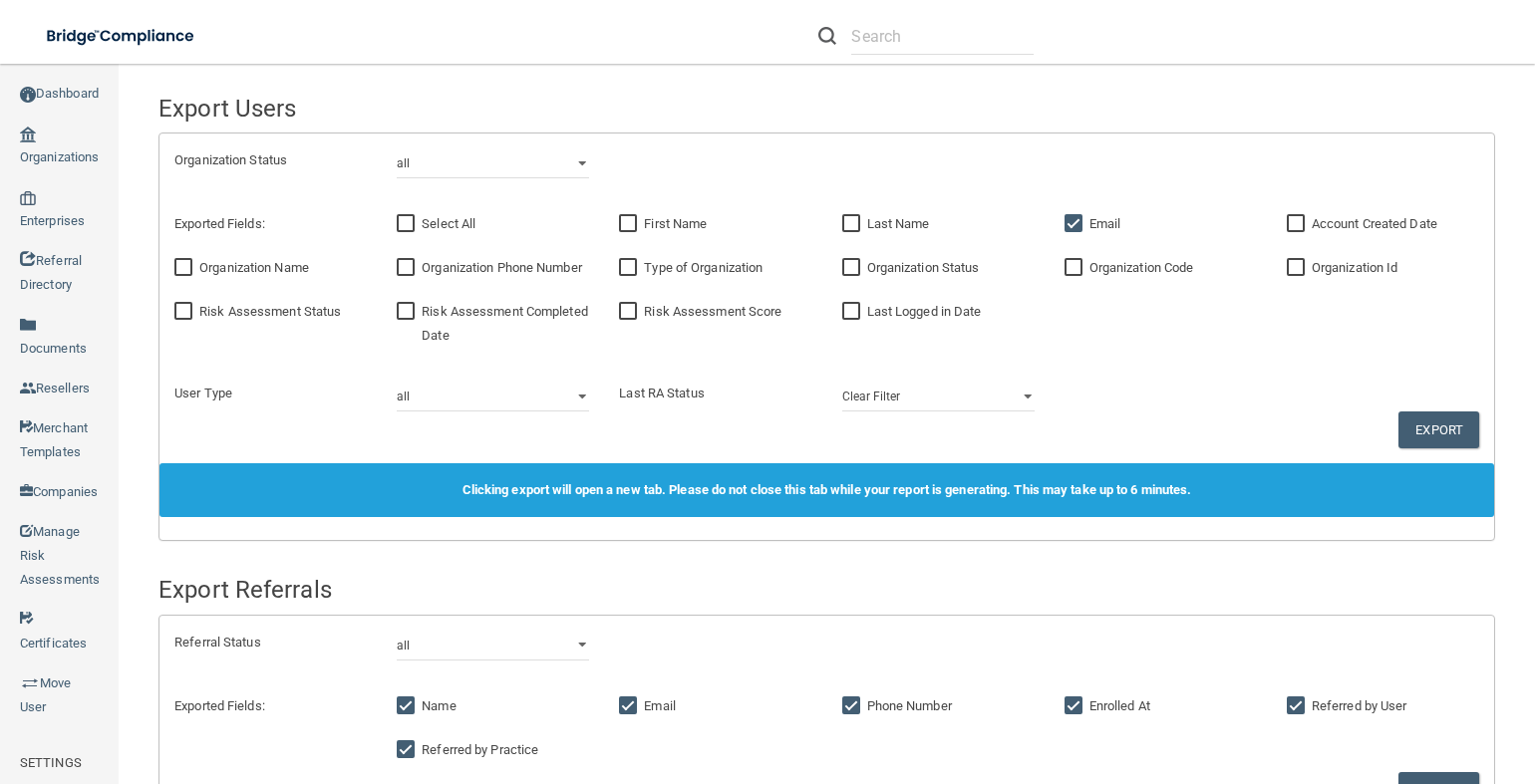 click on "Email" at bounding box center (1075, 224) 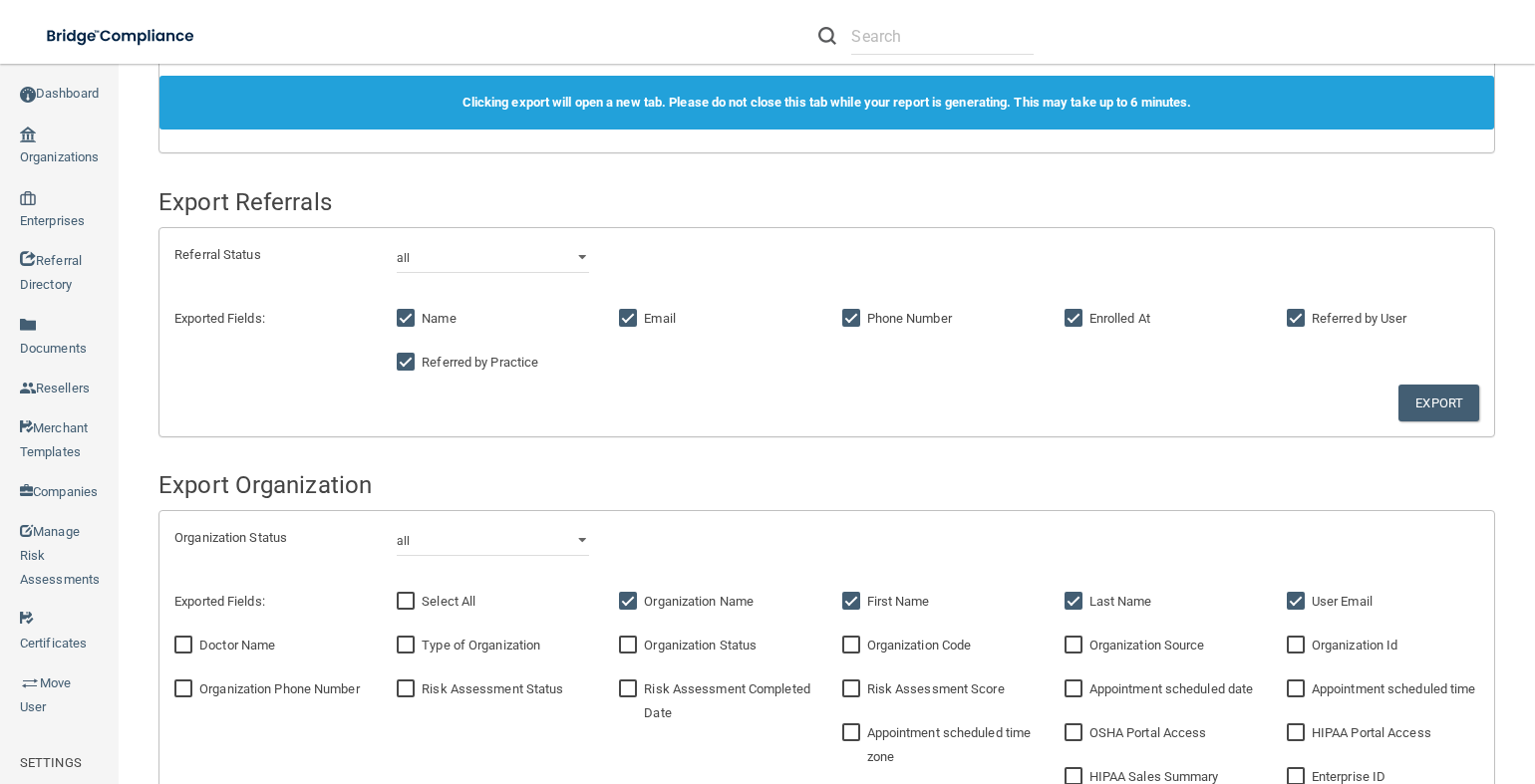 scroll, scrollTop: 398, scrollLeft: 0, axis: vertical 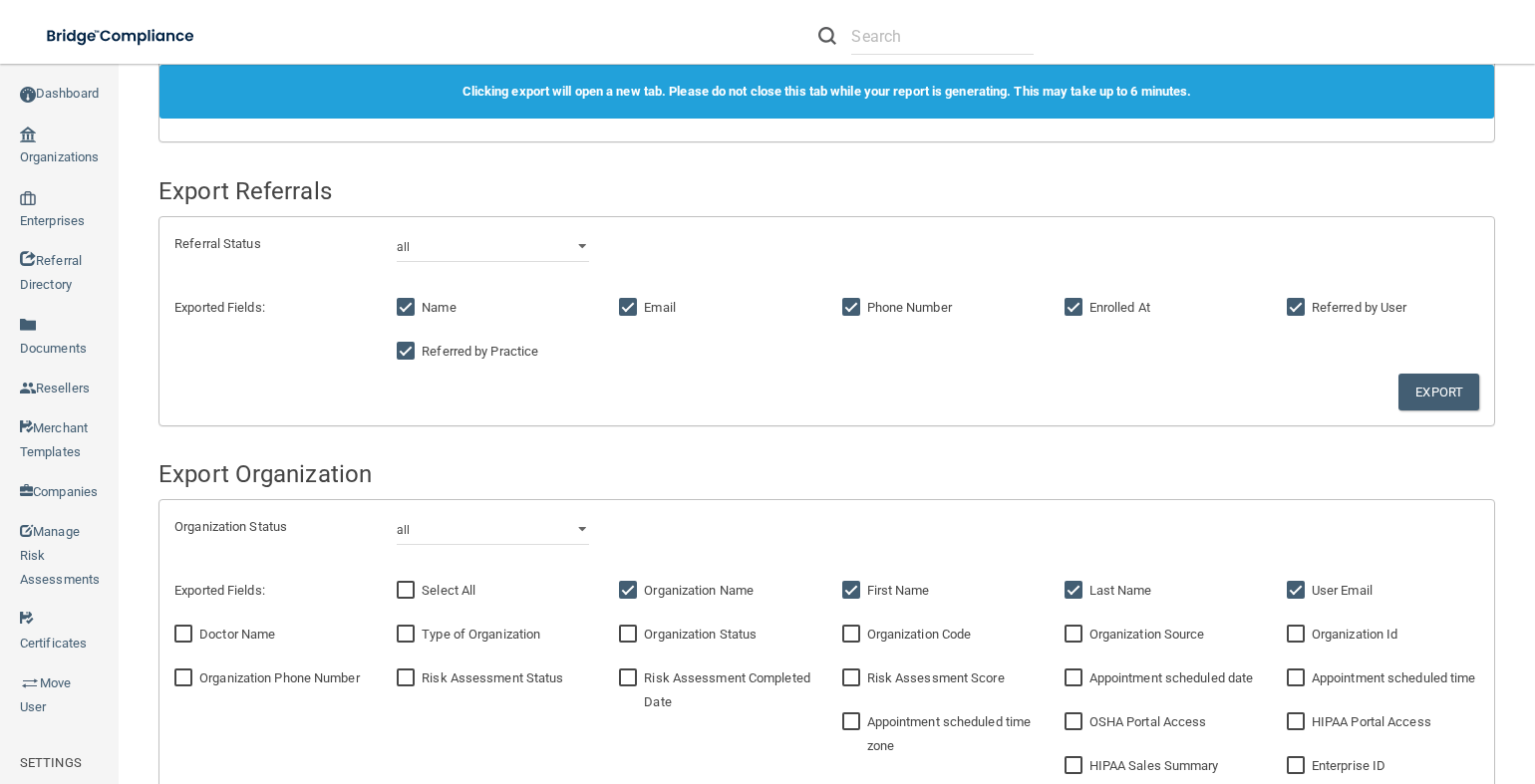 click on "Name" at bounding box center (408, 308) 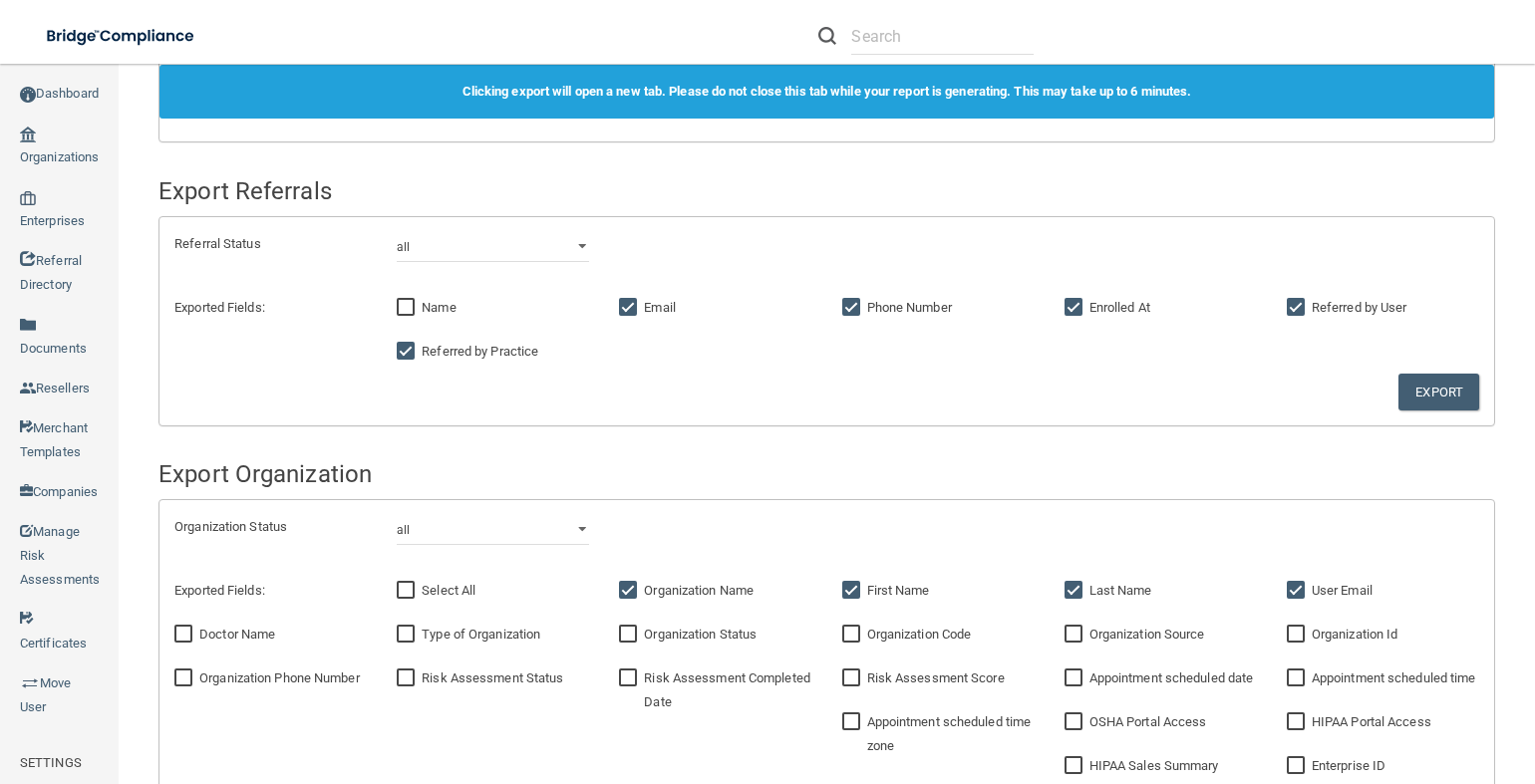 click on "Referred by Practice" at bounding box center [408, 352] 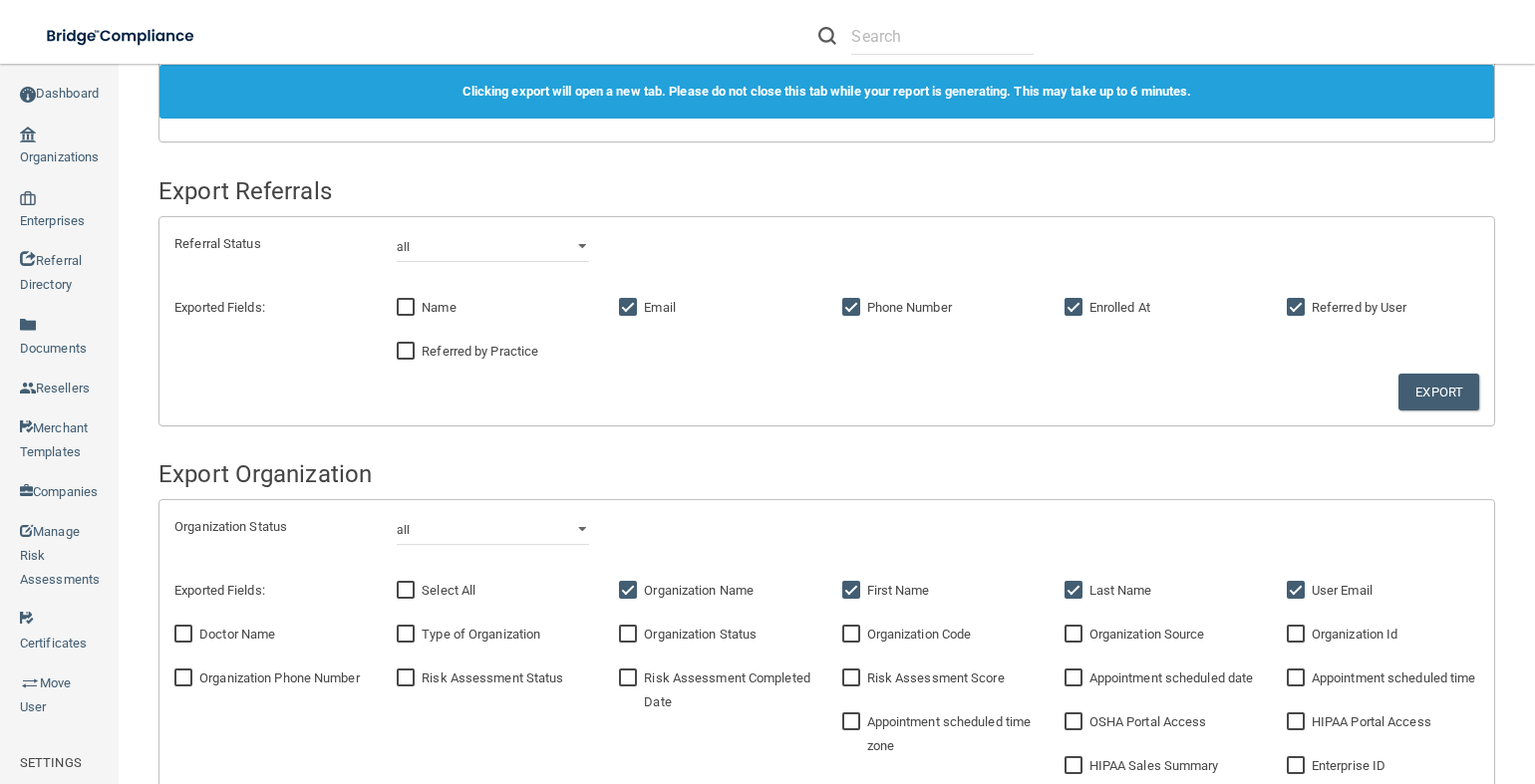 drag, startPoint x: 635, startPoint y: 305, endPoint x: 799, endPoint y: 309, distance: 164.04877 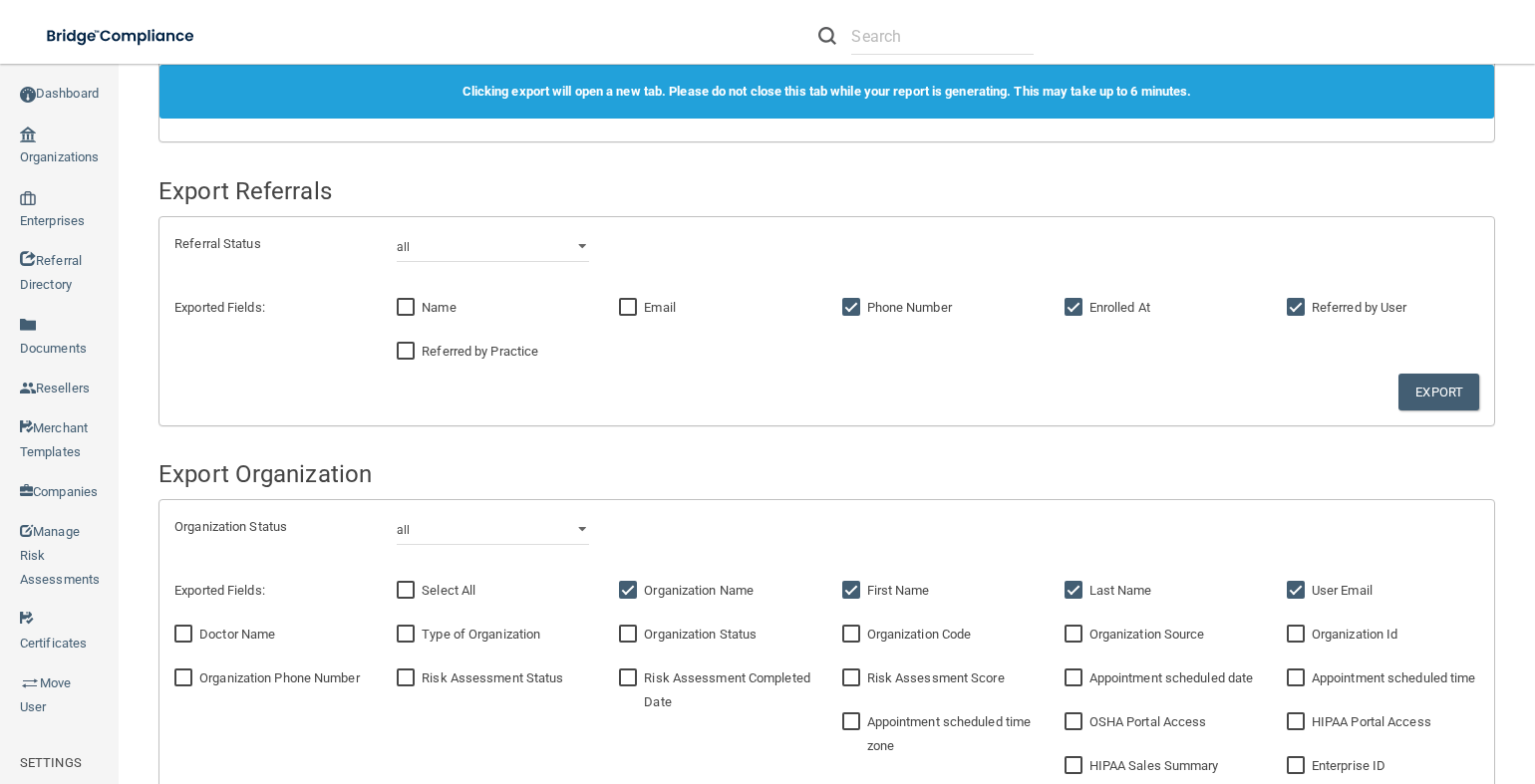 click on "Phone Number" at bounding box center [853, 308] 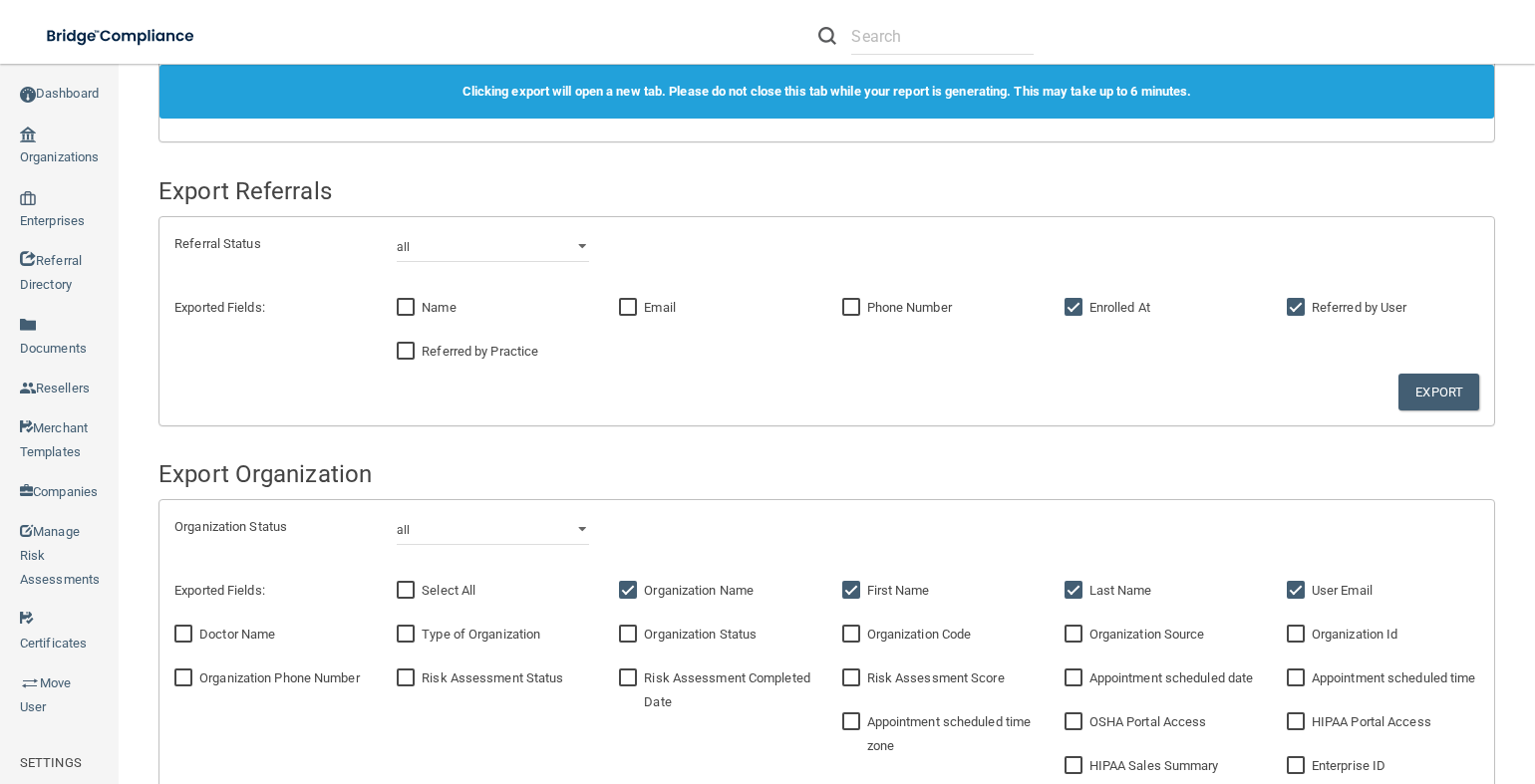 drag, startPoint x: 1066, startPoint y: 305, endPoint x: 1126, endPoint y: 305, distance: 60 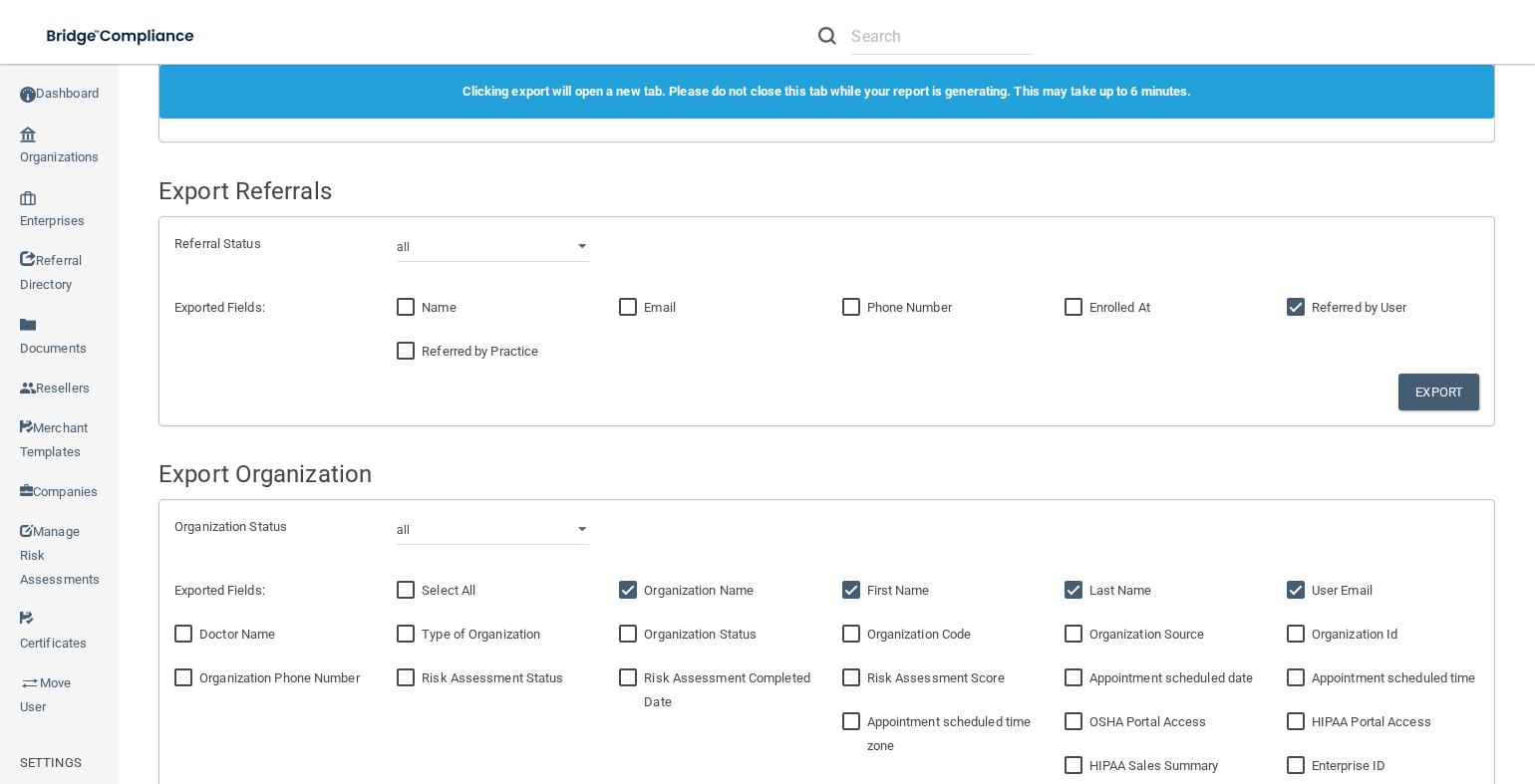 click on "Referred by User" at bounding box center (1360, 307) 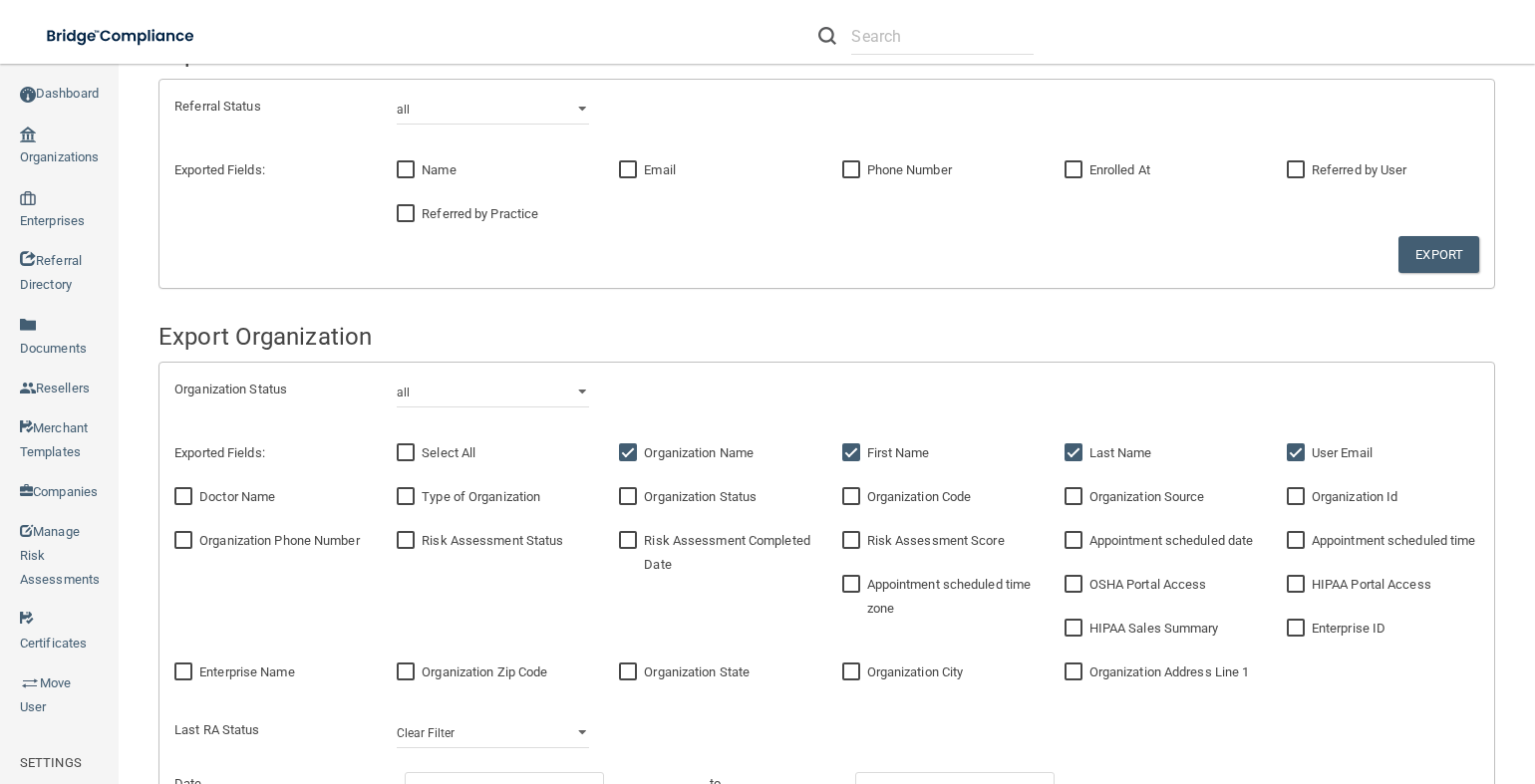 scroll, scrollTop: 797, scrollLeft: 0, axis: vertical 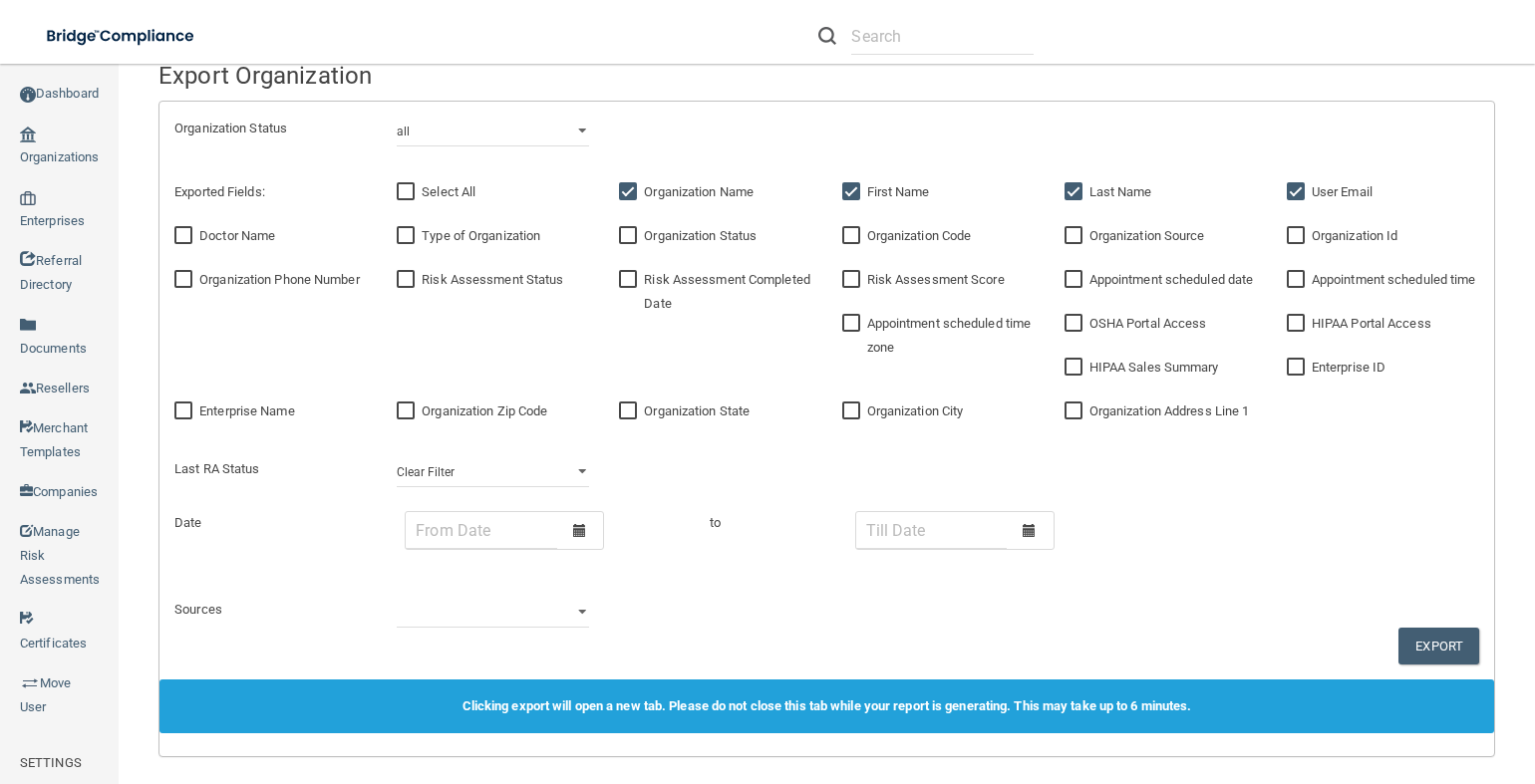 click on "User Email" at bounding box center [1298, 192] 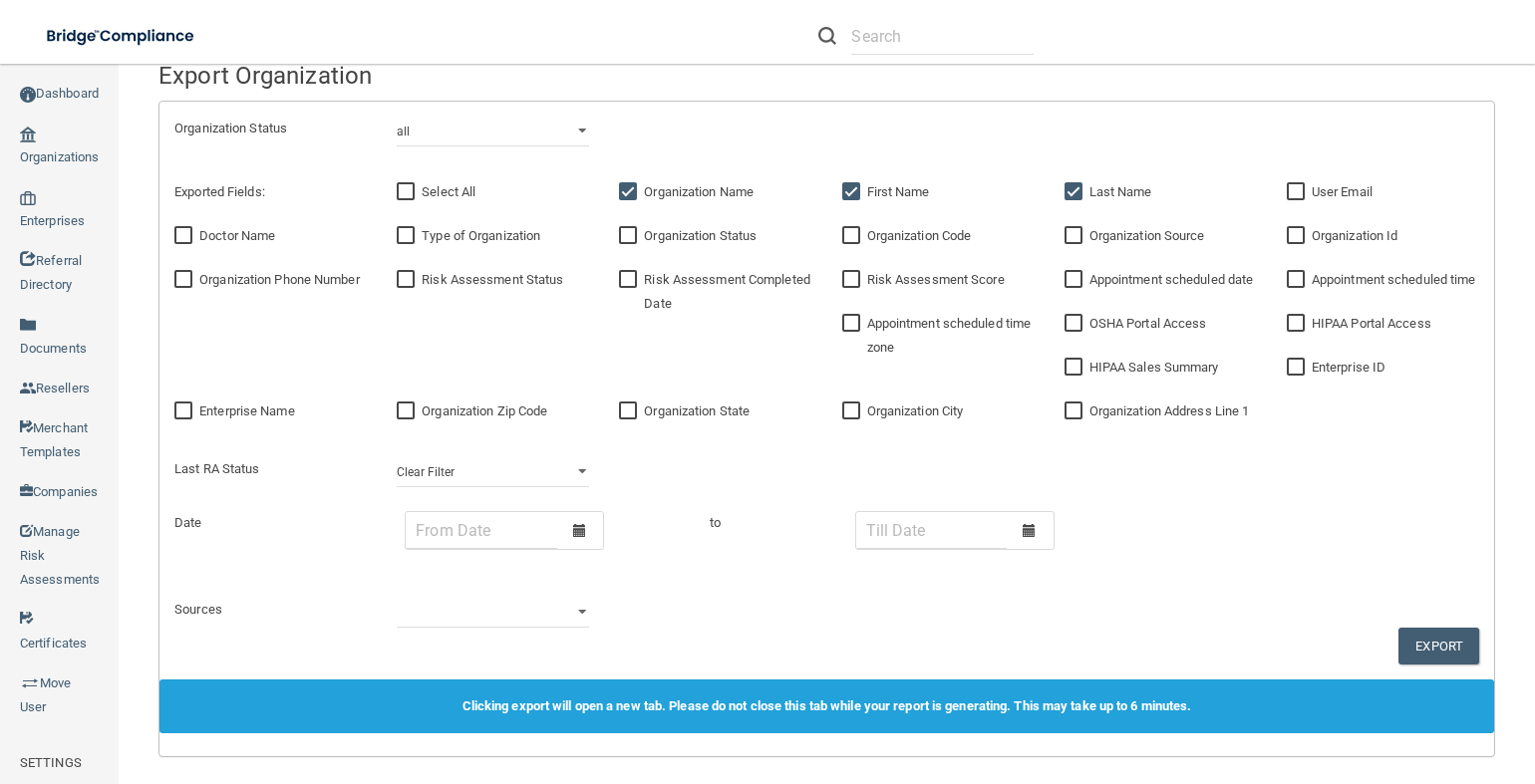 click on "Last Name" at bounding box center [1075, 192] 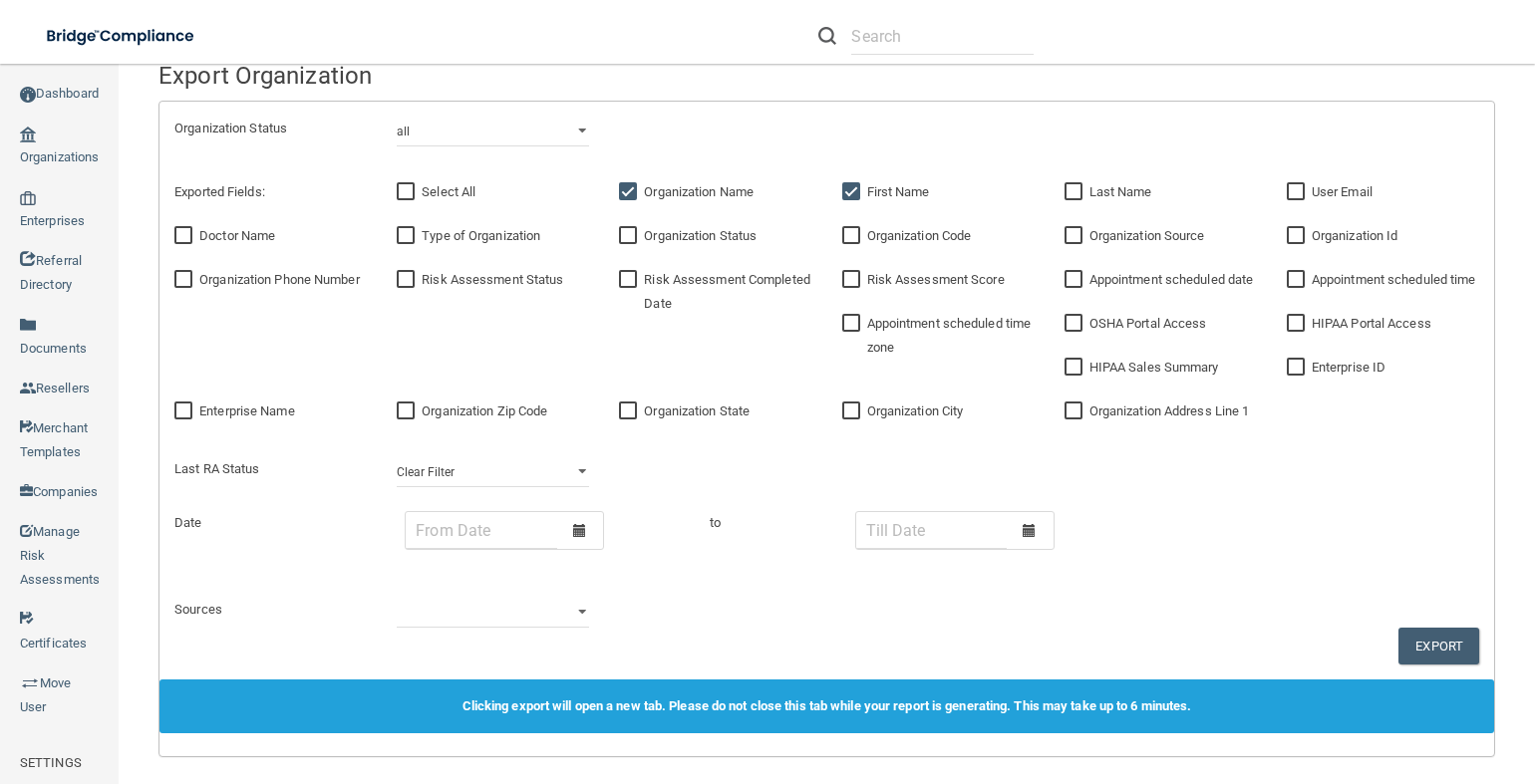 click on "First Name" at bounding box center (853, 192) 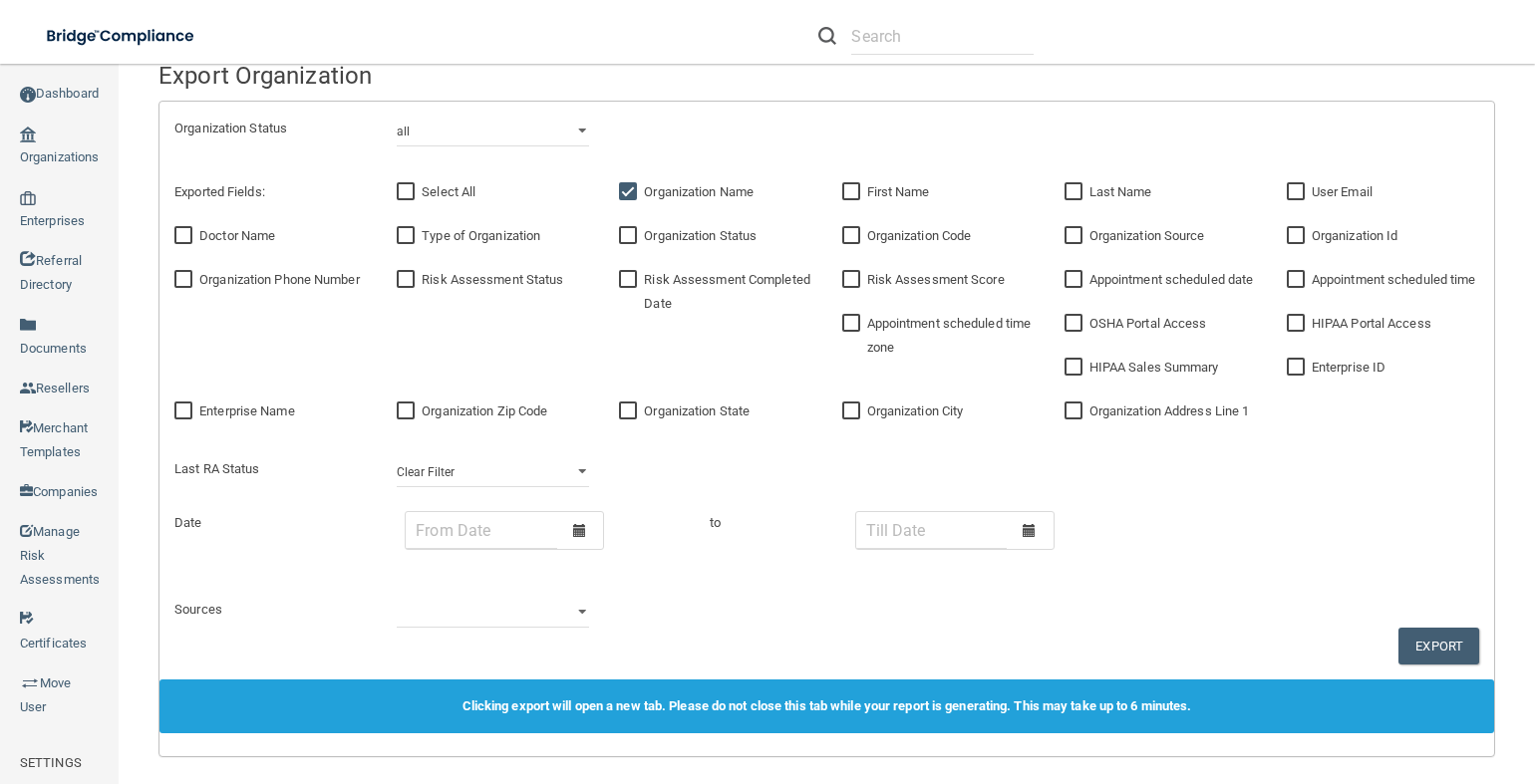 click on "Organization Id" at bounding box center [1298, 236] 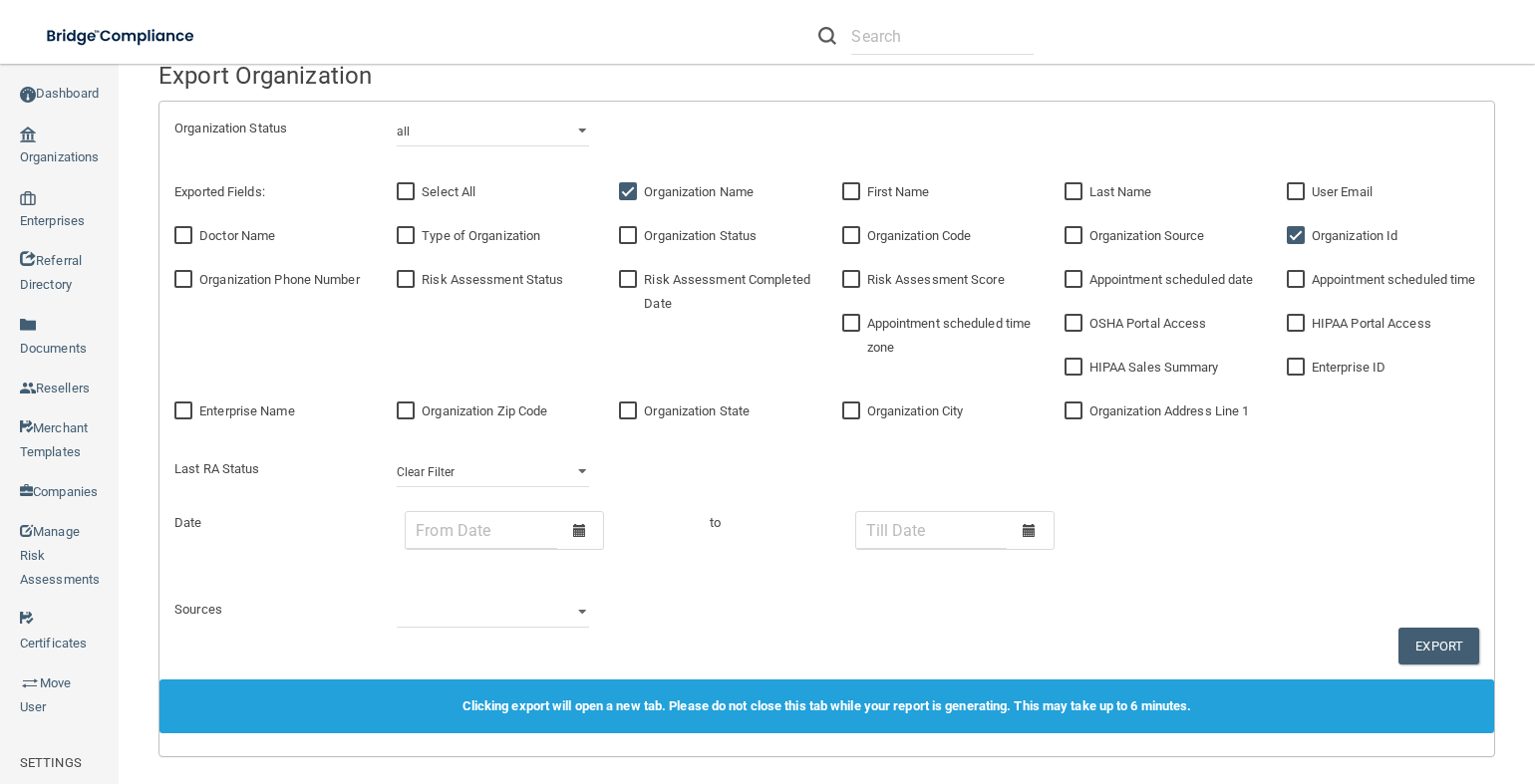 click on "Organization State" at bounding box center [630, 411] 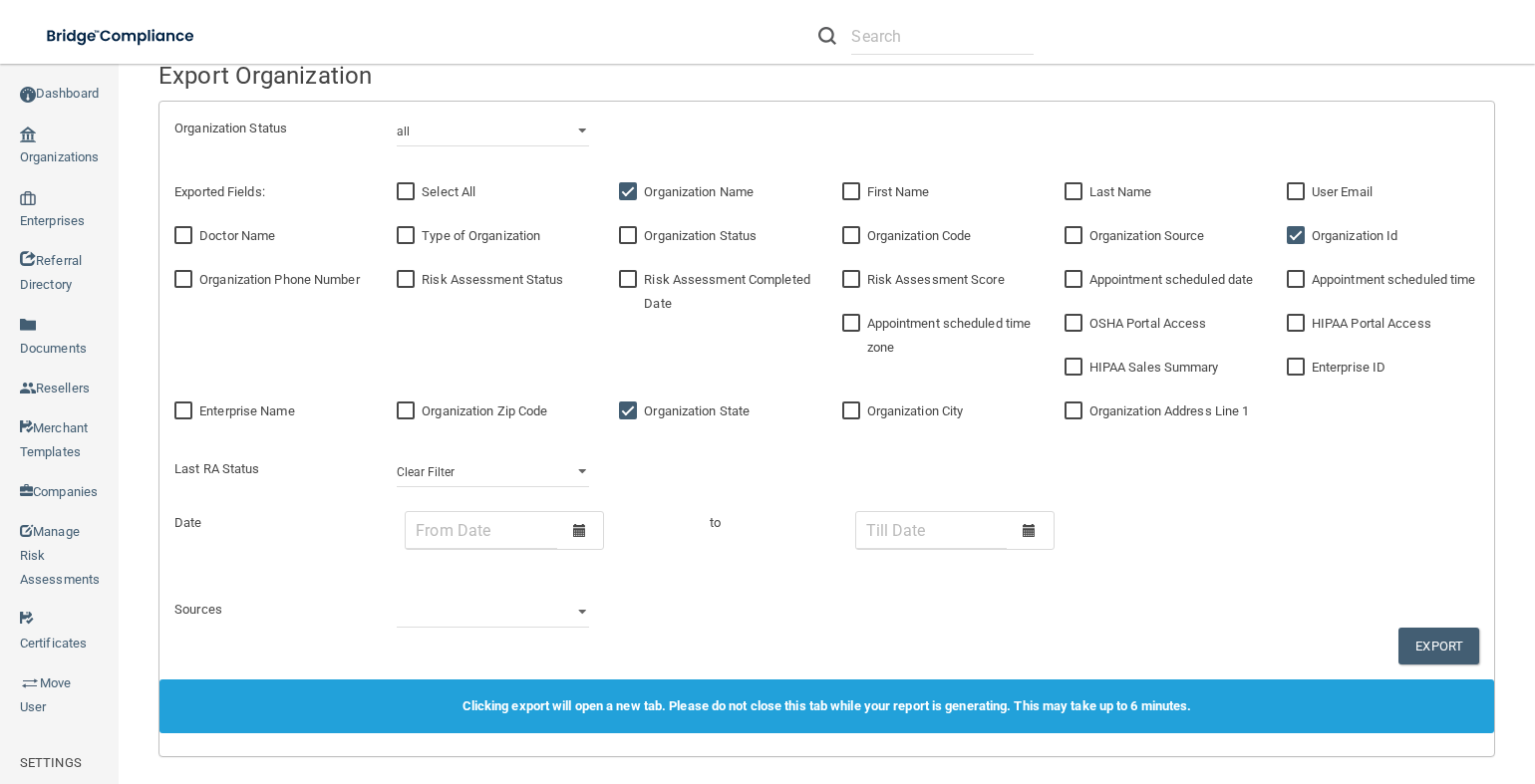 click on "Organization State" at bounding box center [630, 411] 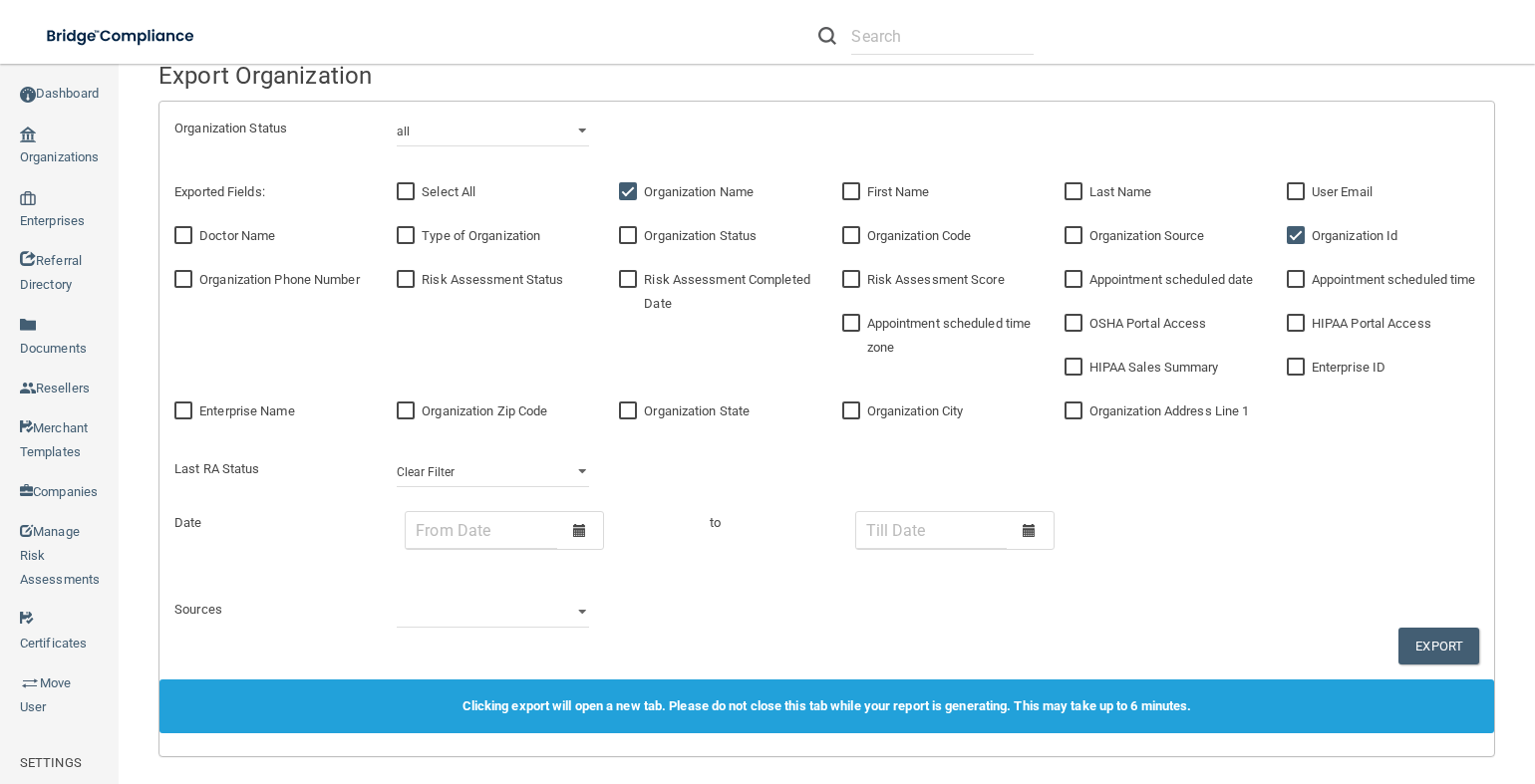 click on "Organization Status" at bounding box center [630, 236] 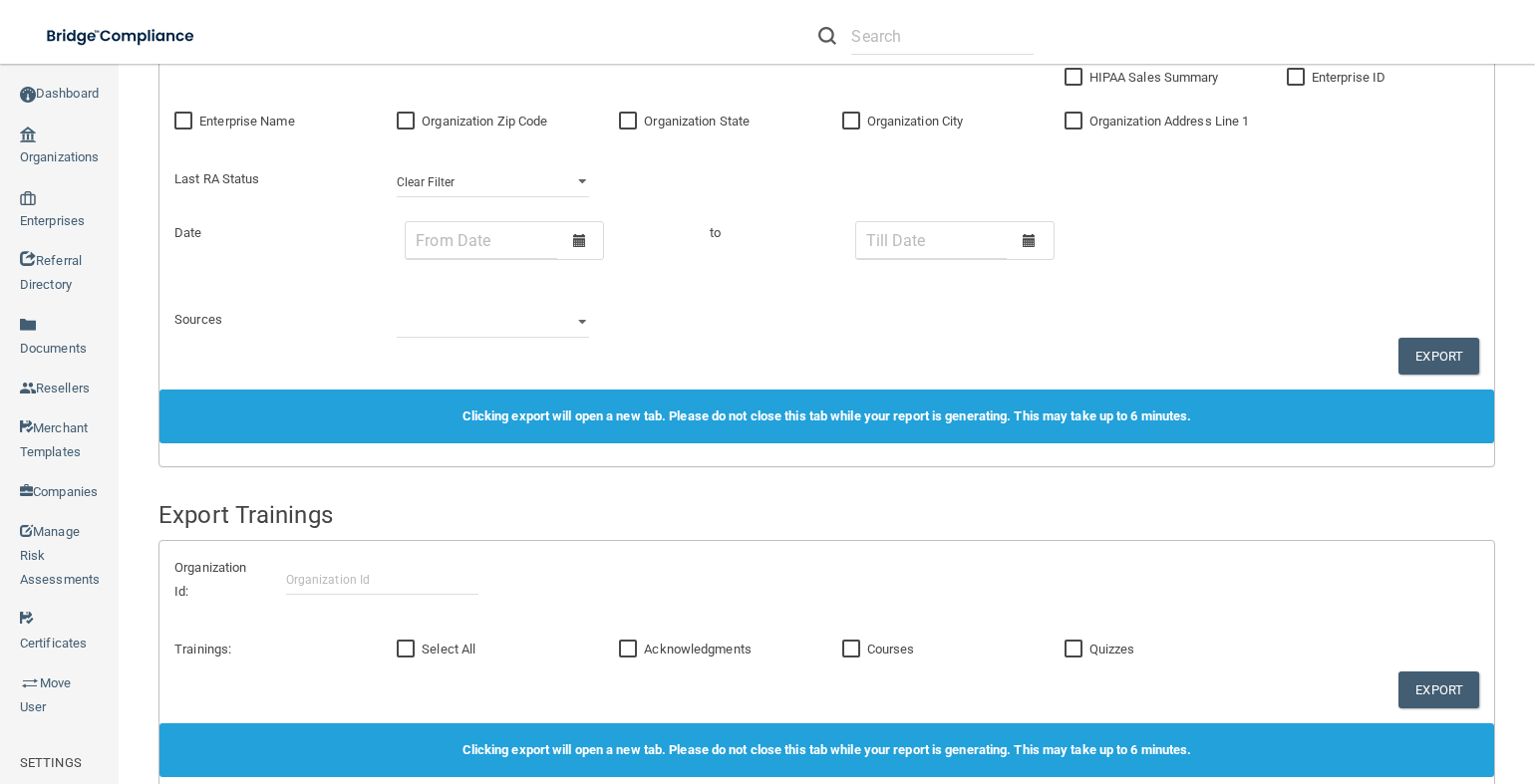 scroll, scrollTop: 1096, scrollLeft: 0, axis: vertical 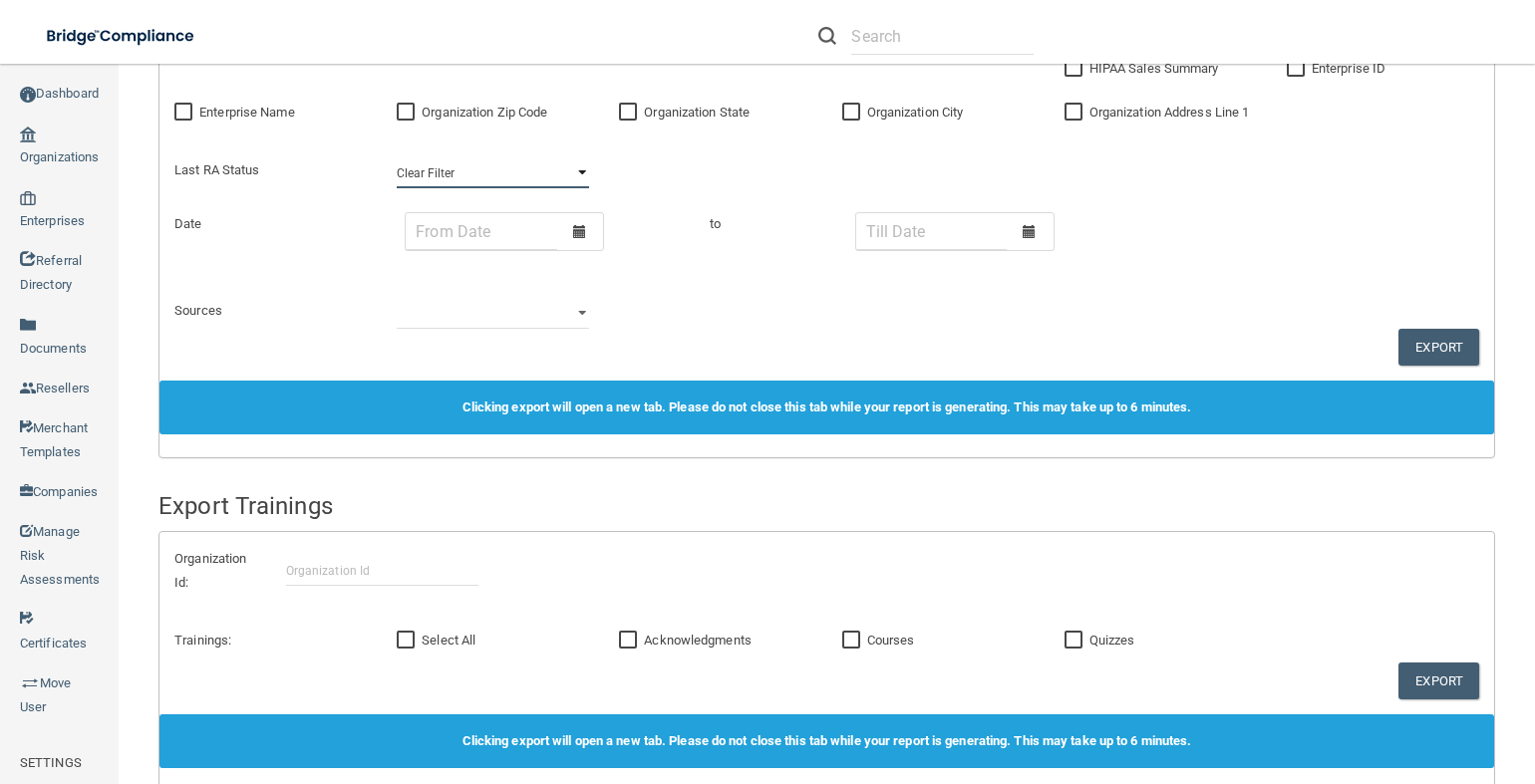 click on "Clear Filter  Incomplete  Not Started  Complete" at bounding box center [492, 173] 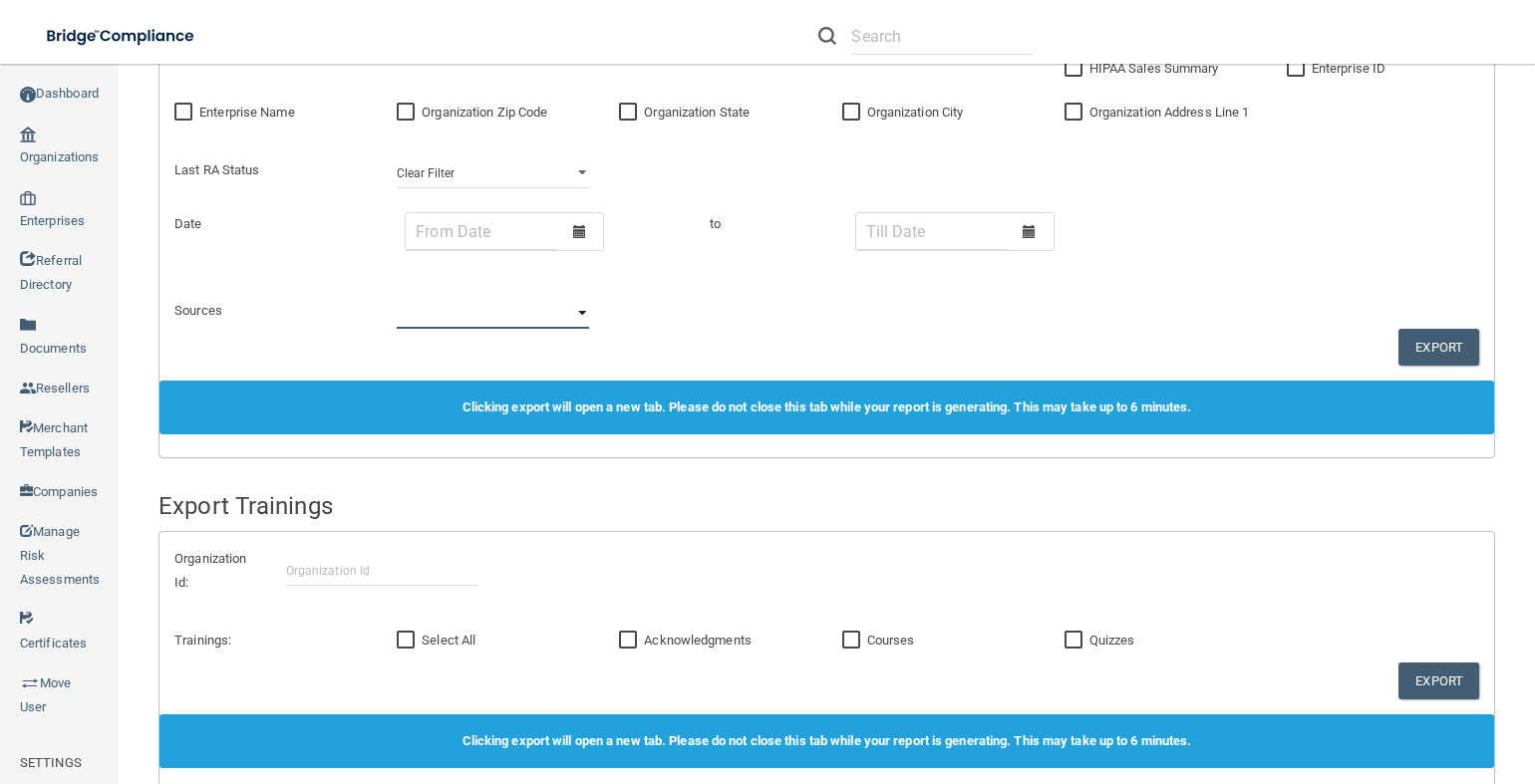 click on "Clear Filter  2018  2020compliancecheckup  3trends  416webinar  4frontech  CA  Danielle  PCIHIPAA  aaait  aaoms  aaoms-hipaaofficertraining  aautomation  abari  abbas  acds  ada  adamcharney  affinity24  affinity24jl  affinity24sk  affinity24tp  aim  alabama  alabamadanielle  angieqa  aoa  aptamd  aqmcomputer  arevtech  aric  aspa  aspiretech  asps  authorizedccs  bbtech  bencodental  berkman  billingwebinar  blackford  blackstar  blatchford  blatchfordevent  blatchfordkaye  blatchfordnanci  bliva  blog  boonya  bps  brohman  brownsoftware  buckinghamsw  businessassociate  buyingpower  cao  cashflow  cashflow-certifiedtraining  ccds  cda  centric  certified-reg  cfreedland  checklistdownload  chicago  chorus  chrisneal  cisinternet  clackamas  cleardata  compass  compassoutbound  compliance  compliance1  complianceday  comptroubcharleston  computerone  contracosta  cornerstone  corpsite  covidwebinar  crc  criticalnetworking  crosswalk  crowncouncil  crush  curvedental  cwptech  cyberlockconsulting  day1" at bounding box center [492, 314] 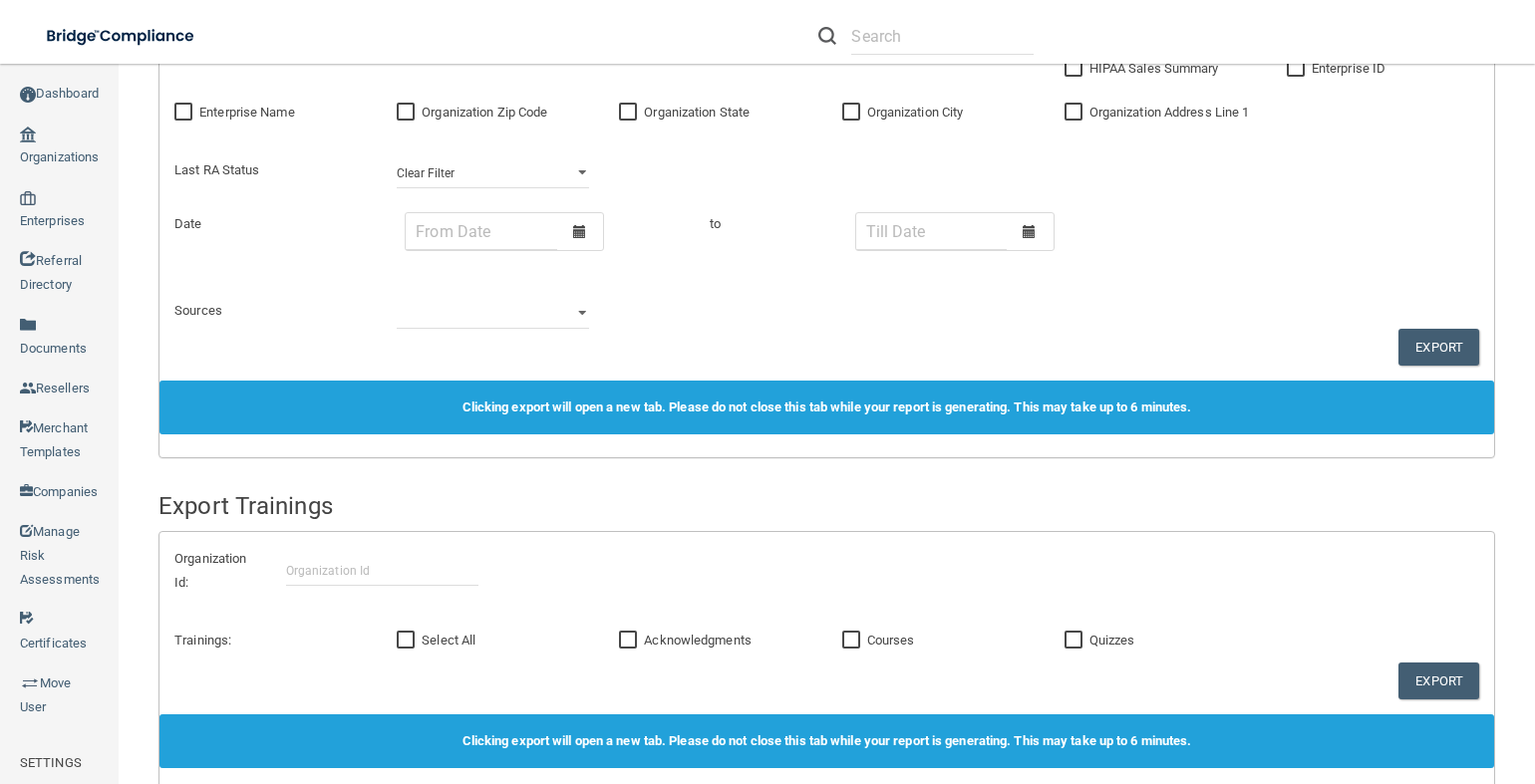 drag, startPoint x: 751, startPoint y: 320, endPoint x: 763, endPoint y: 320, distance: 12 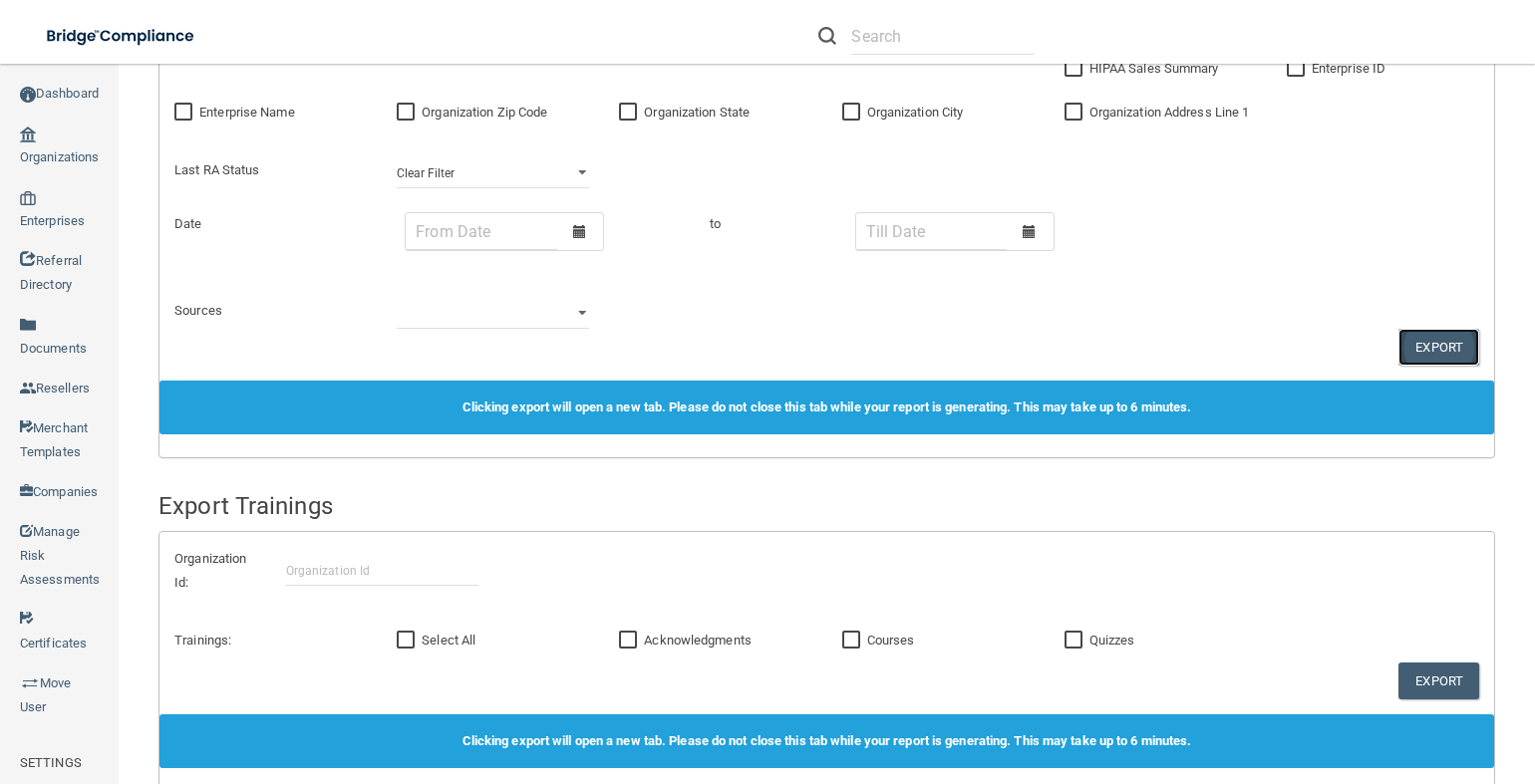 click on "Export" at bounding box center [1438, 347] 